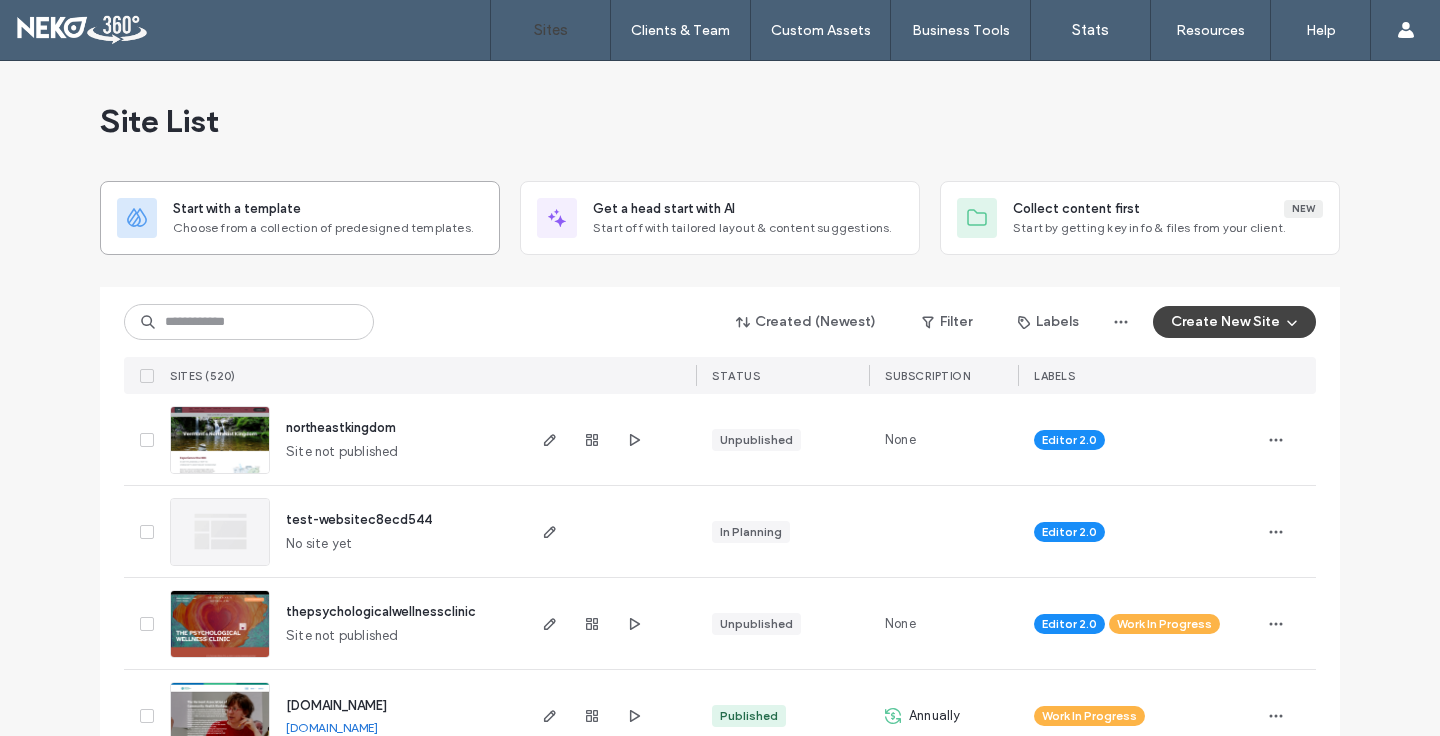 scroll, scrollTop: 0, scrollLeft: 0, axis: both 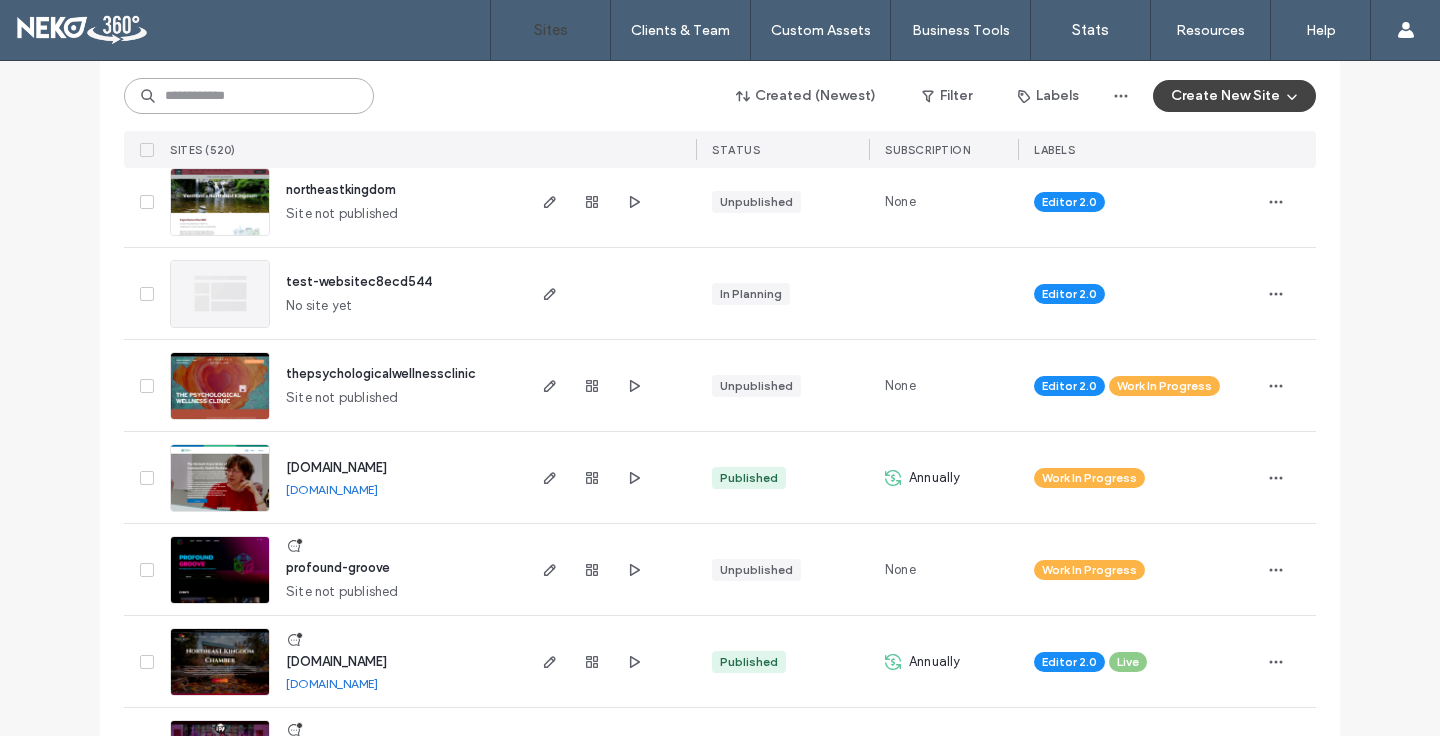 click at bounding box center (249, 96) 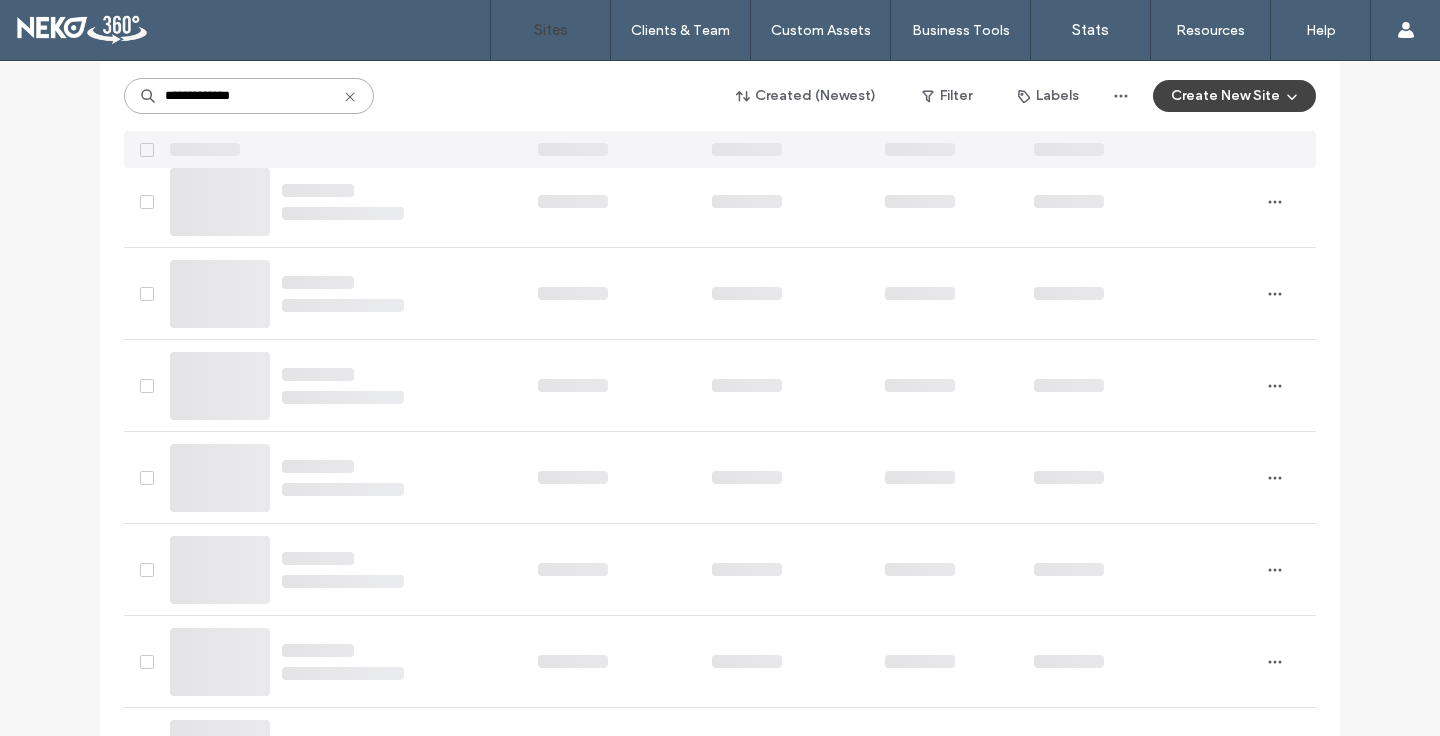 scroll, scrollTop: 142, scrollLeft: 0, axis: vertical 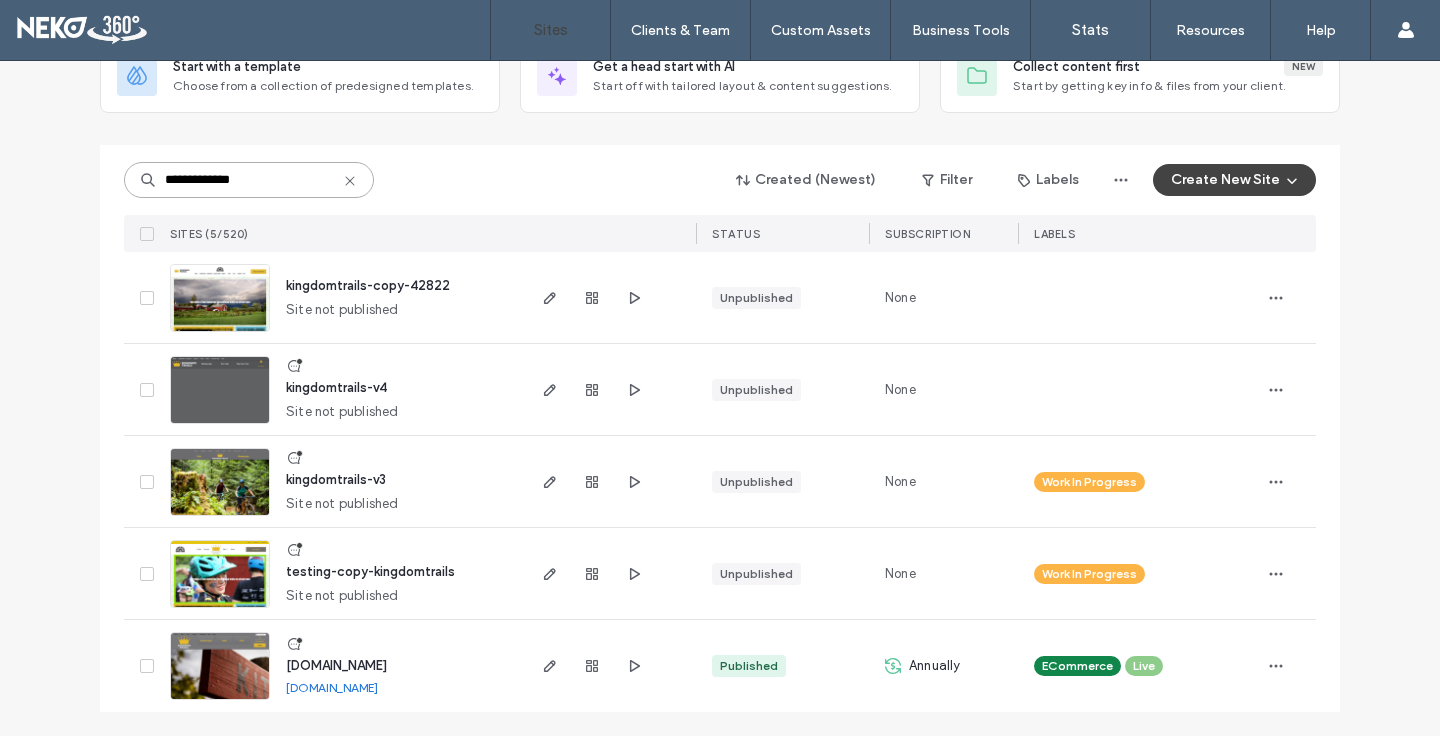 type on "**********" 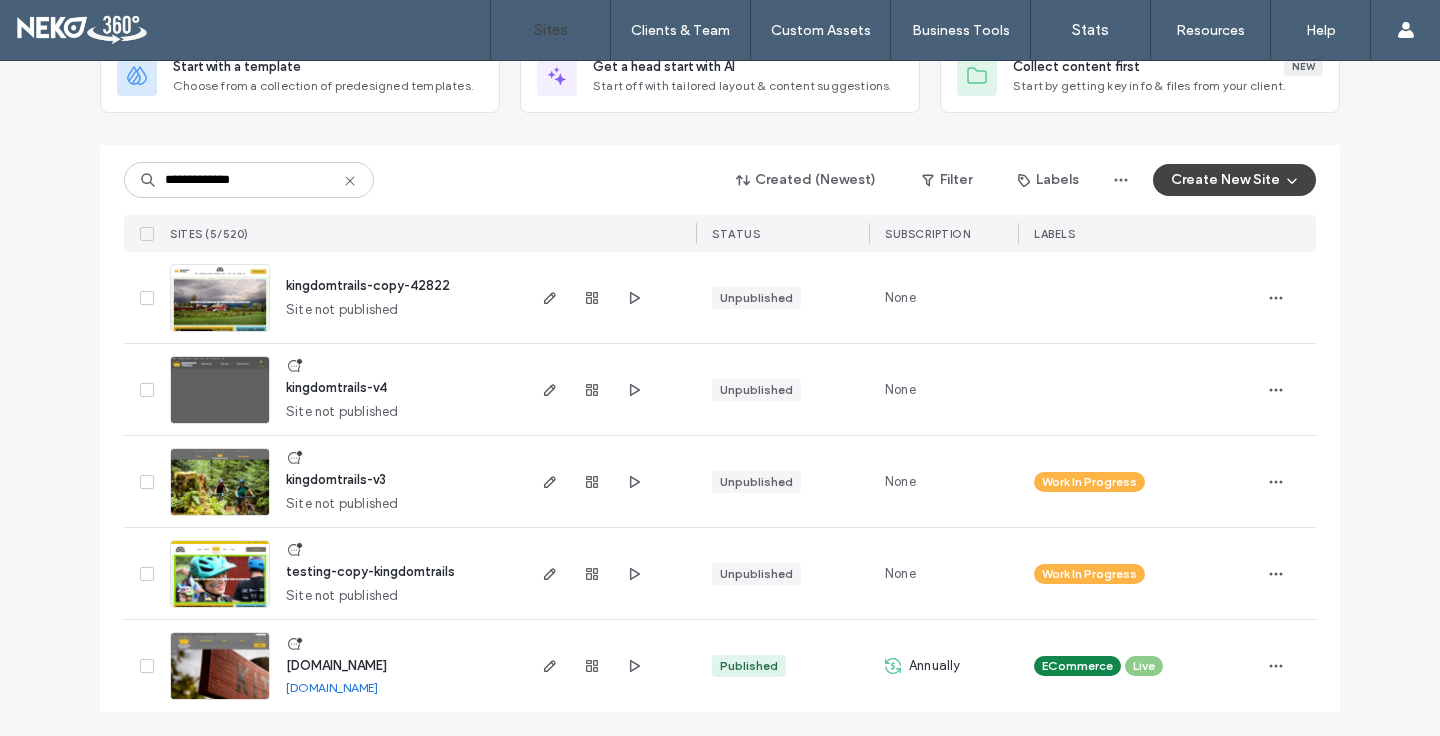 click at bounding box center (220, 701) 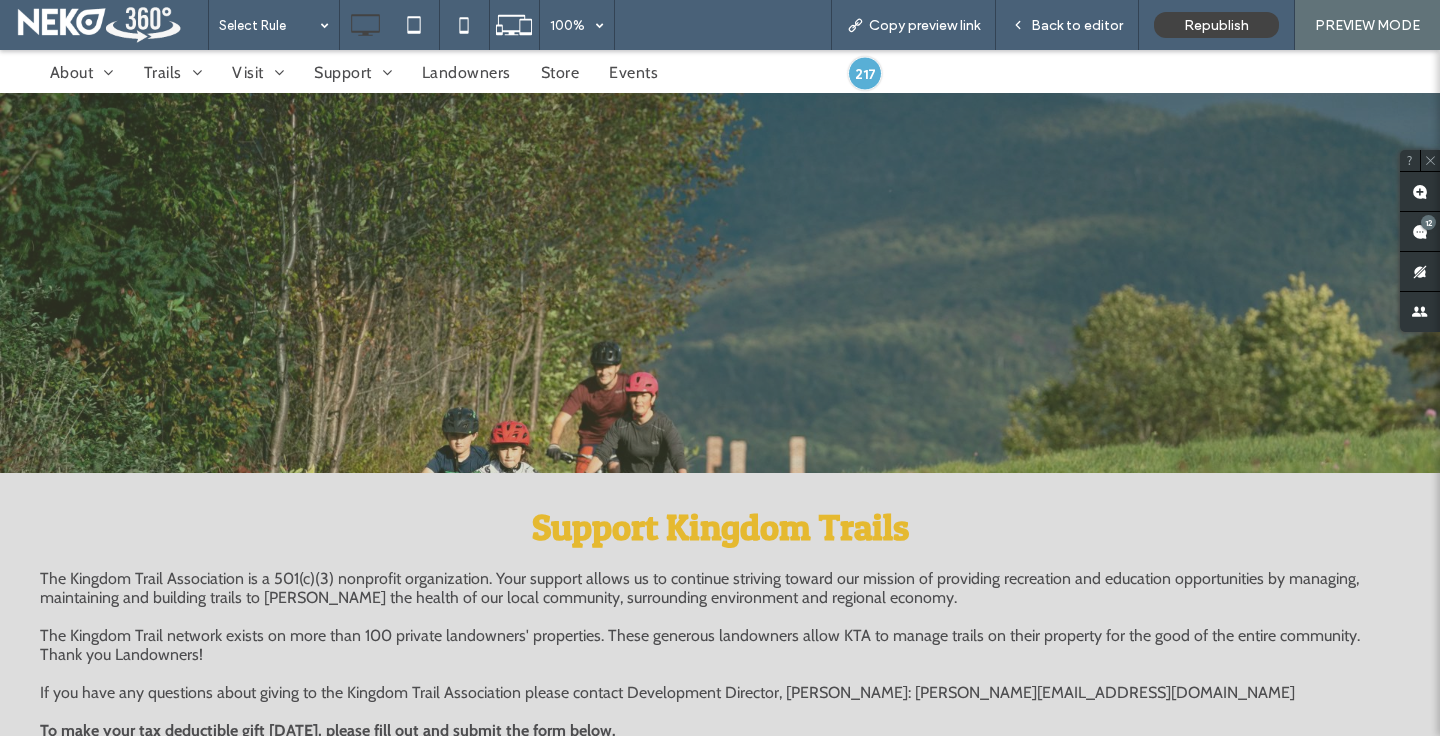 scroll, scrollTop: 571, scrollLeft: 0, axis: vertical 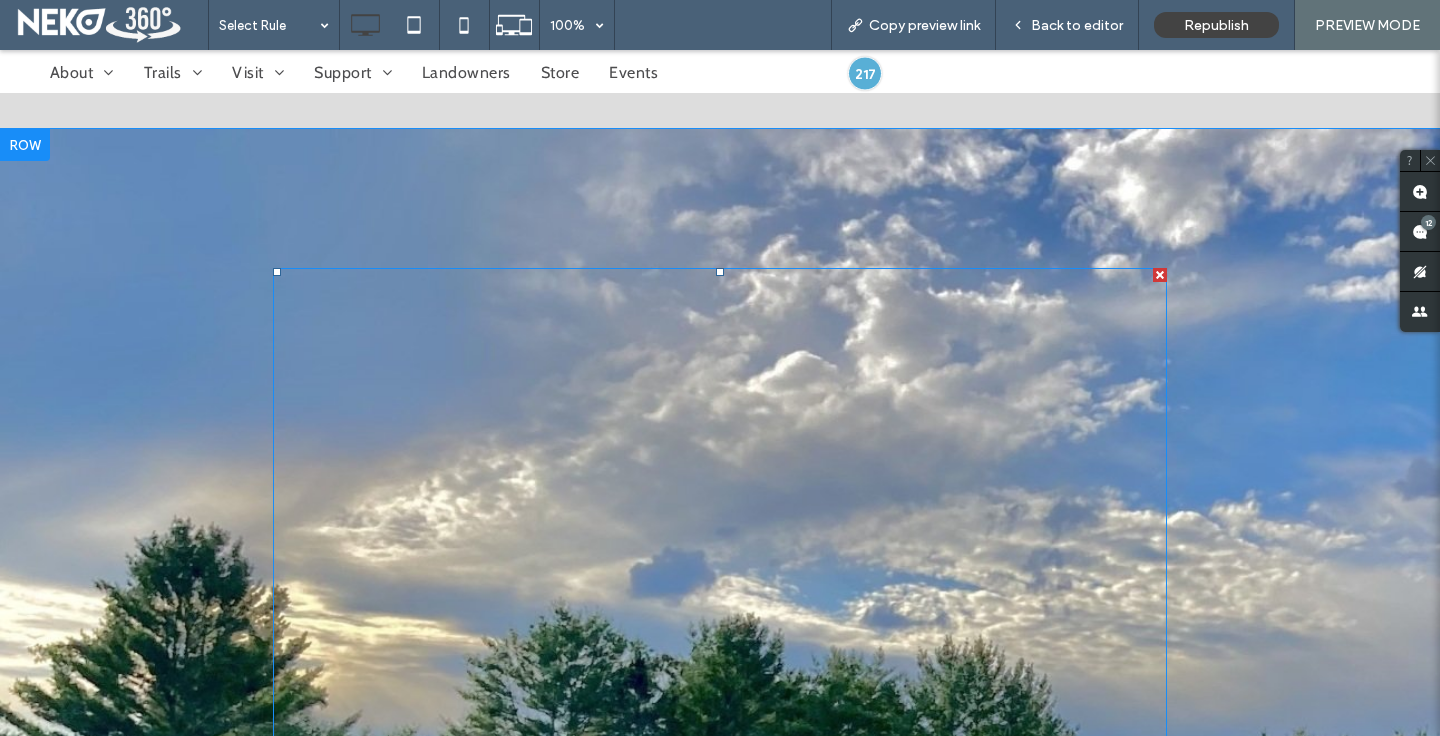 click at bounding box center [720, 811] 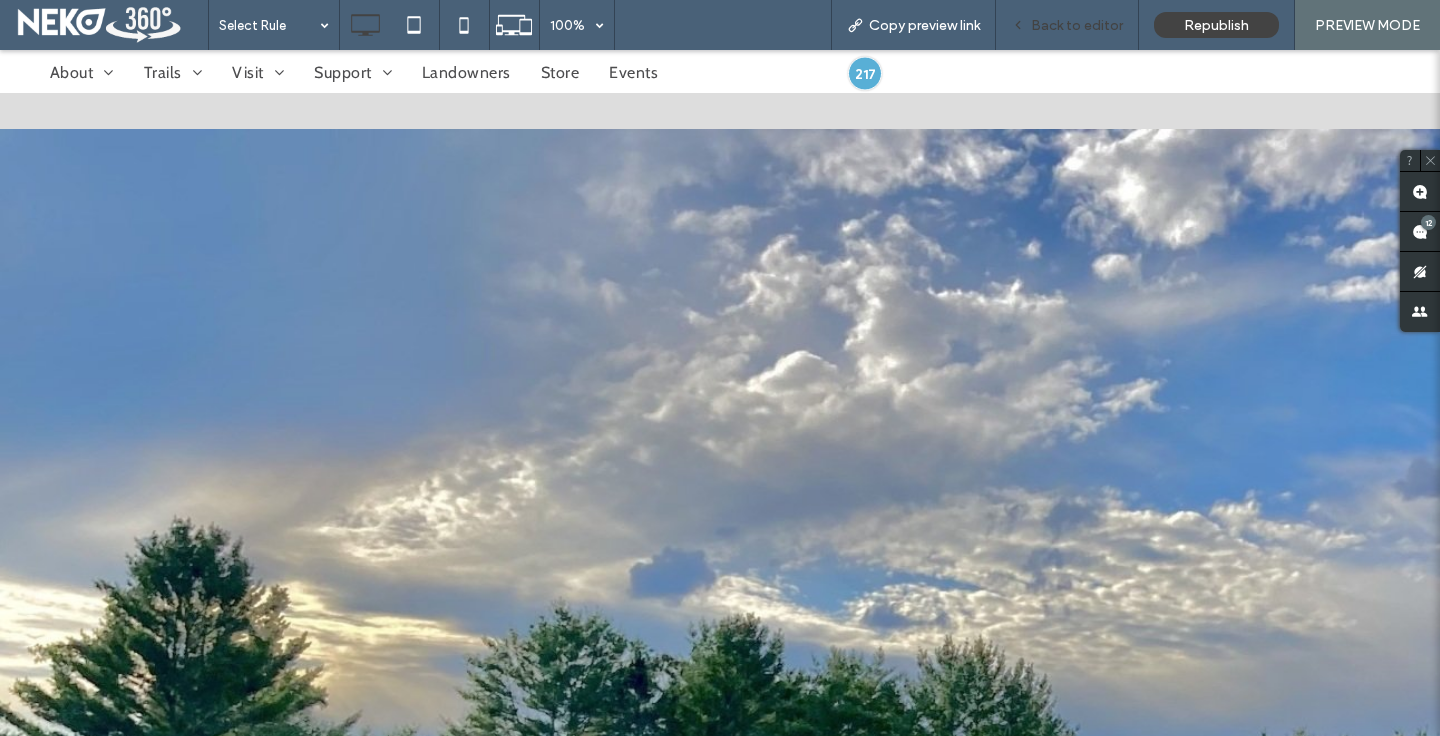 click on "Back to editor" at bounding box center [1067, 25] 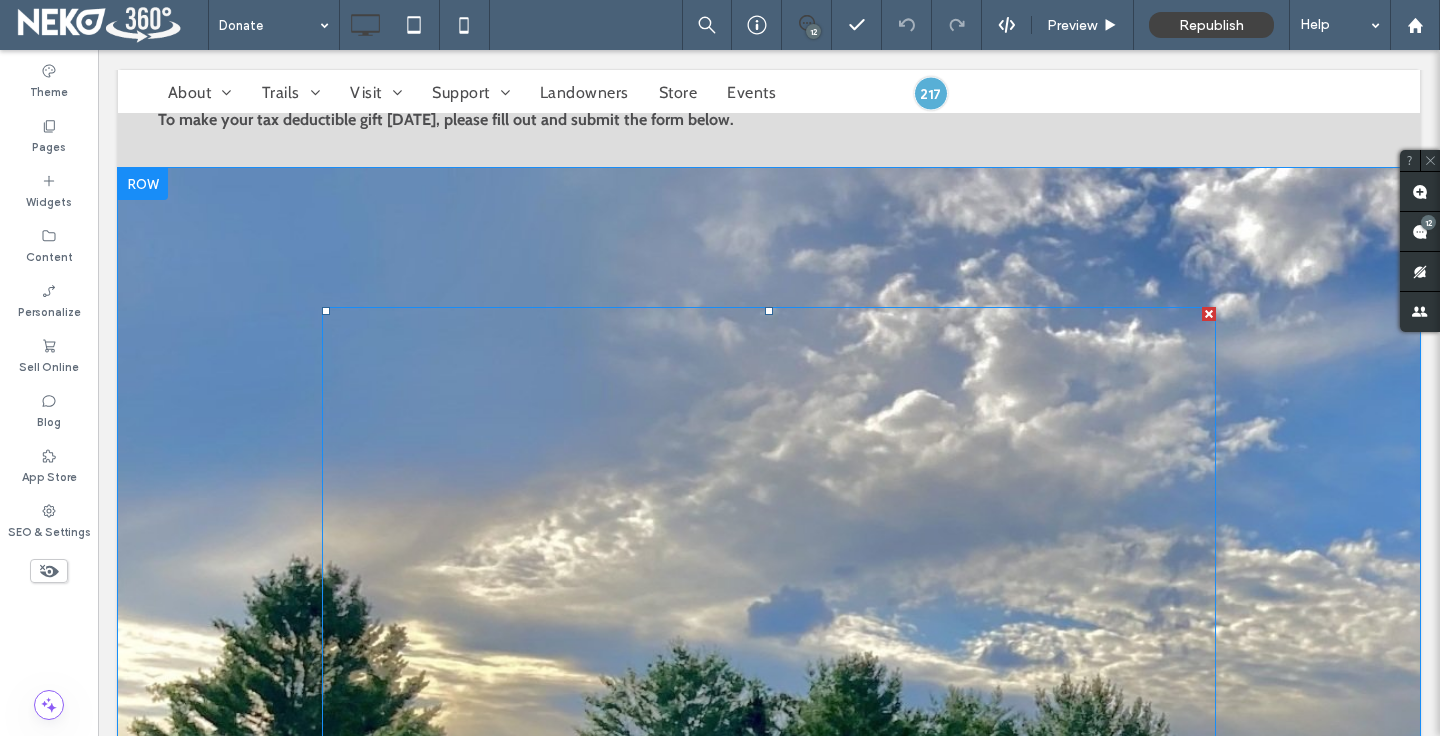 click at bounding box center (769, 850) 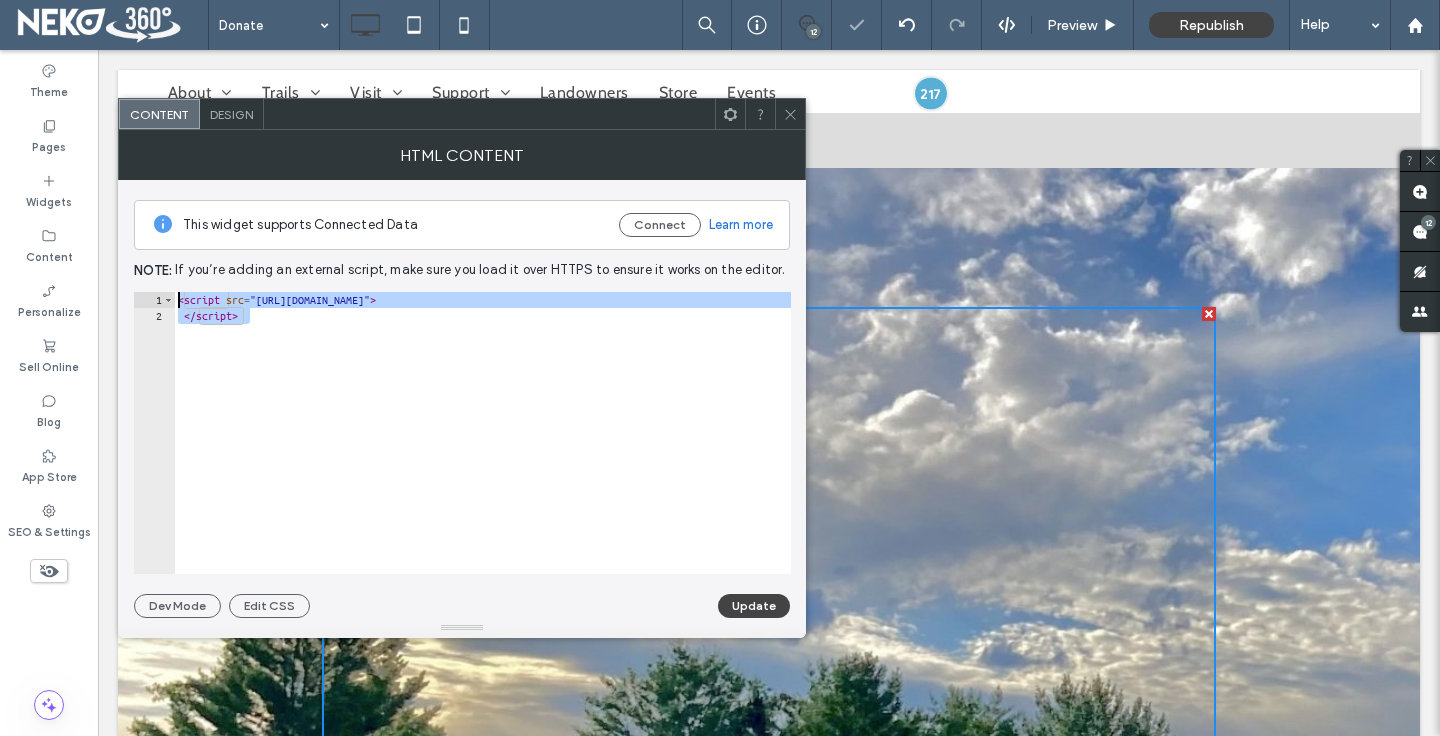drag, startPoint x: 291, startPoint y: 338, endPoint x: 126, endPoint y: 277, distance: 175.91475 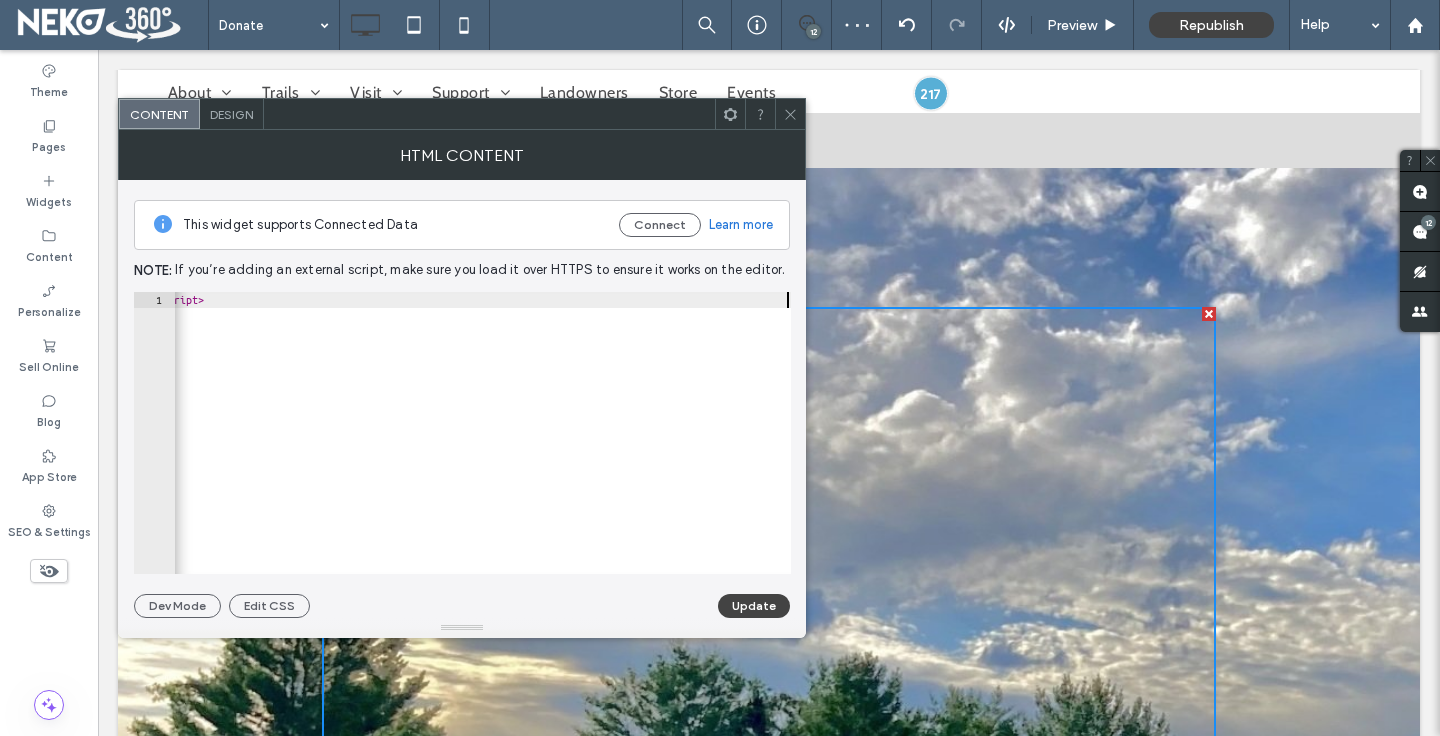 scroll, scrollTop: 0, scrollLeft: 0, axis: both 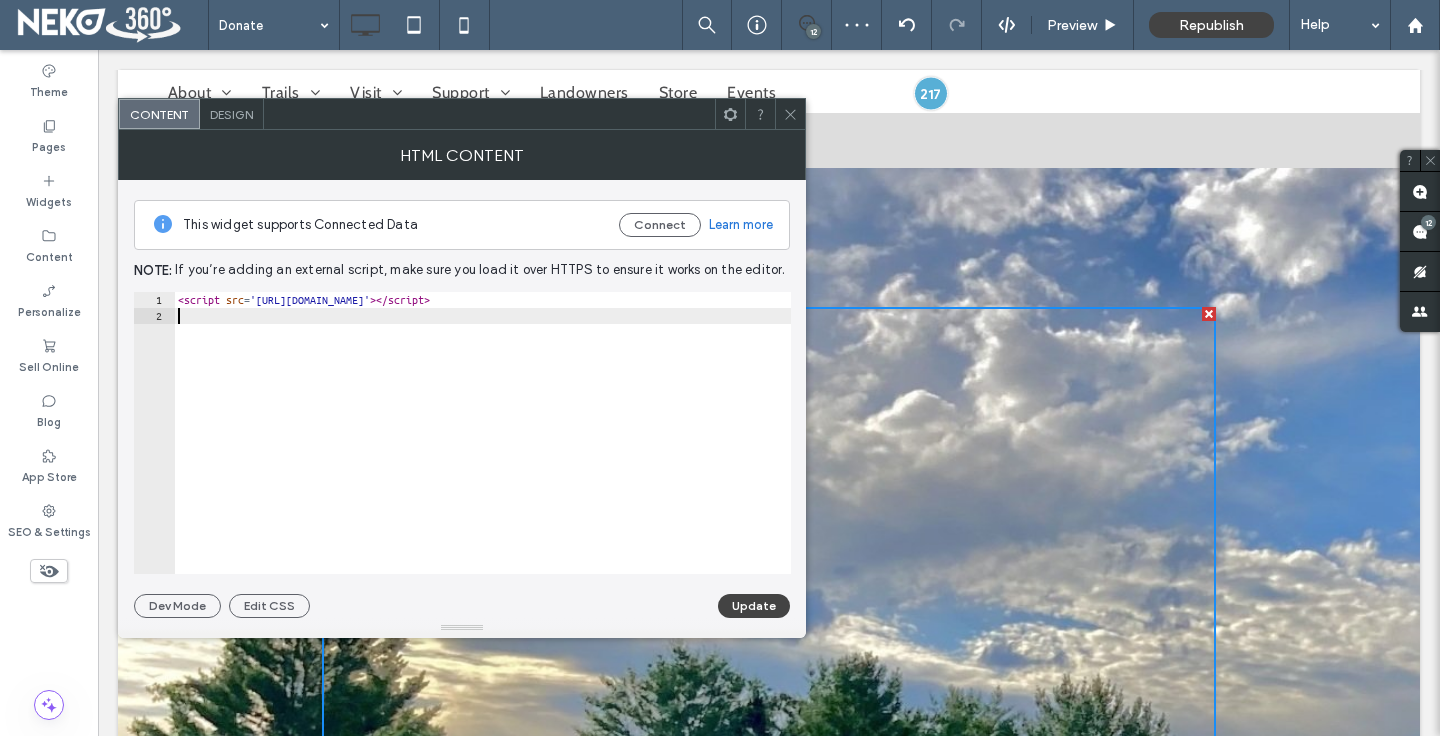 type on "**********" 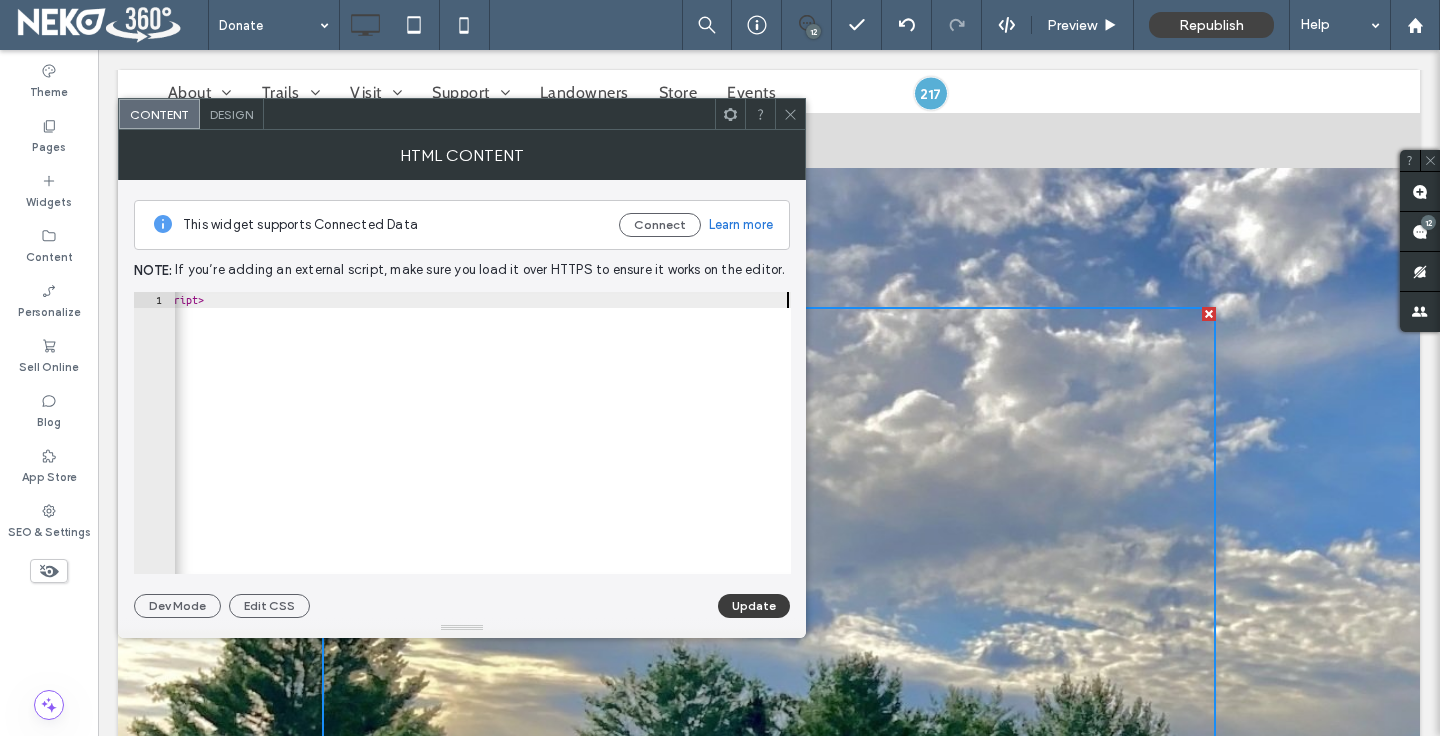 click on "Update" at bounding box center [754, 606] 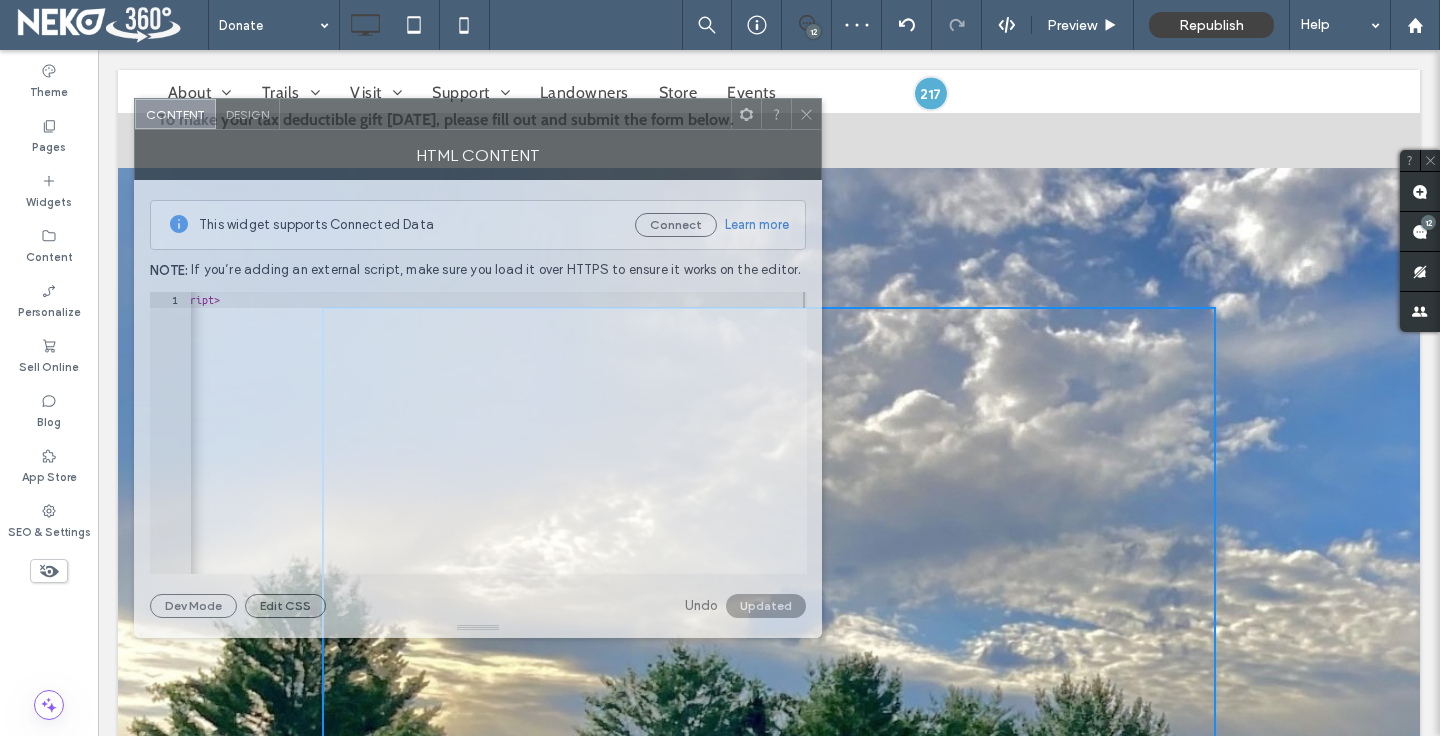 drag, startPoint x: 456, startPoint y: 121, endPoint x: 626, endPoint y: 122, distance: 170.00294 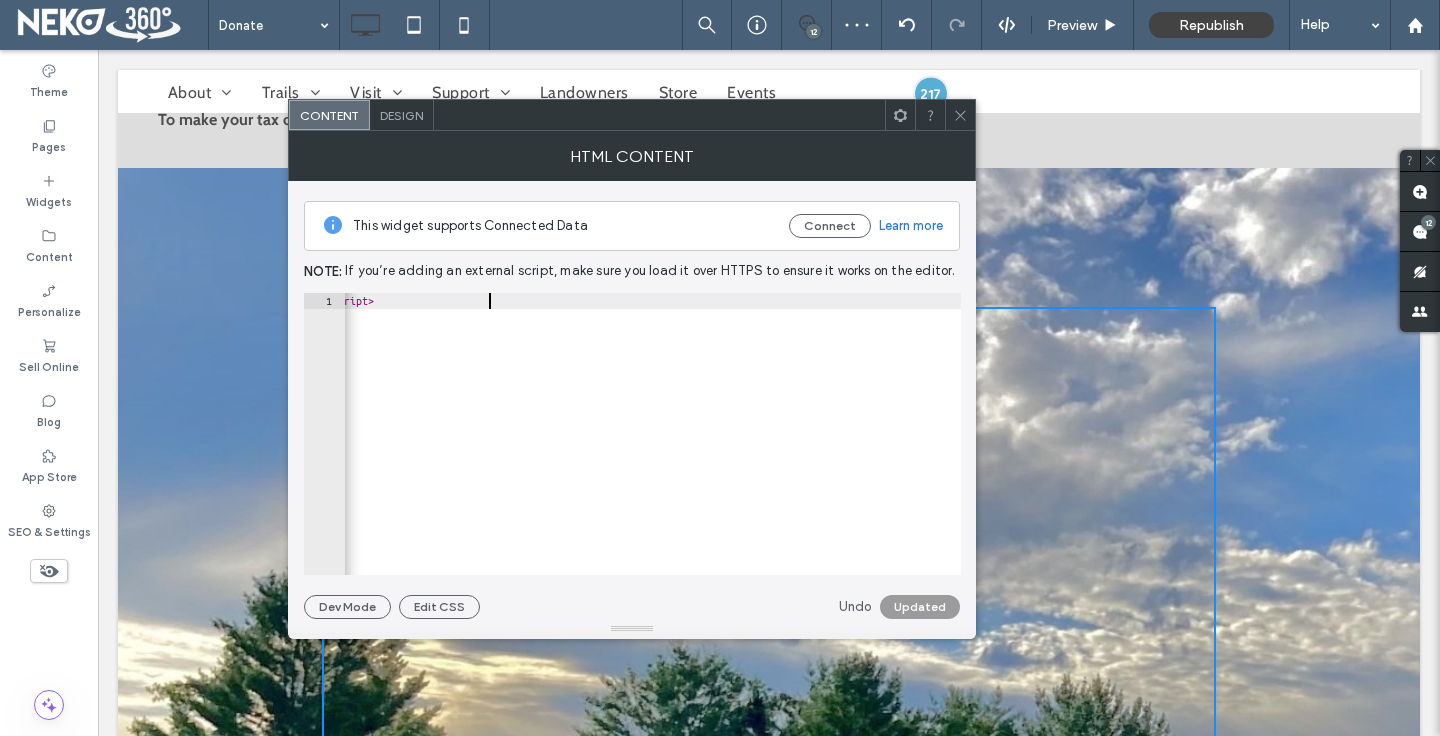 click on "< script   src = '[URL][DOMAIN_NAME]' > </ script >" at bounding box center (539, 450) 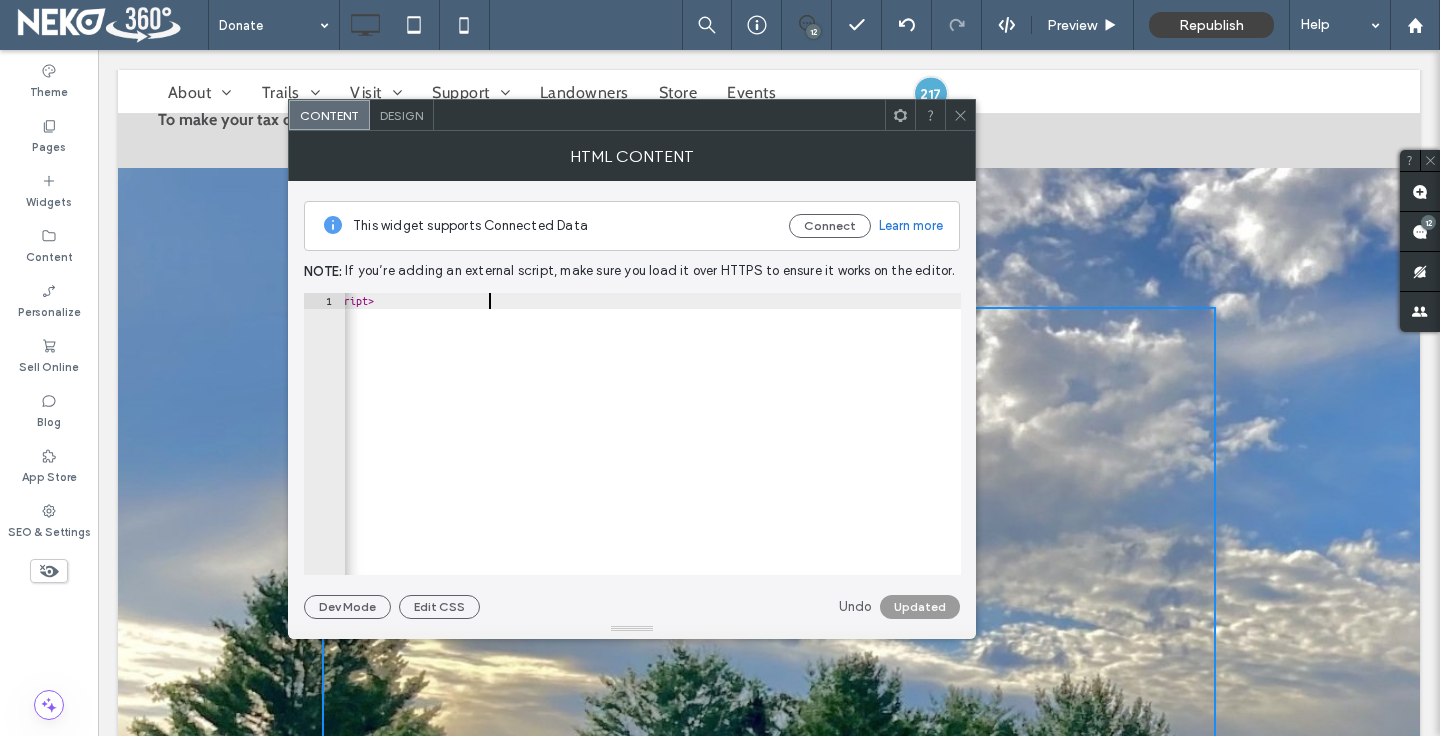 scroll, scrollTop: 0, scrollLeft: 215, axis: horizontal 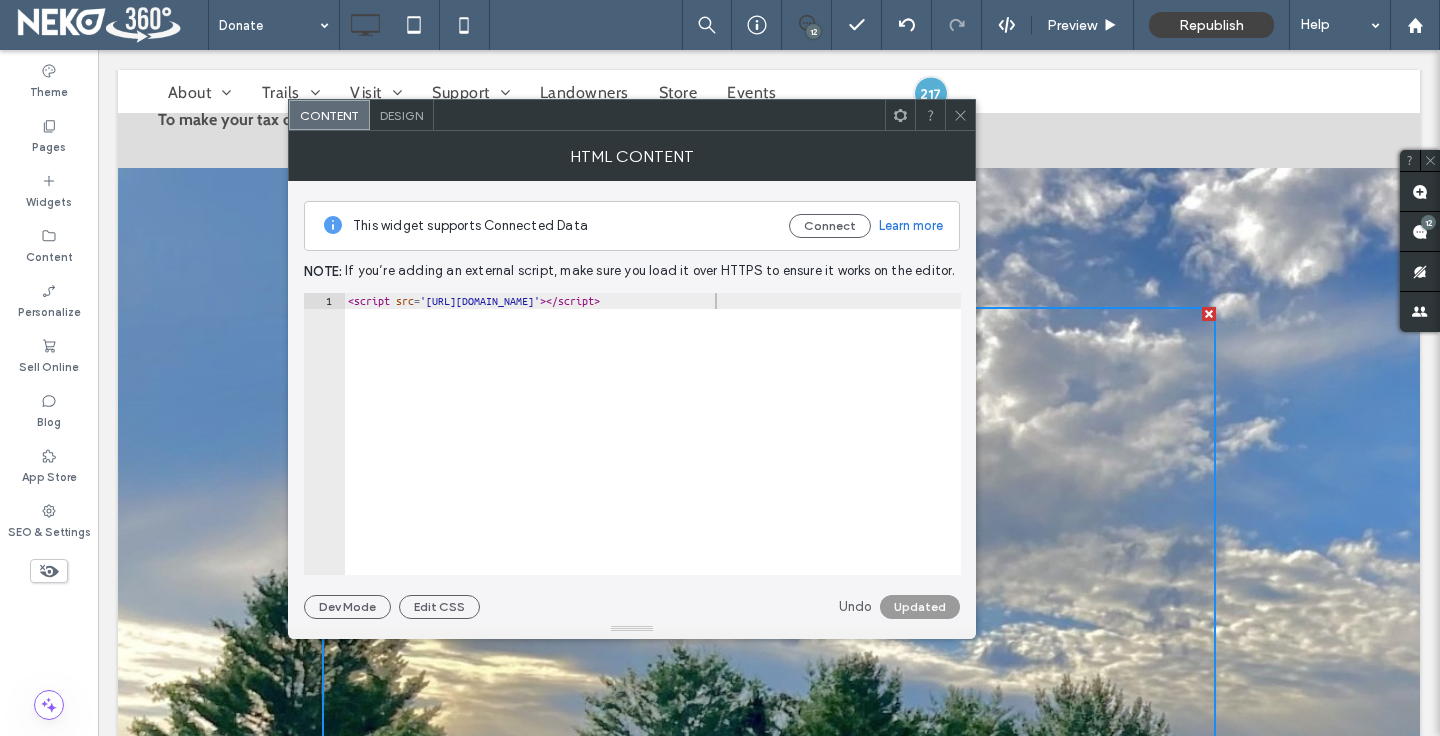 click on "Undo Updated" at bounding box center [899, 607] 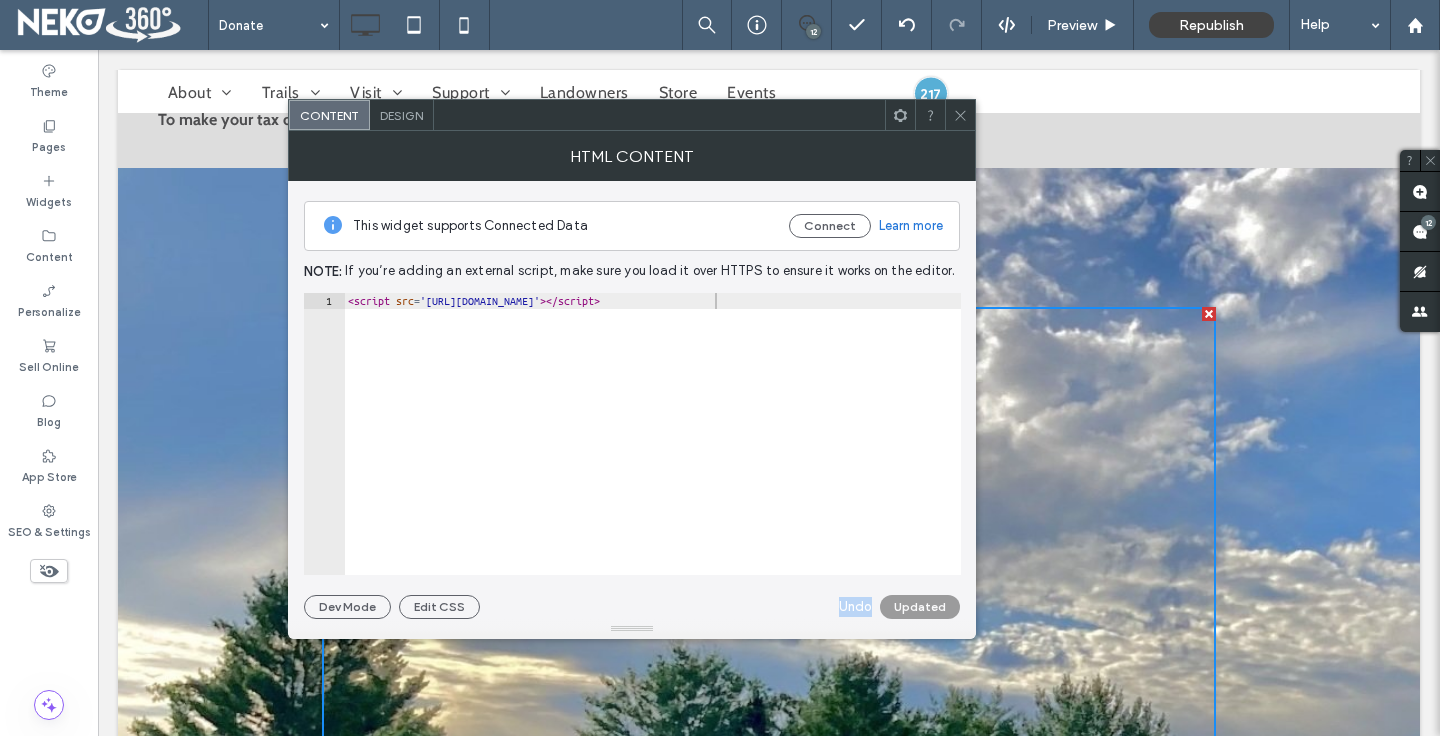 click on "Undo Updated" at bounding box center (899, 607) 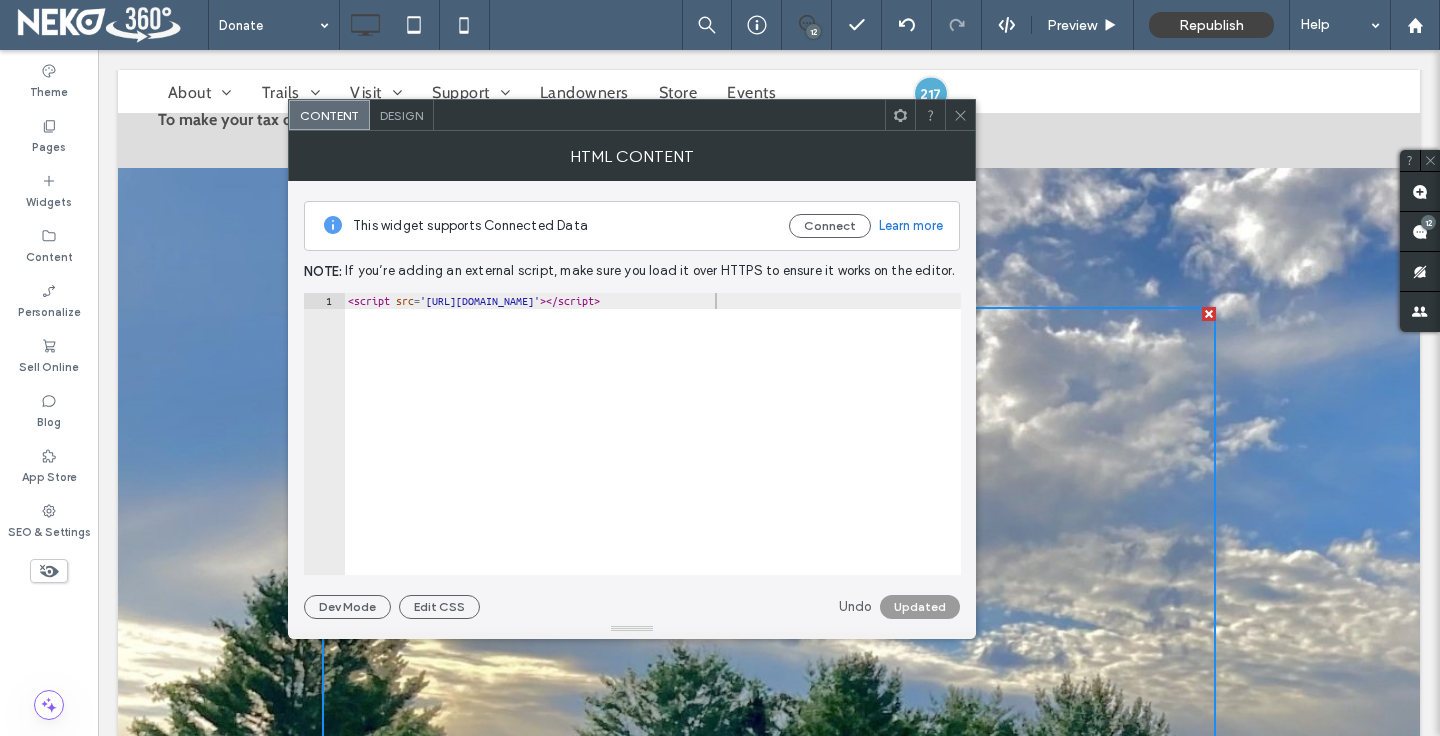 click 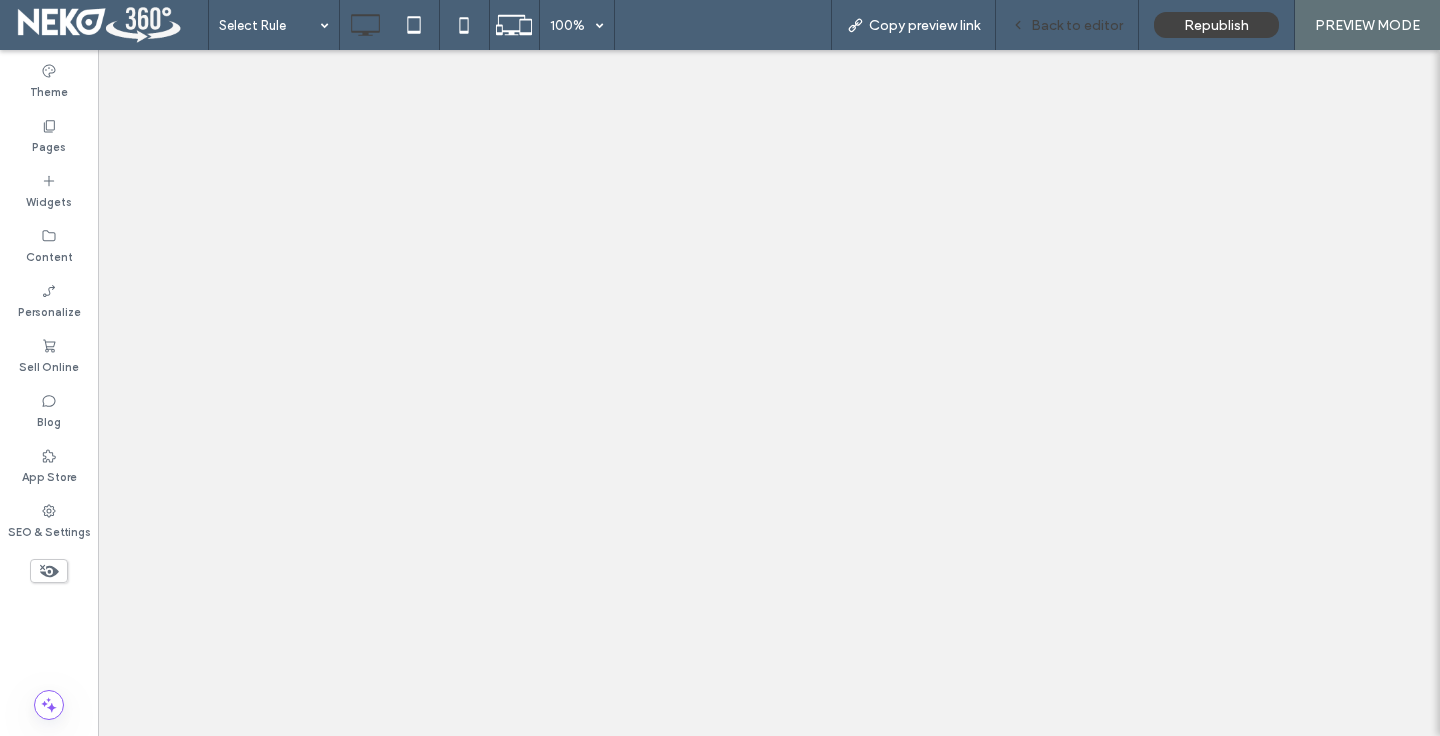 scroll, scrollTop: 0, scrollLeft: 0, axis: both 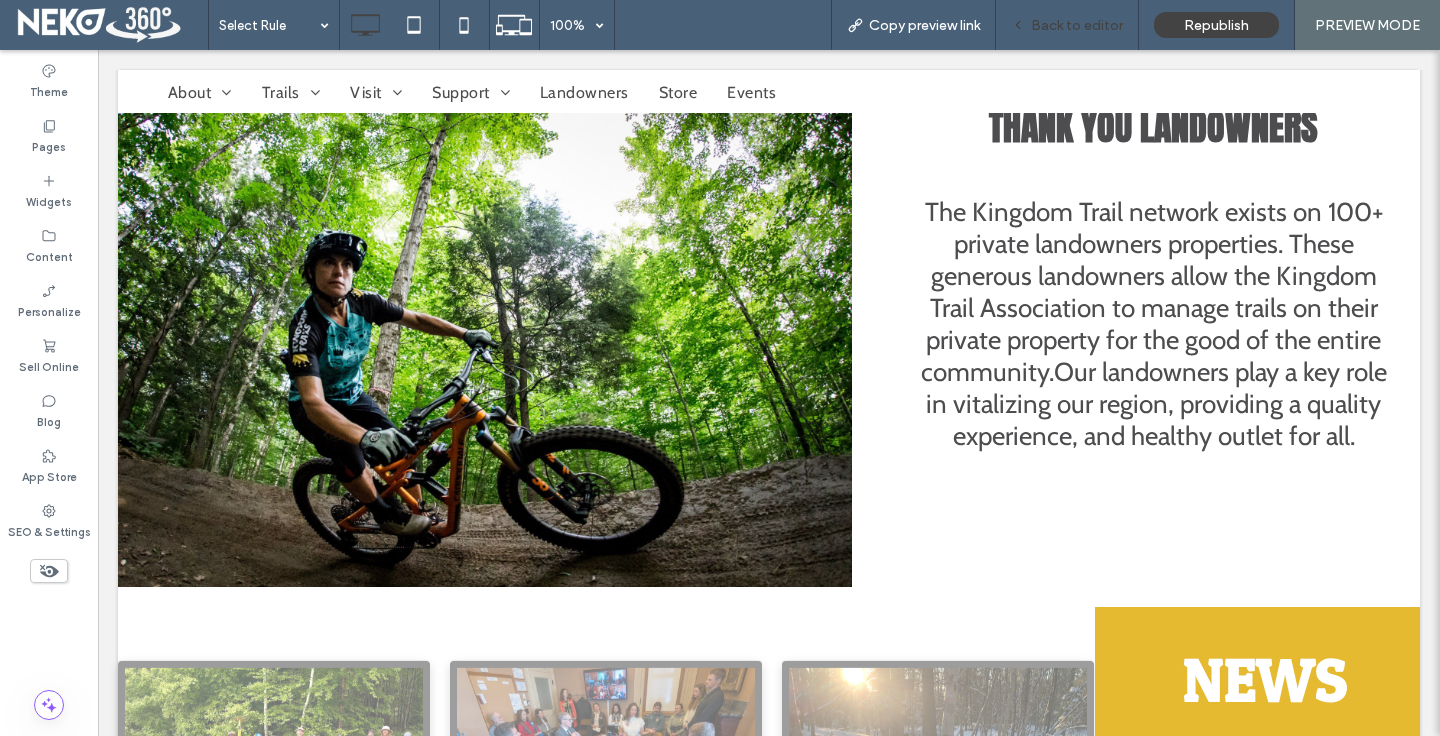 click on "Back to editor" at bounding box center (1067, 25) 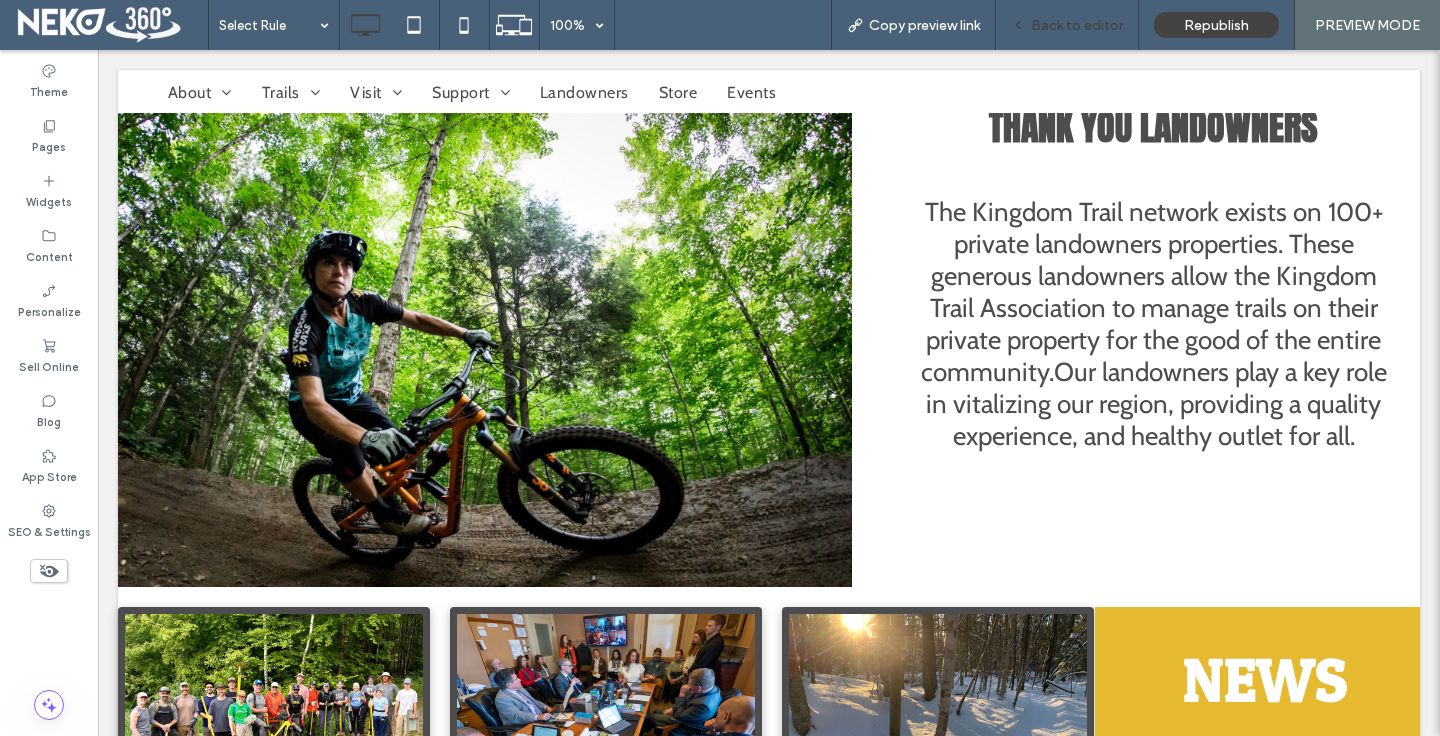 click on "Back to editor" at bounding box center (1077, 25) 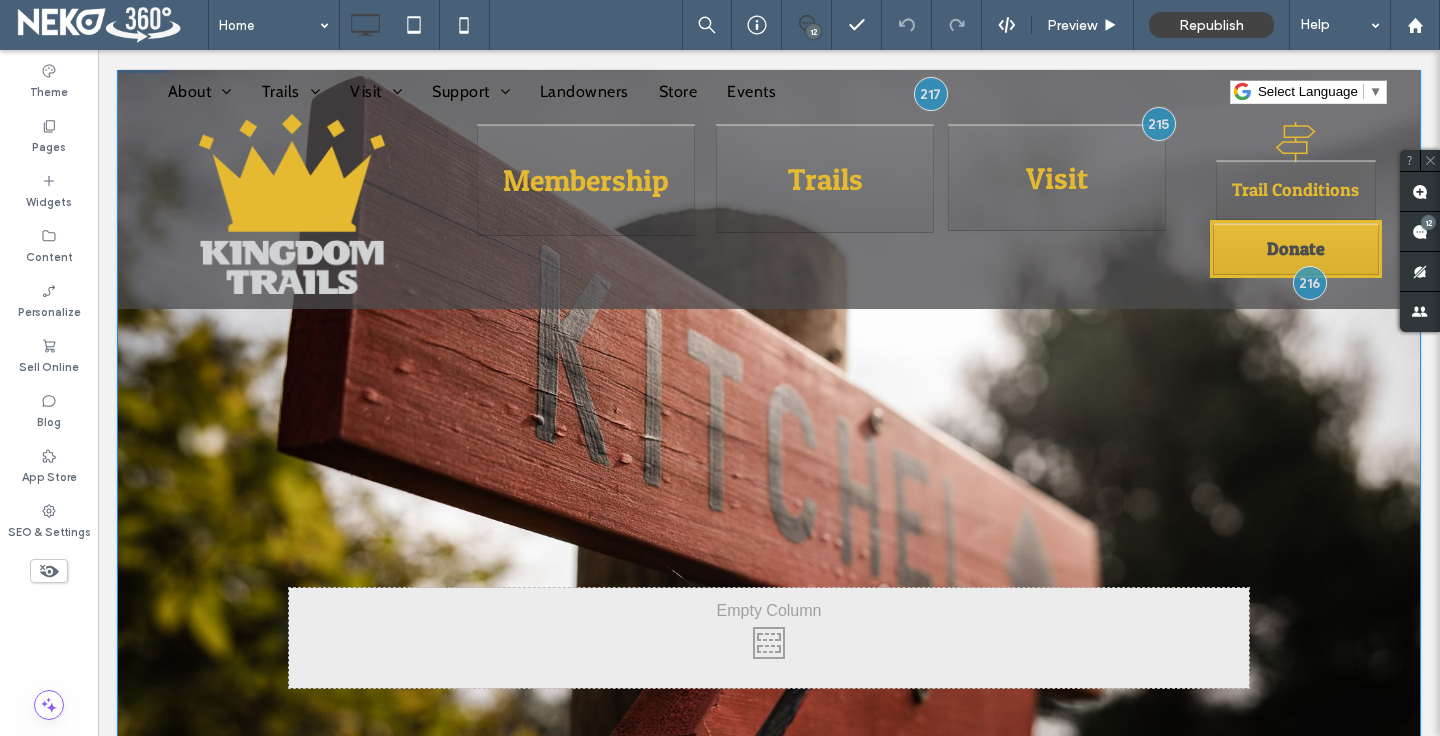 scroll, scrollTop: 0, scrollLeft: 0, axis: both 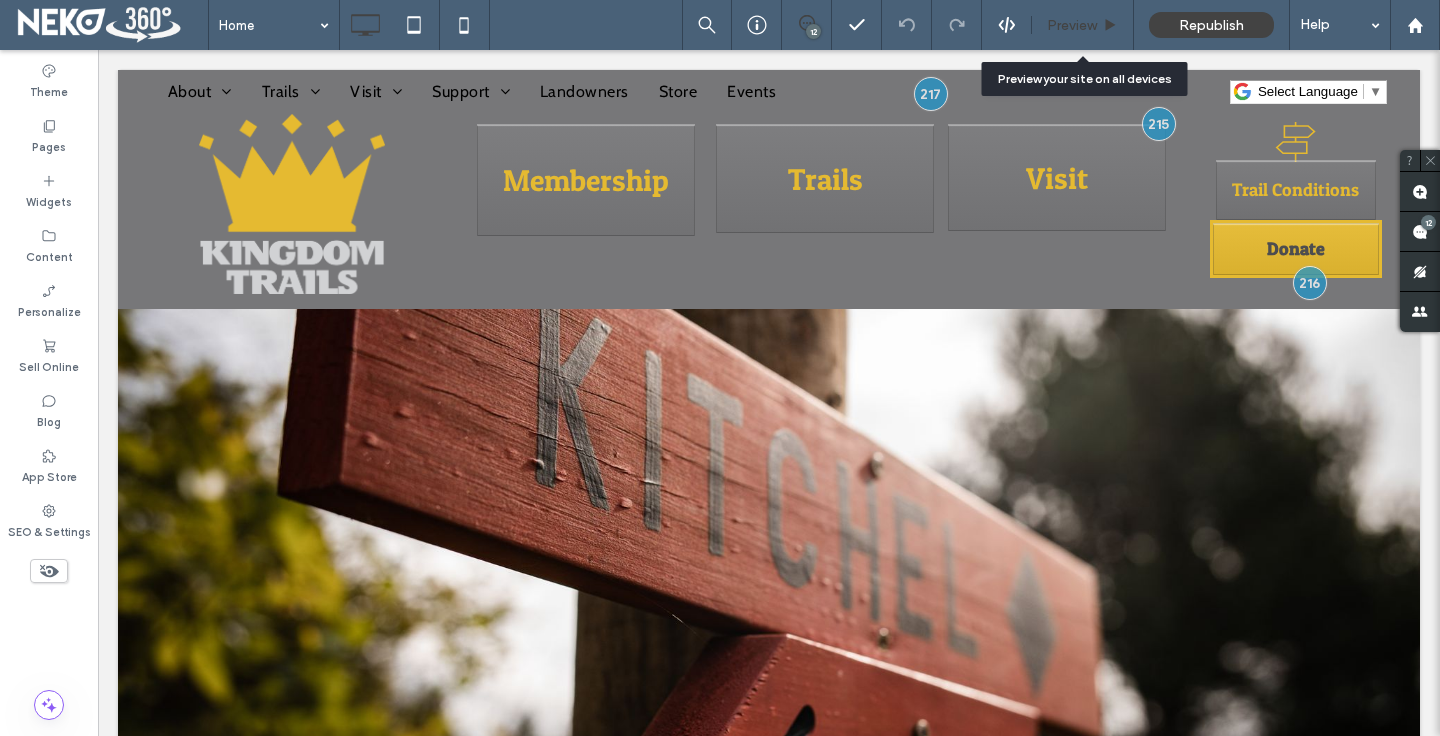 click on "Preview" at bounding box center [1083, 25] 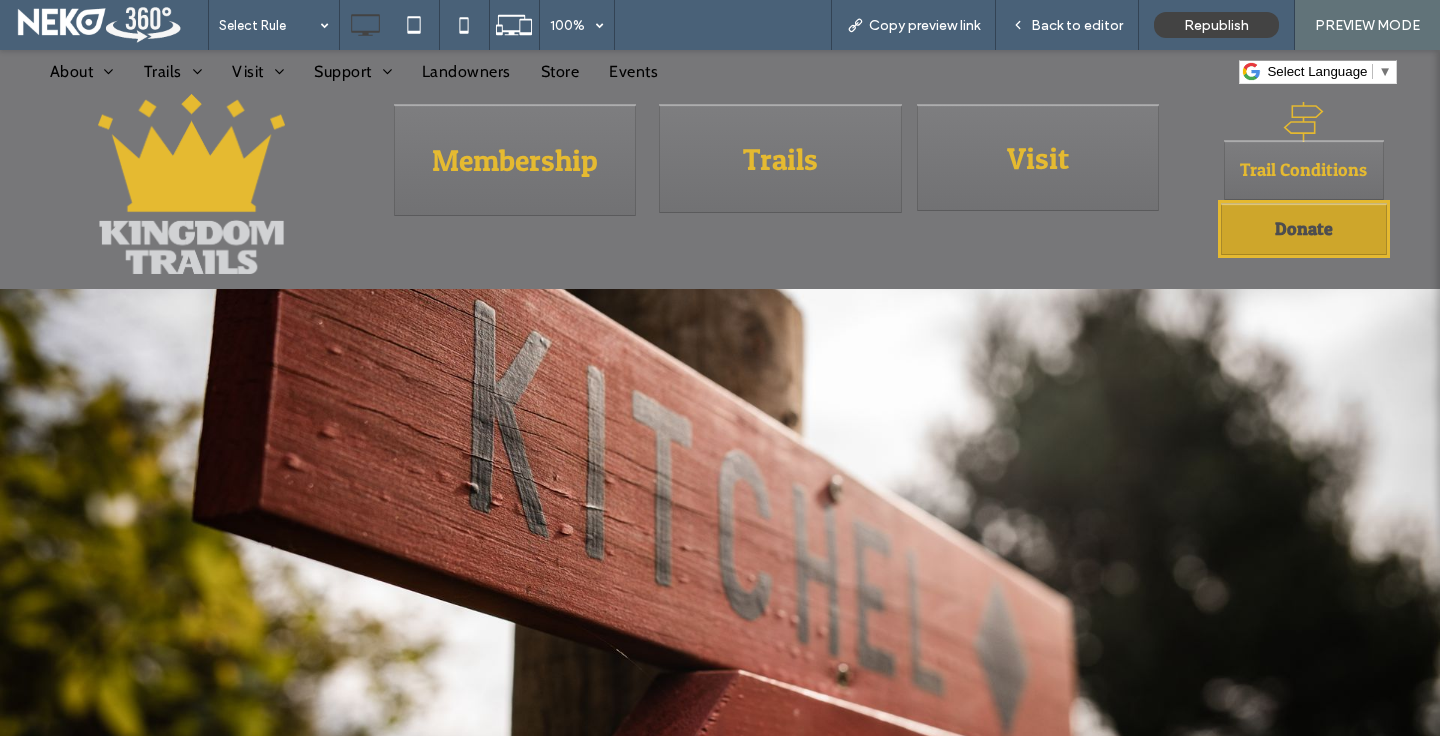click on "Donate" at bounding box center (1304, 229) 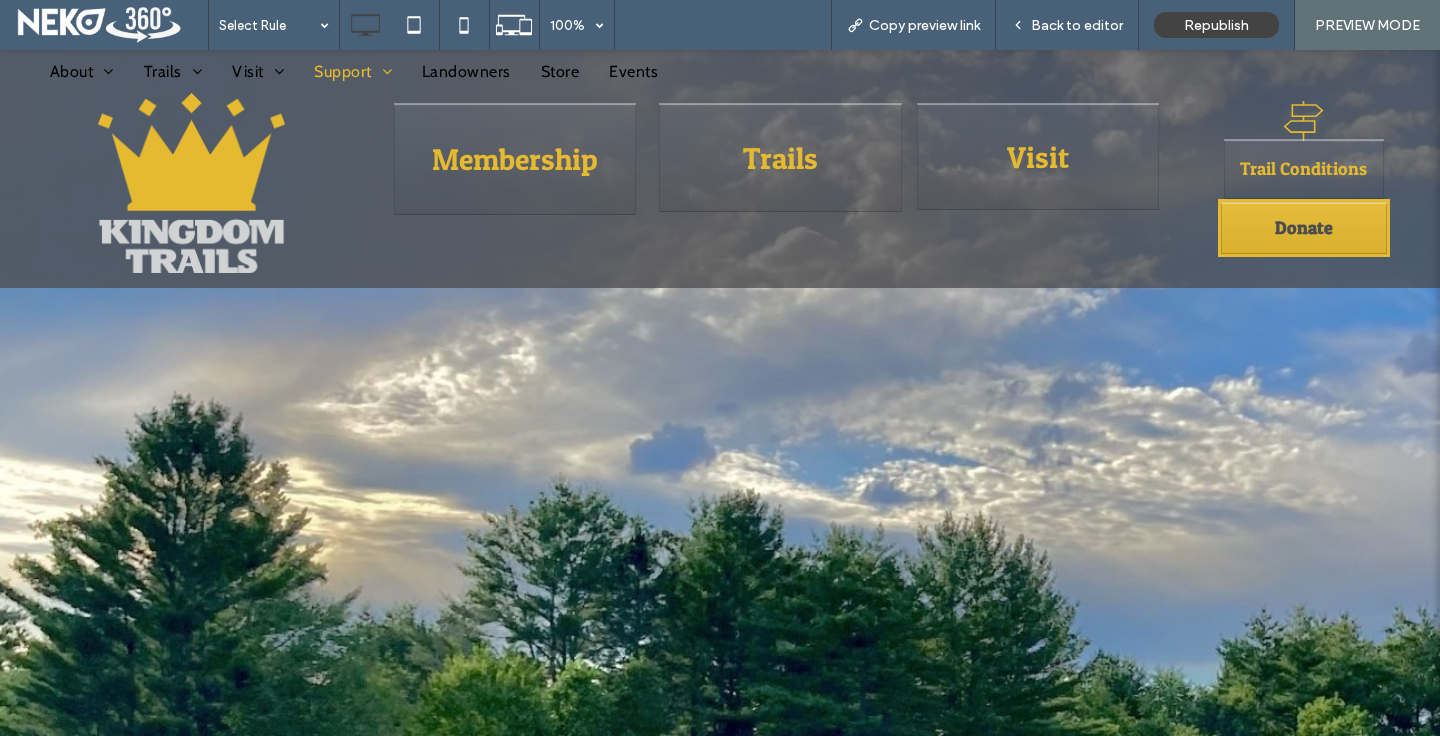 scroll, scrollTop: 0, scrollLeft: 0, axis: both 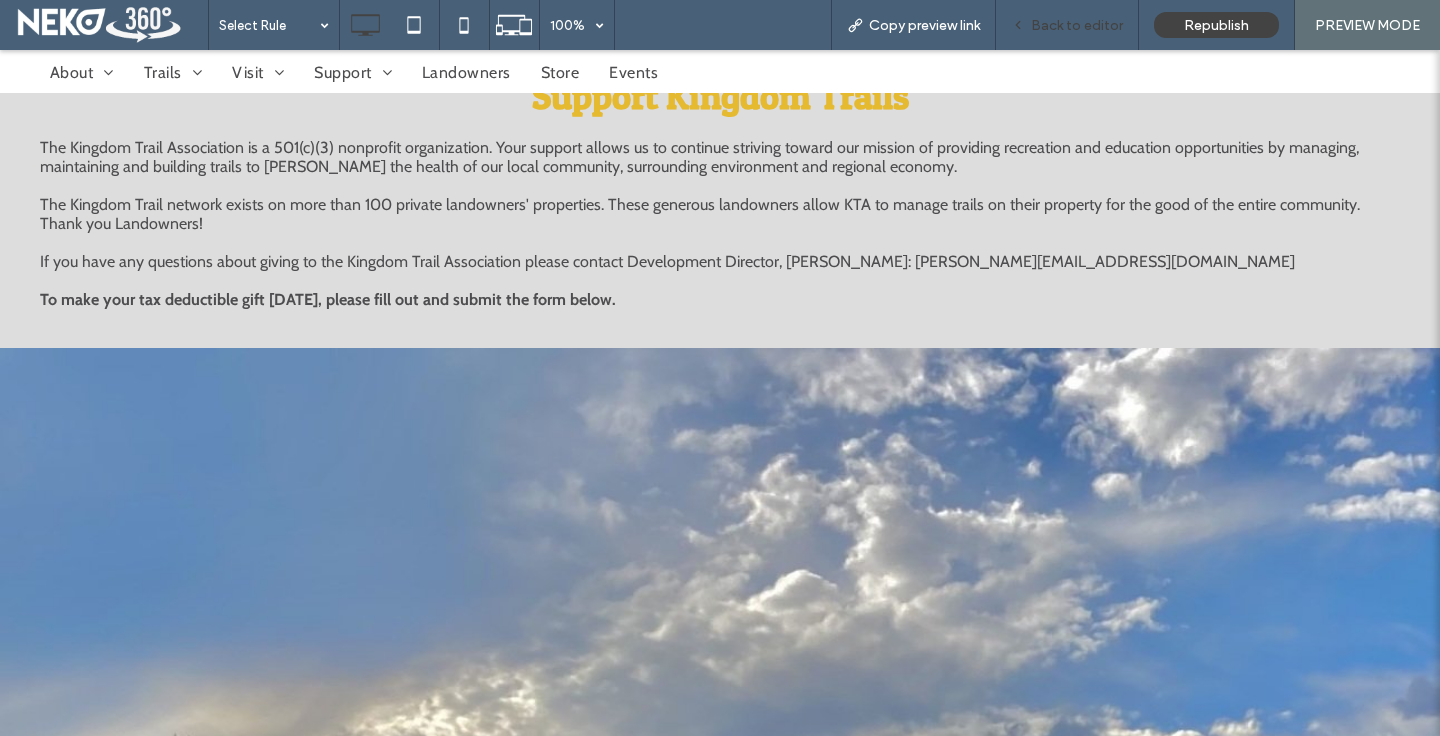 click on "Back to editor" at bounding box center [1067, 25] 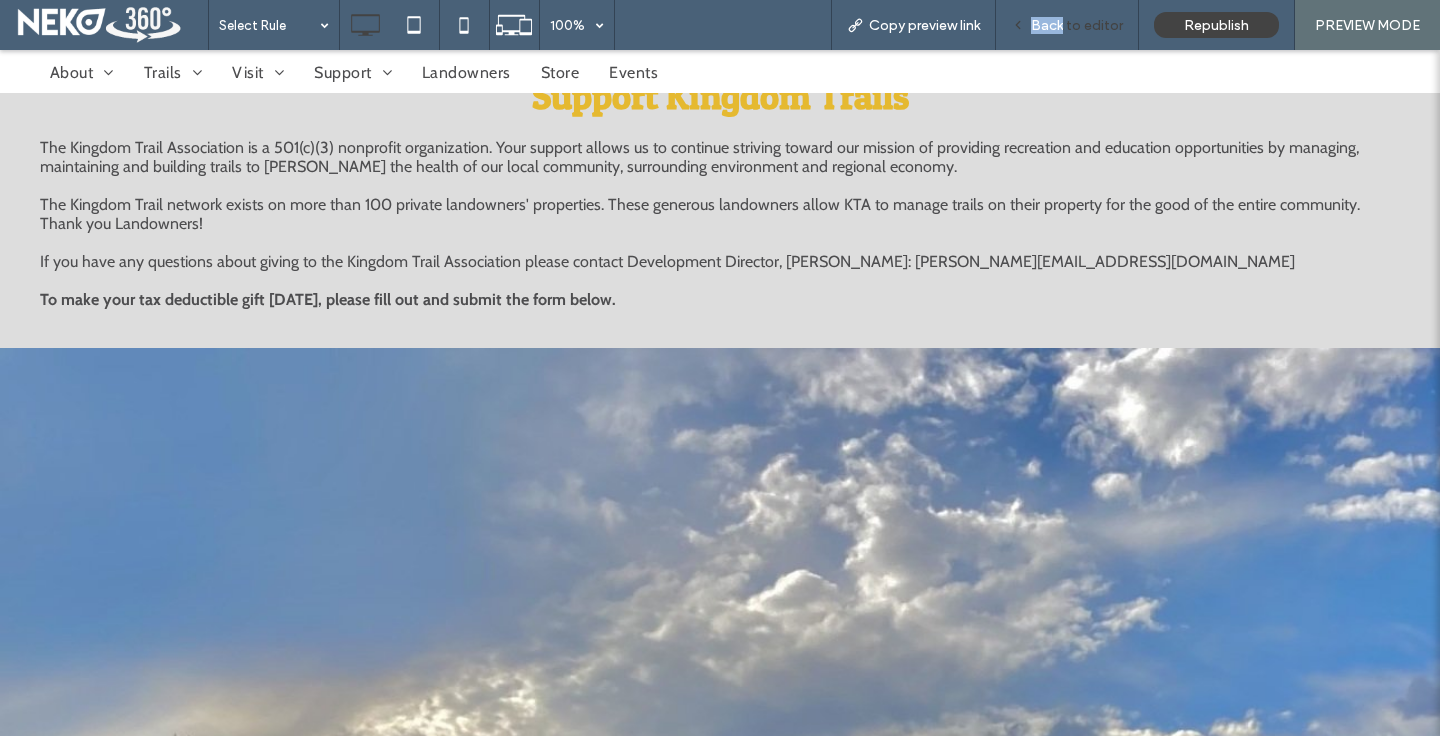 click on "Back to editor" at bounding box center [1067, 25] 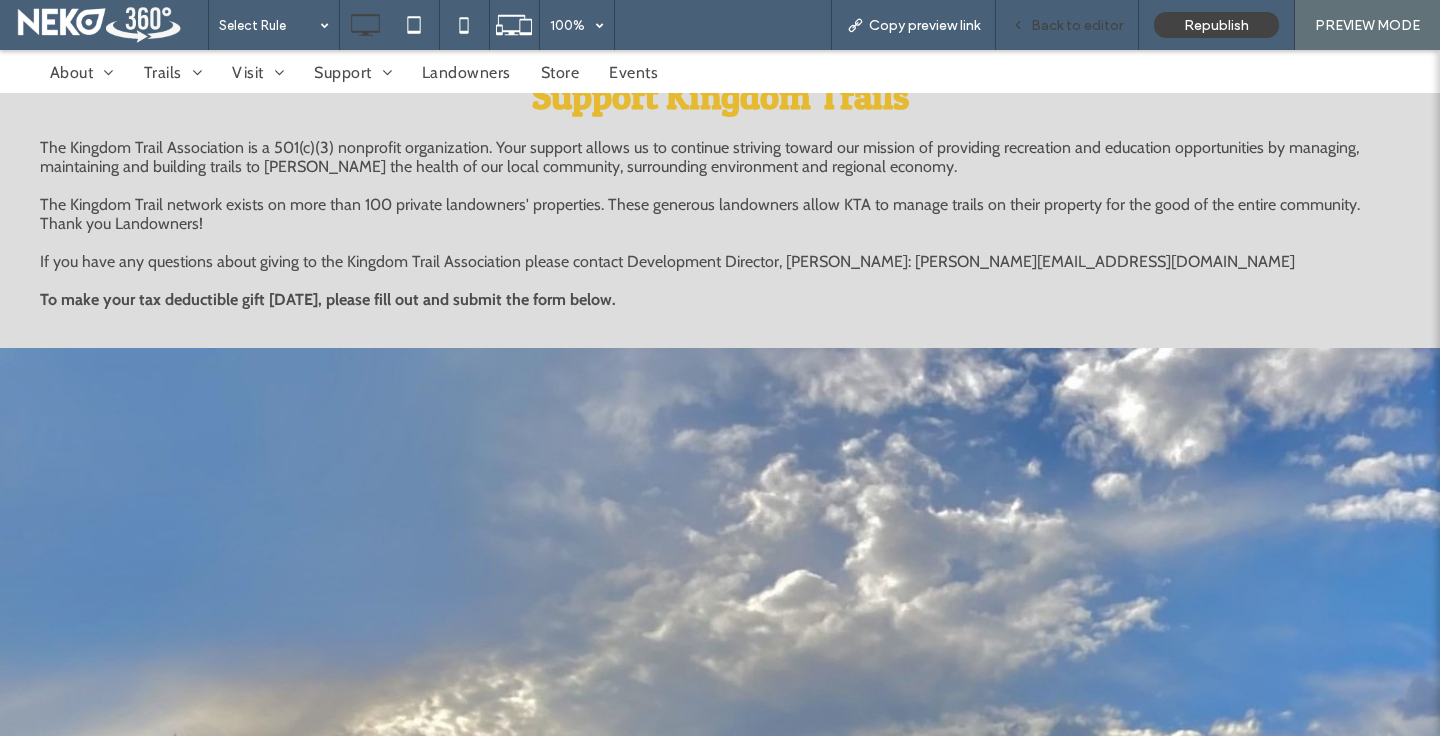 click on "Back to editor" at bounding box center (1067, 25) 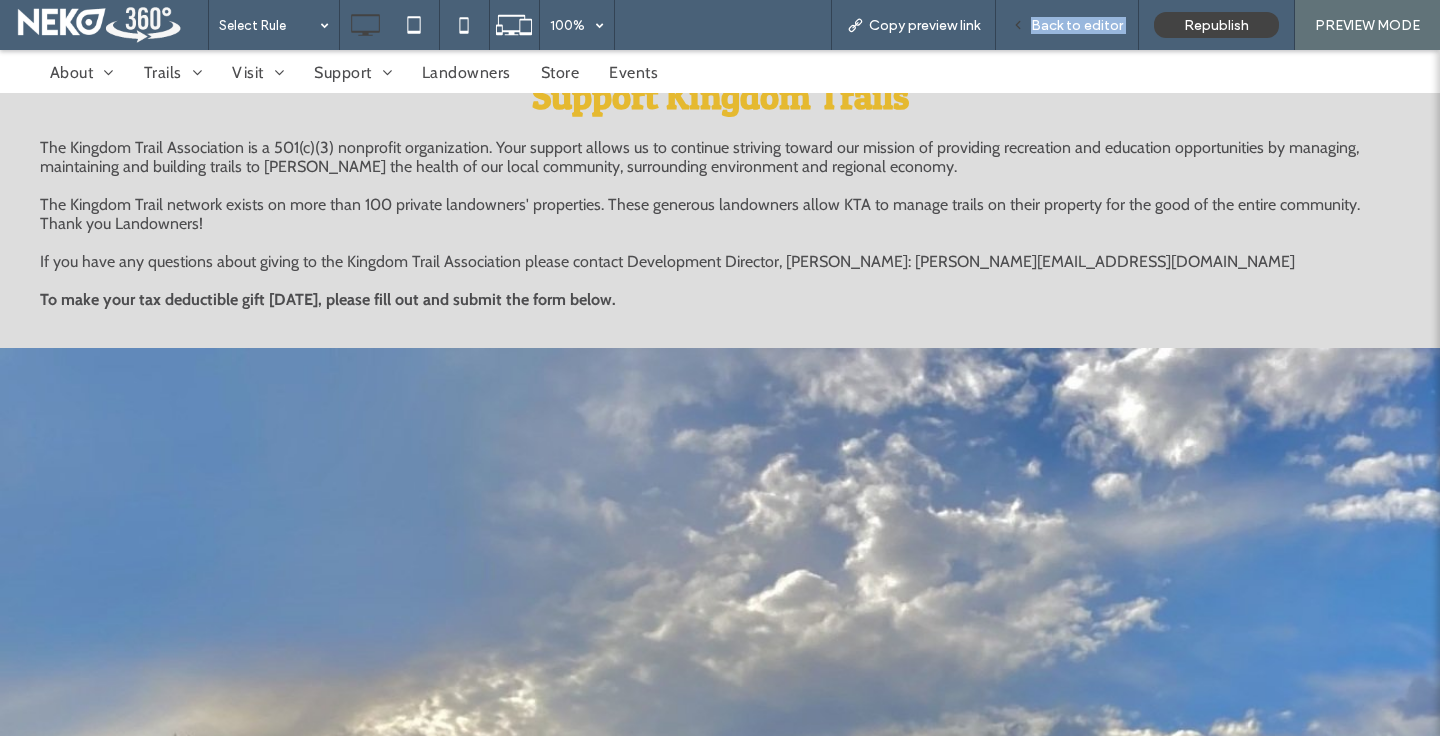 click on "Back to editor" at bounding box center (1067, 25) 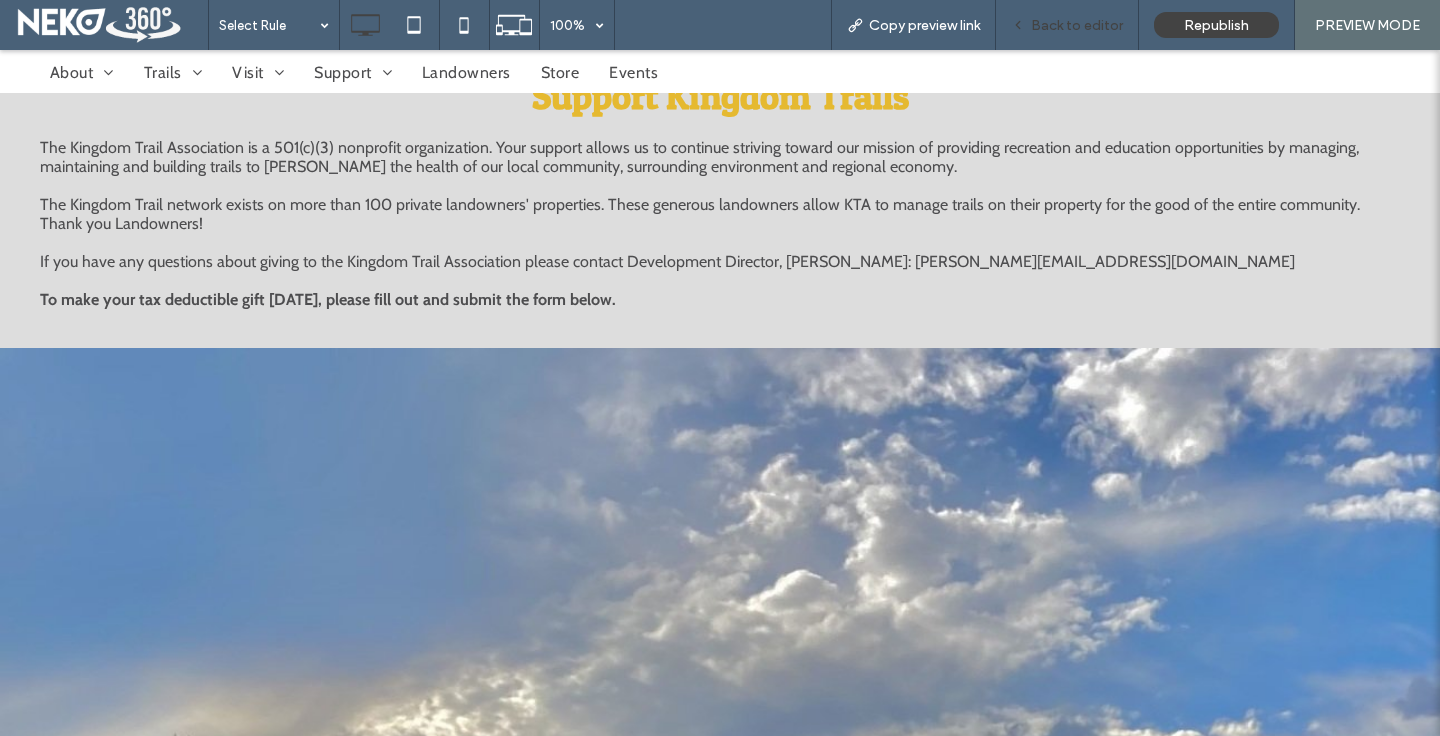 click on "Back to editor" at bounding box center [1067, 25] 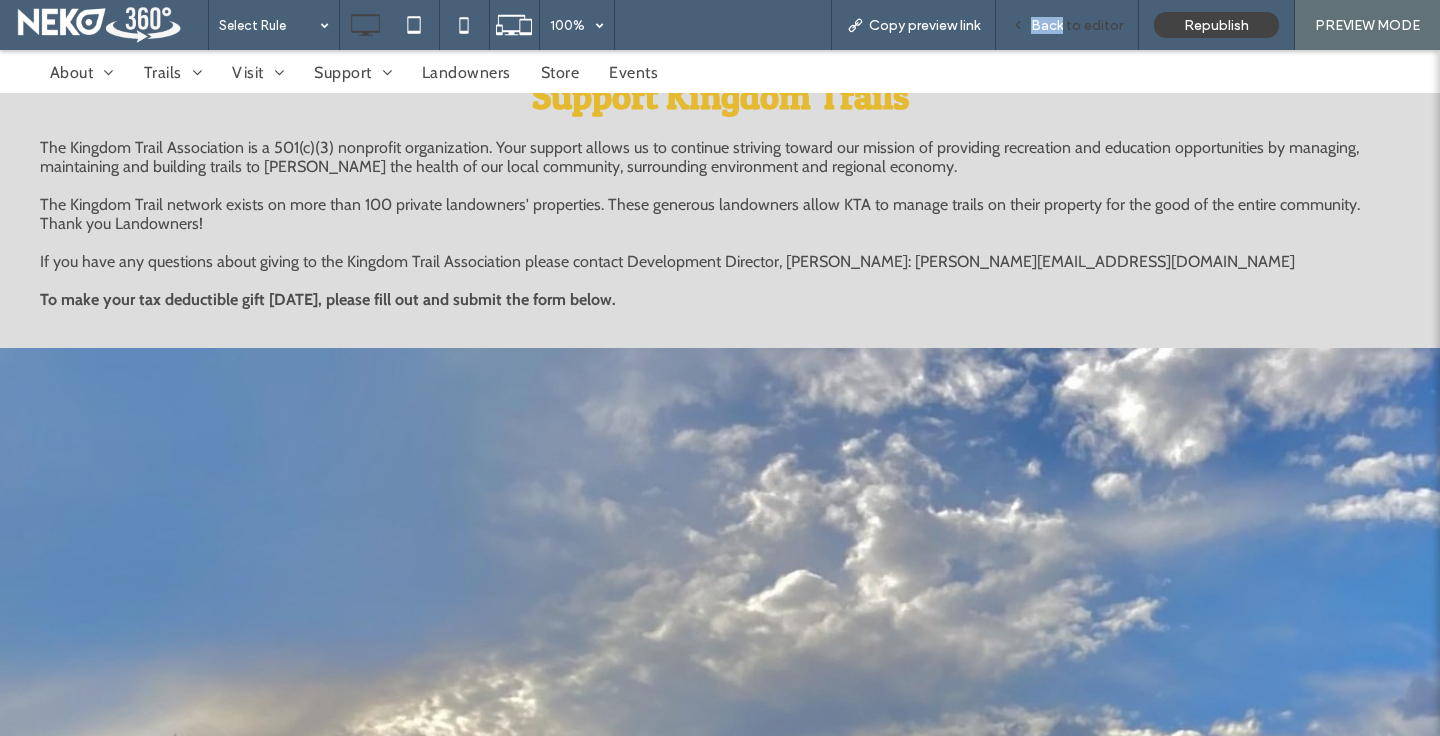 click on "Back to editor" at bounding box center [1067, 25] 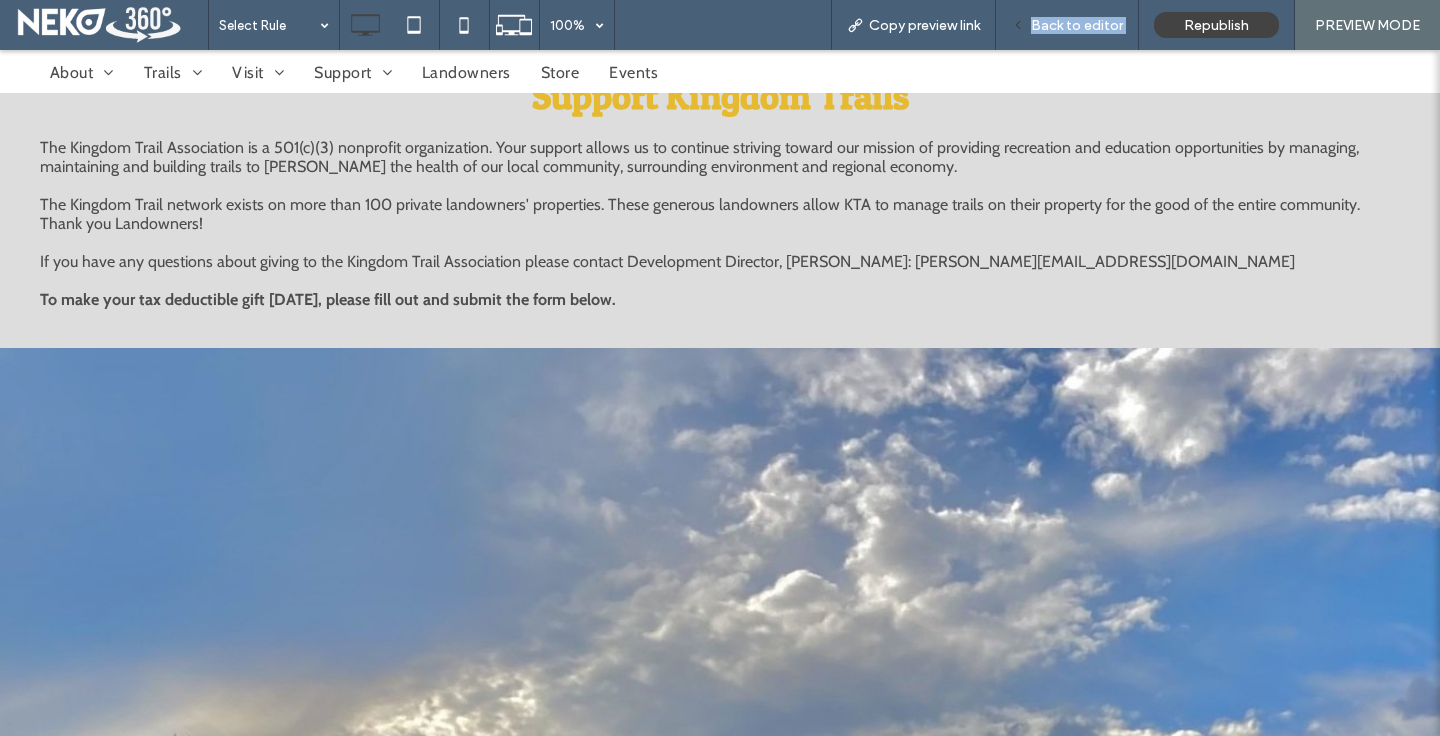 click on "Back to editor" at bounding box center (1067, 25) 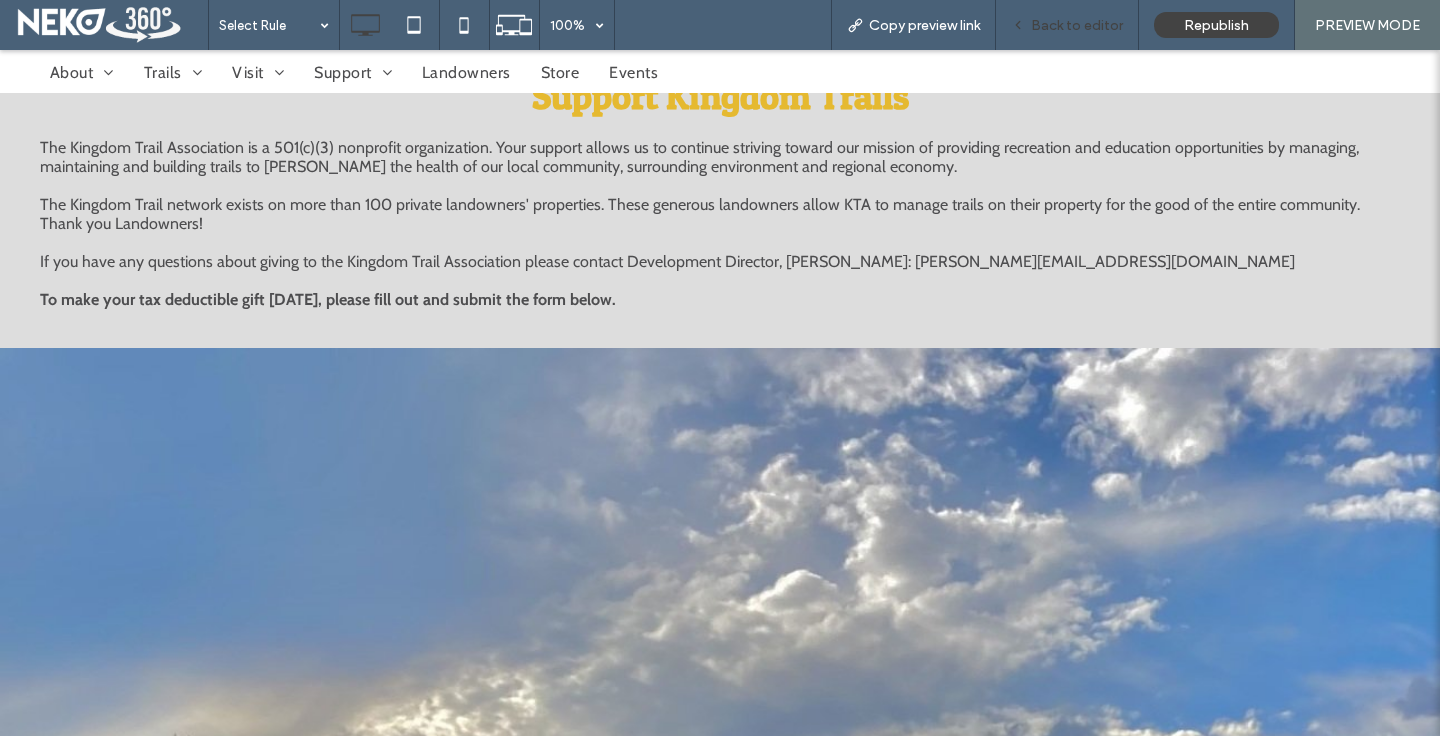 click on "Back to editor" at bounding box center (1077, 25) 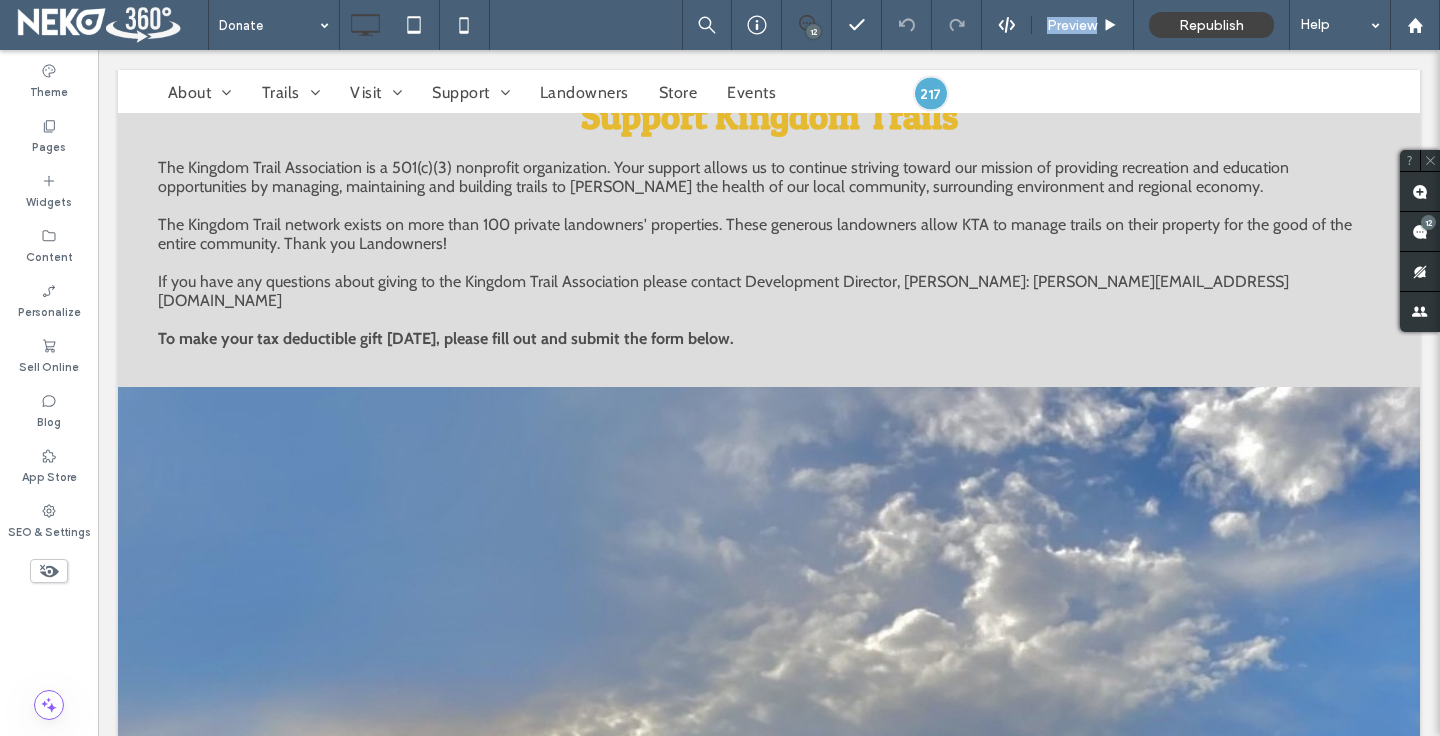 click on "Preview" at bounding box center (1072, 25) 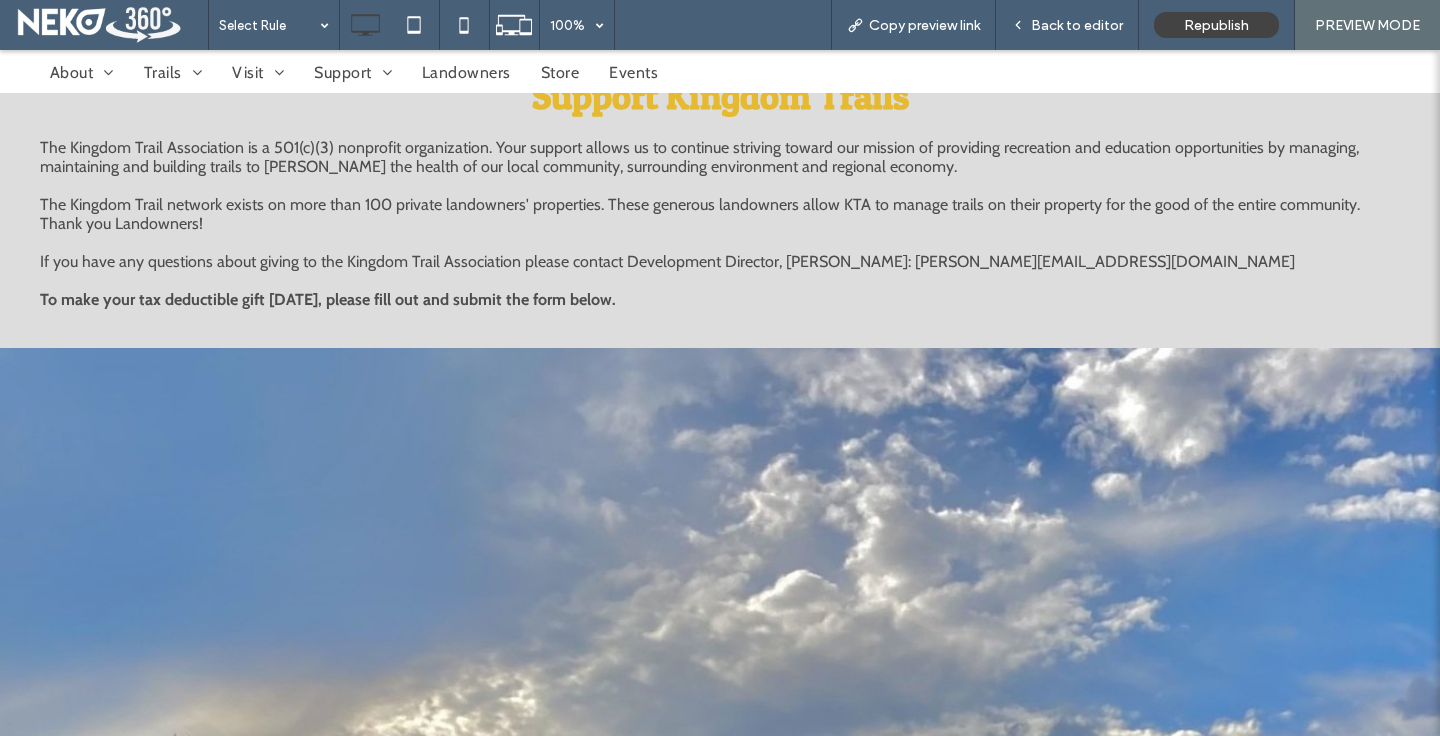 click on "Back to editor" at bounding box center [1077, 25] 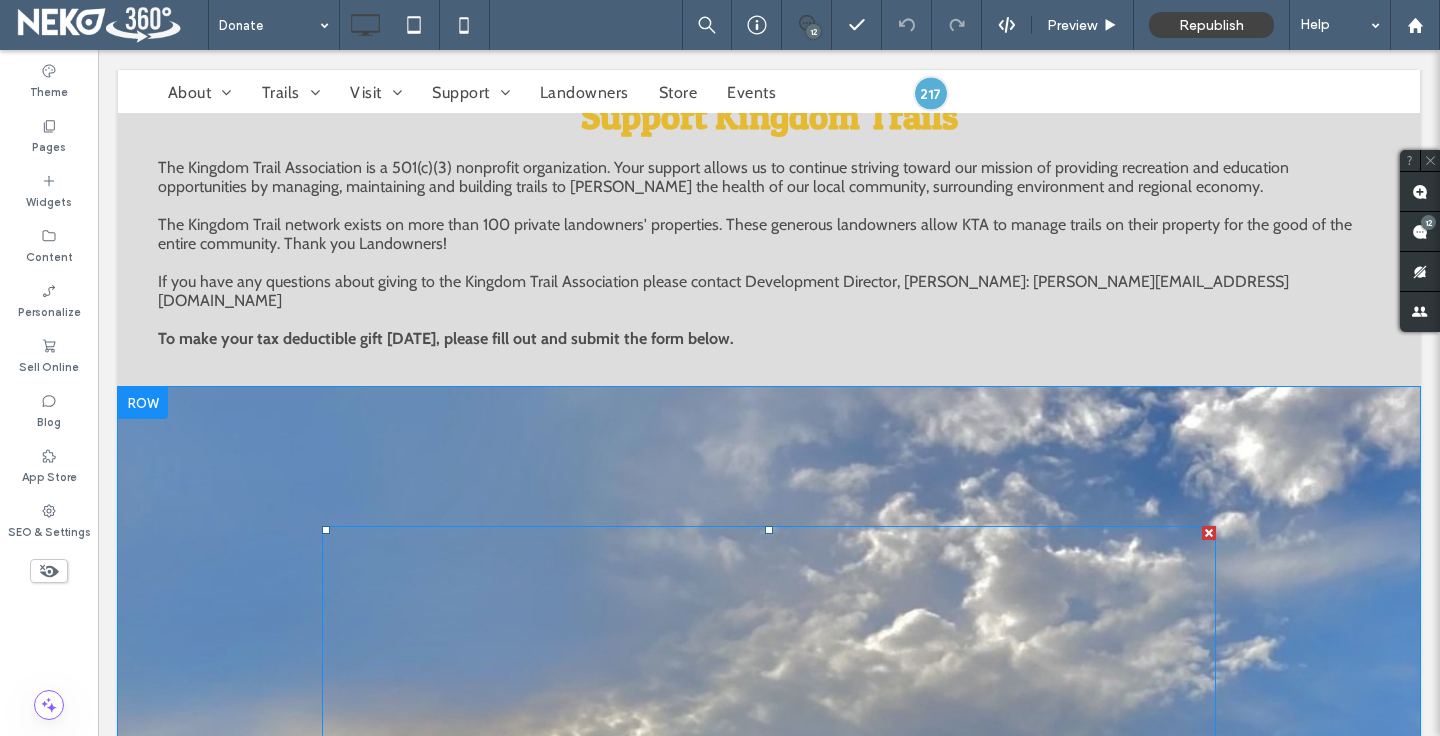 click at bounding box center (769, 1069) 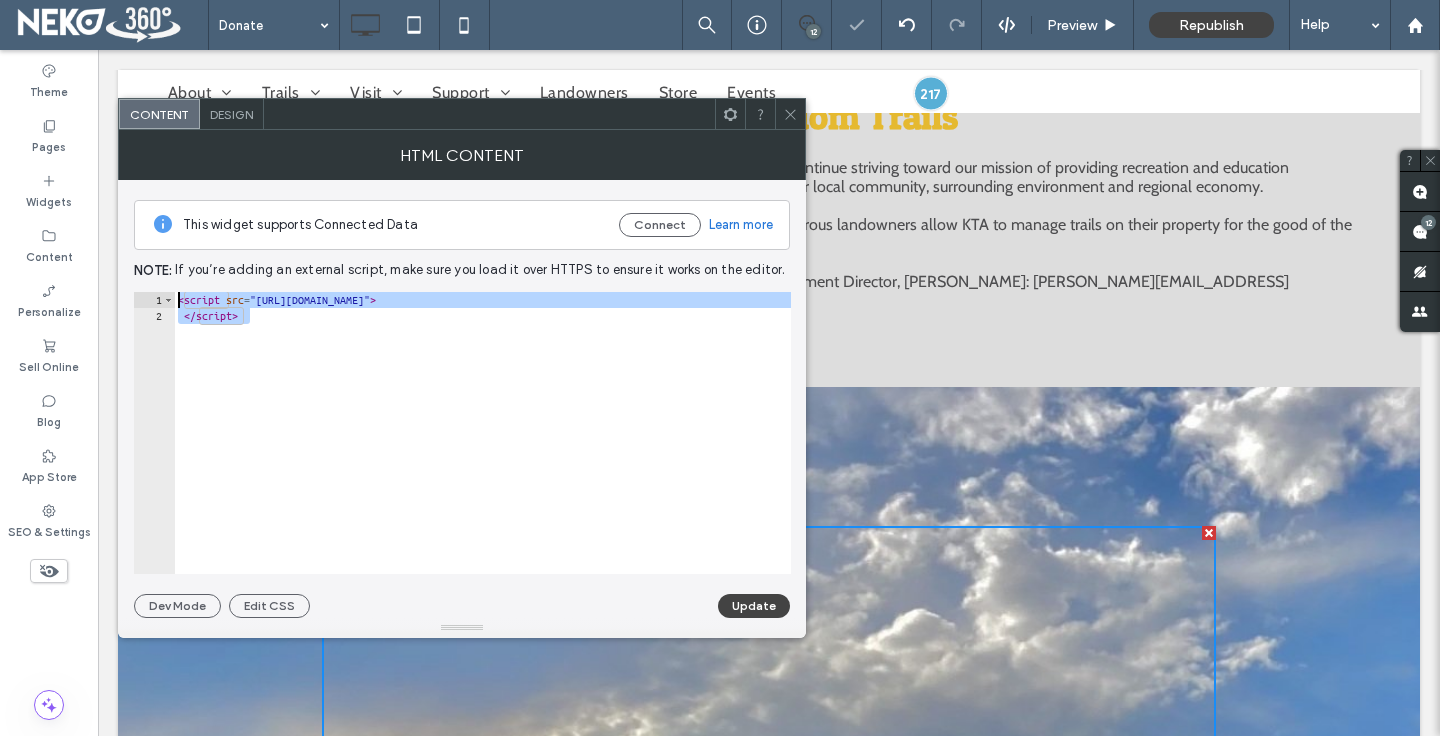 drag, startPoint x: 429, startPoint y: 365, endPoint x: 108, endPoint y: 294, distance: 328.75827 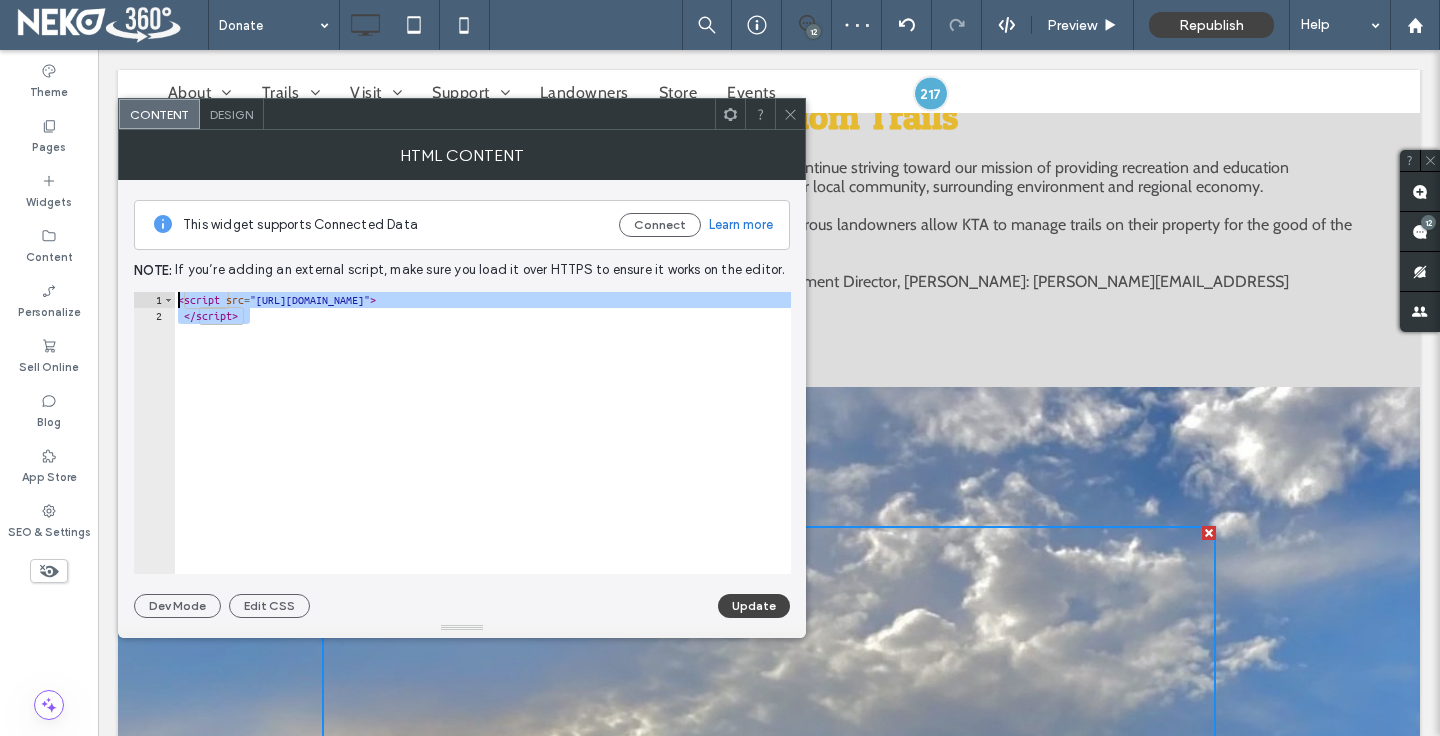 paste on "**********" 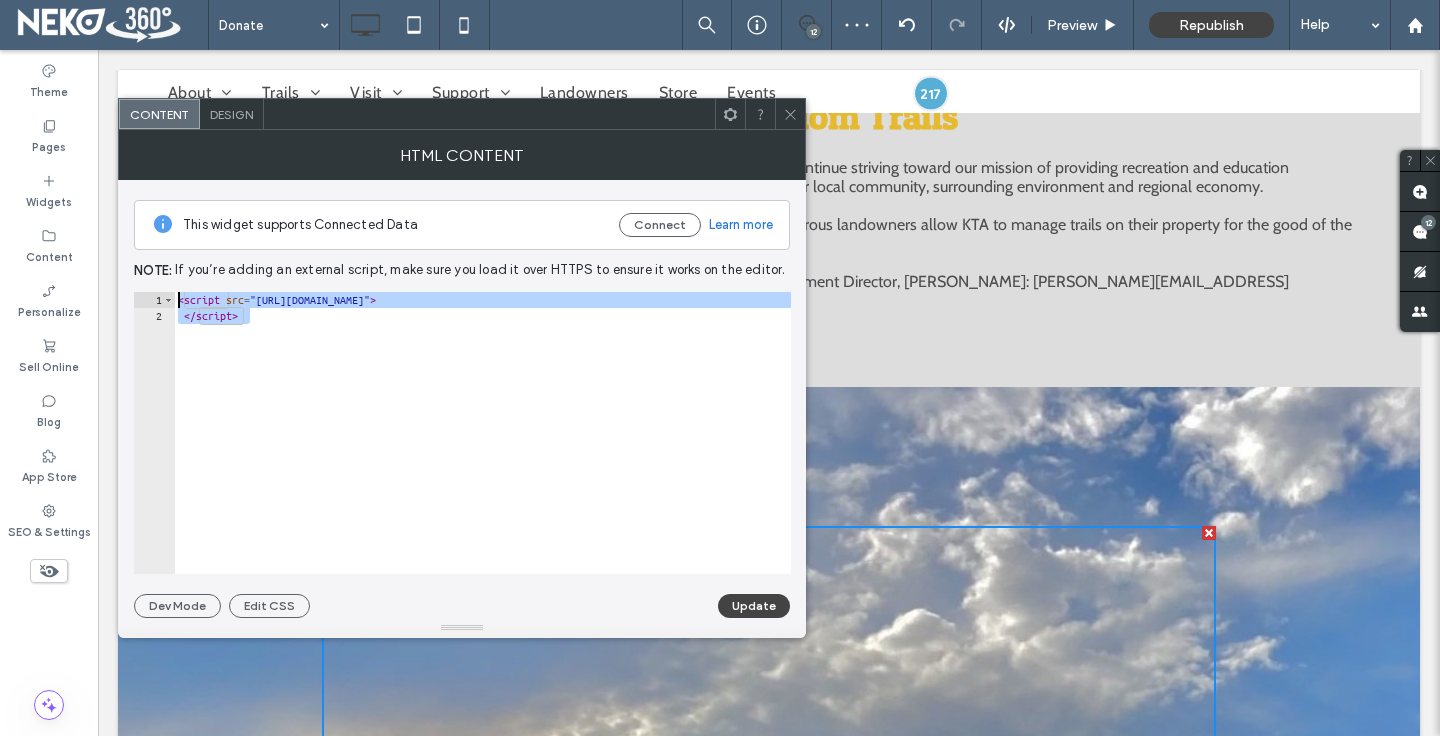 type on "**********" 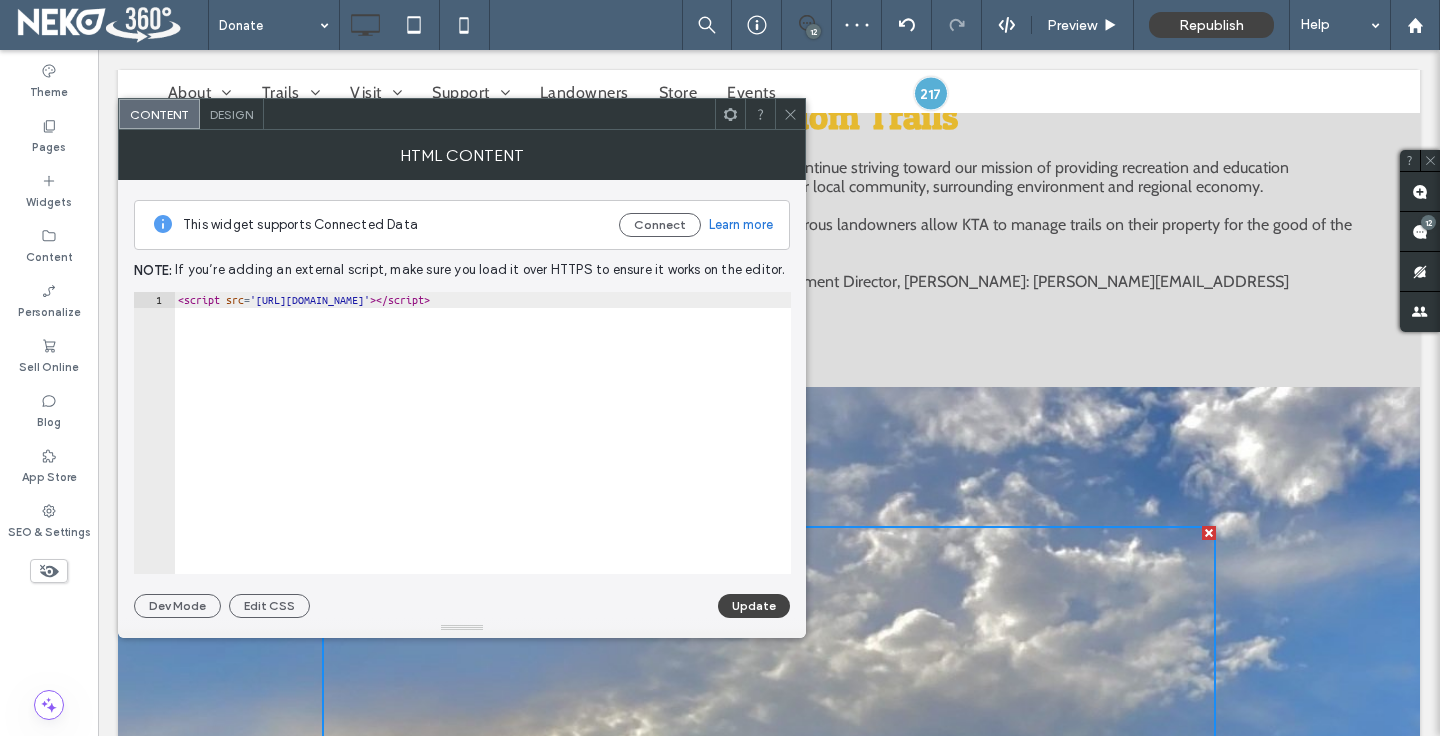 click on "< script   src = '[URL][DOMAIN_NAME]' > </ script >" at bounding box center [595, 449] 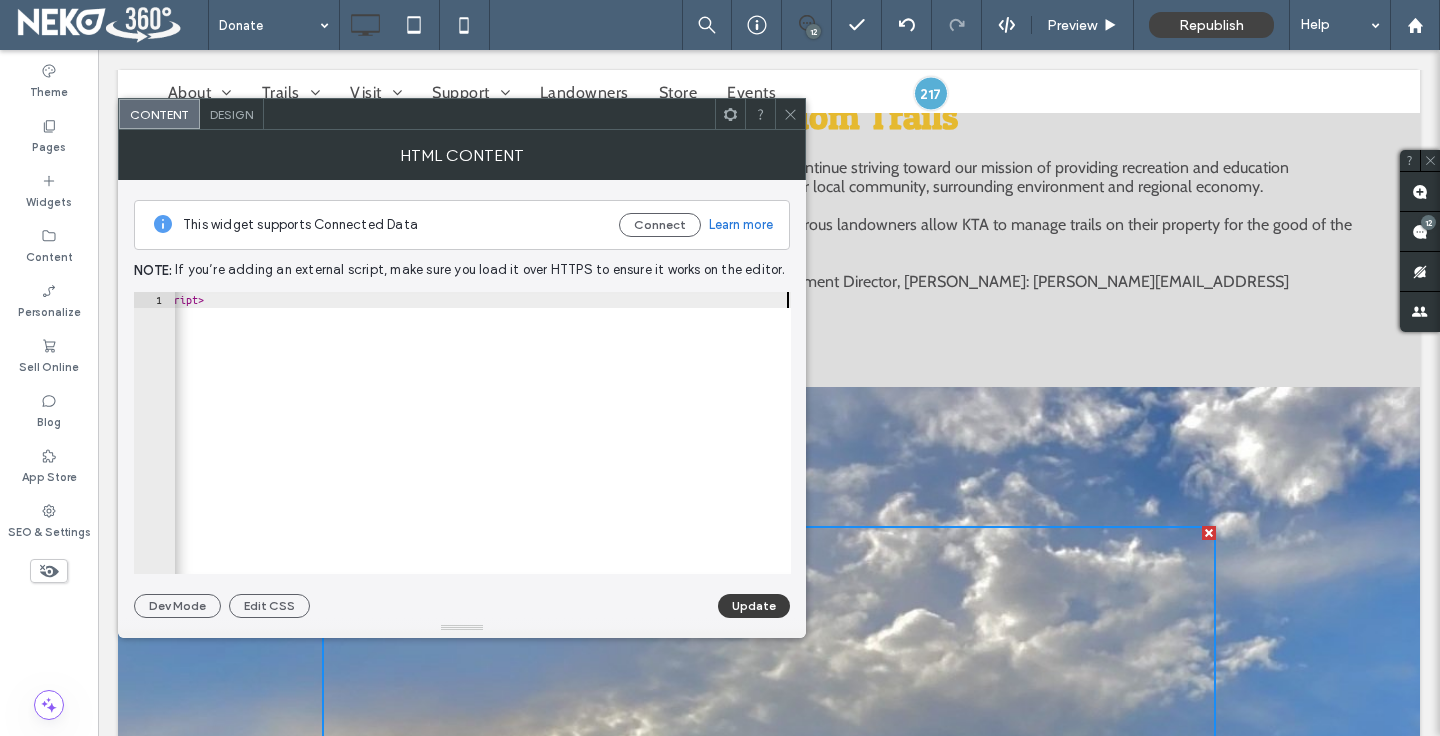 click on "Update" at bounding box center [754, 606] 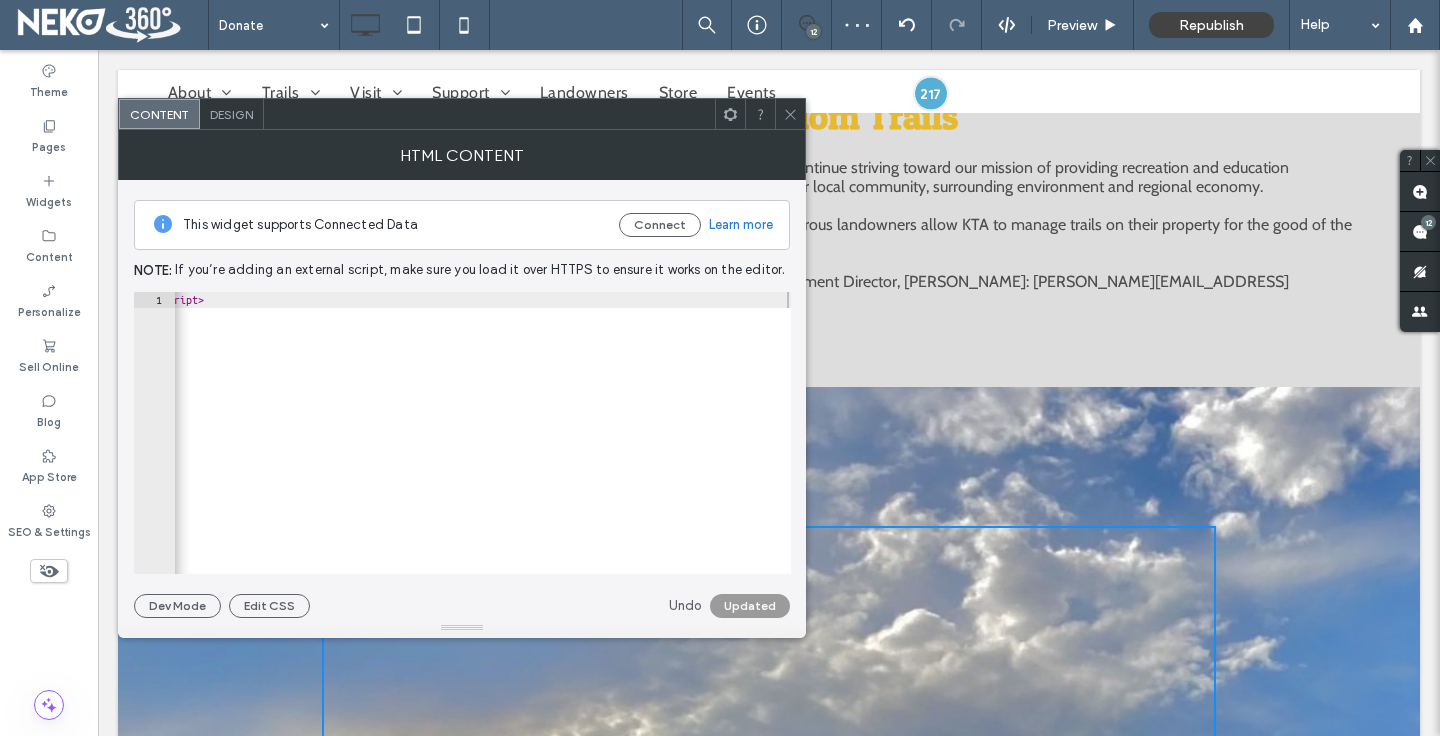 click 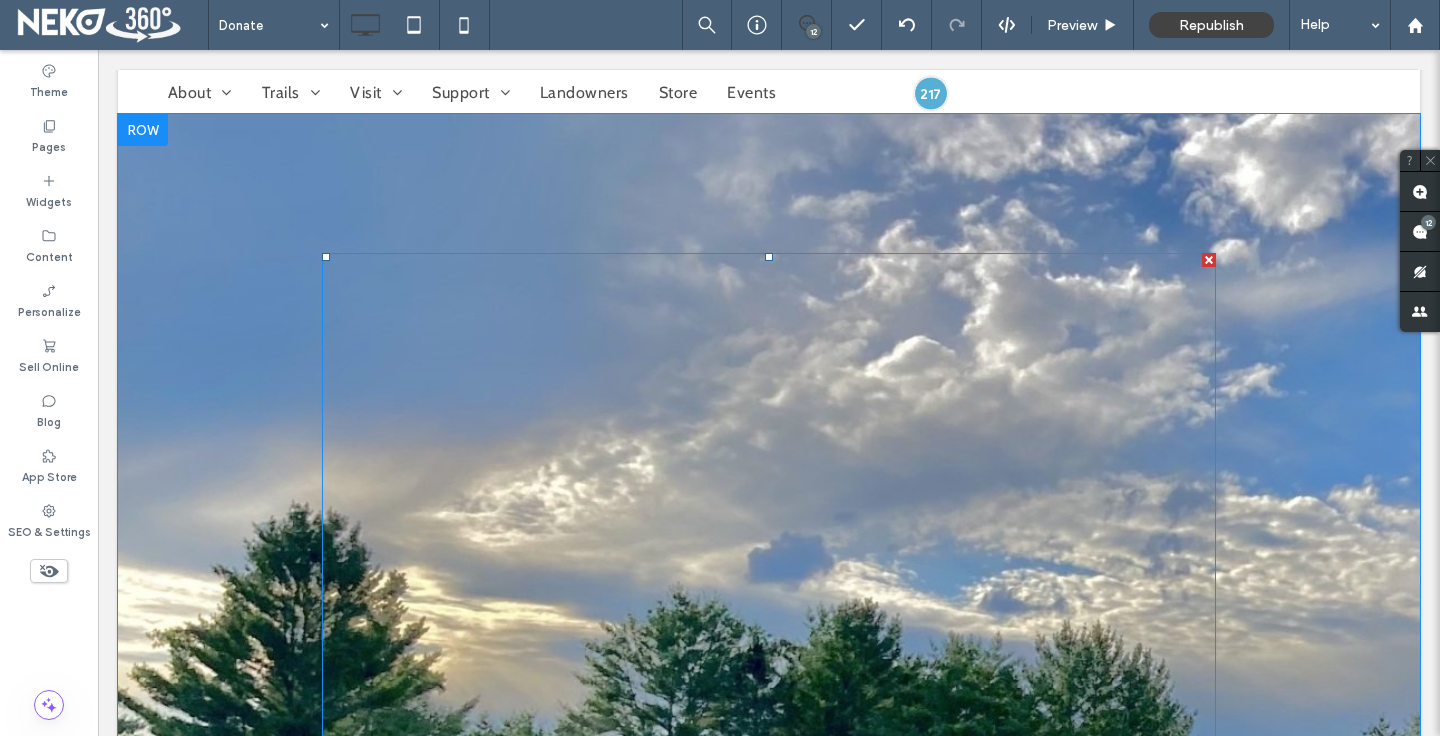 scroll, scrollTop: 739, scrollLeft: 0, axis: vertical 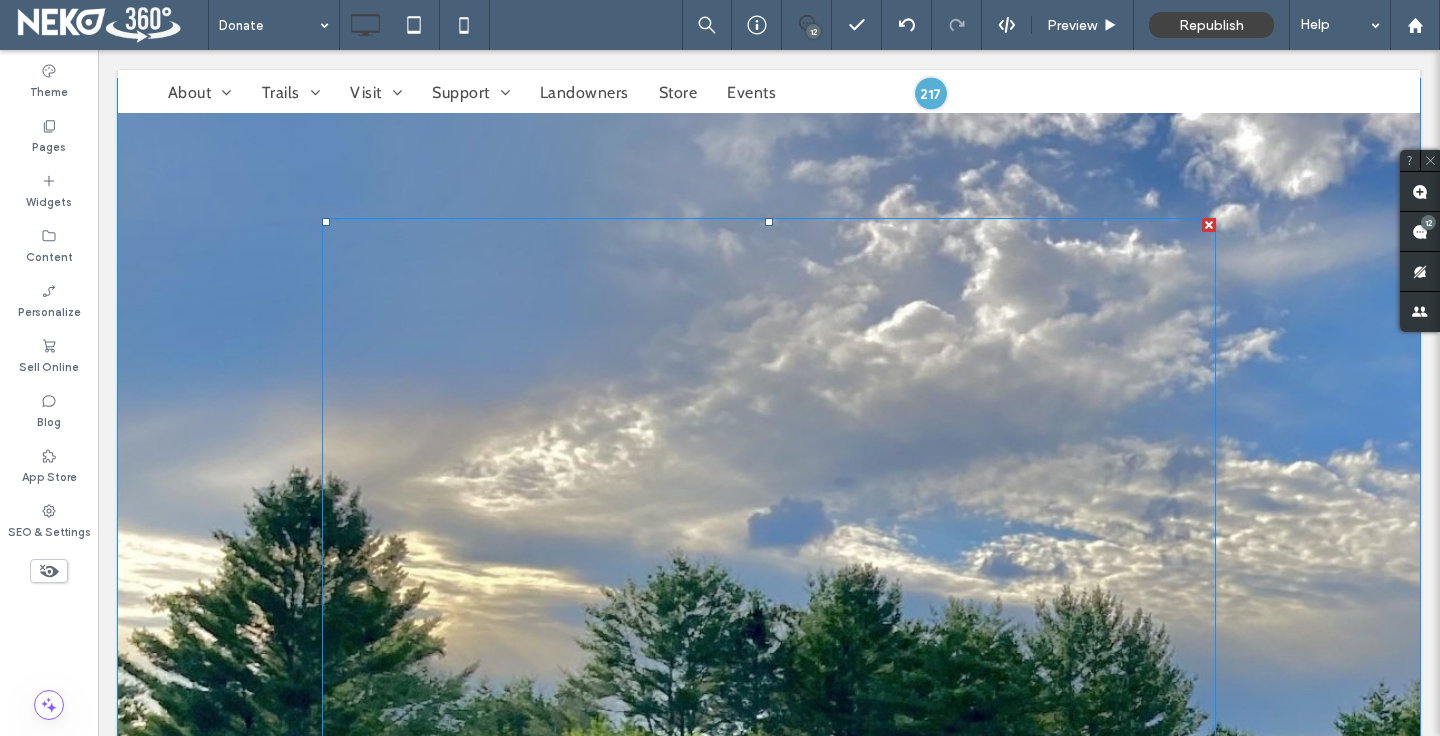 click at bounding box center (769, 761) 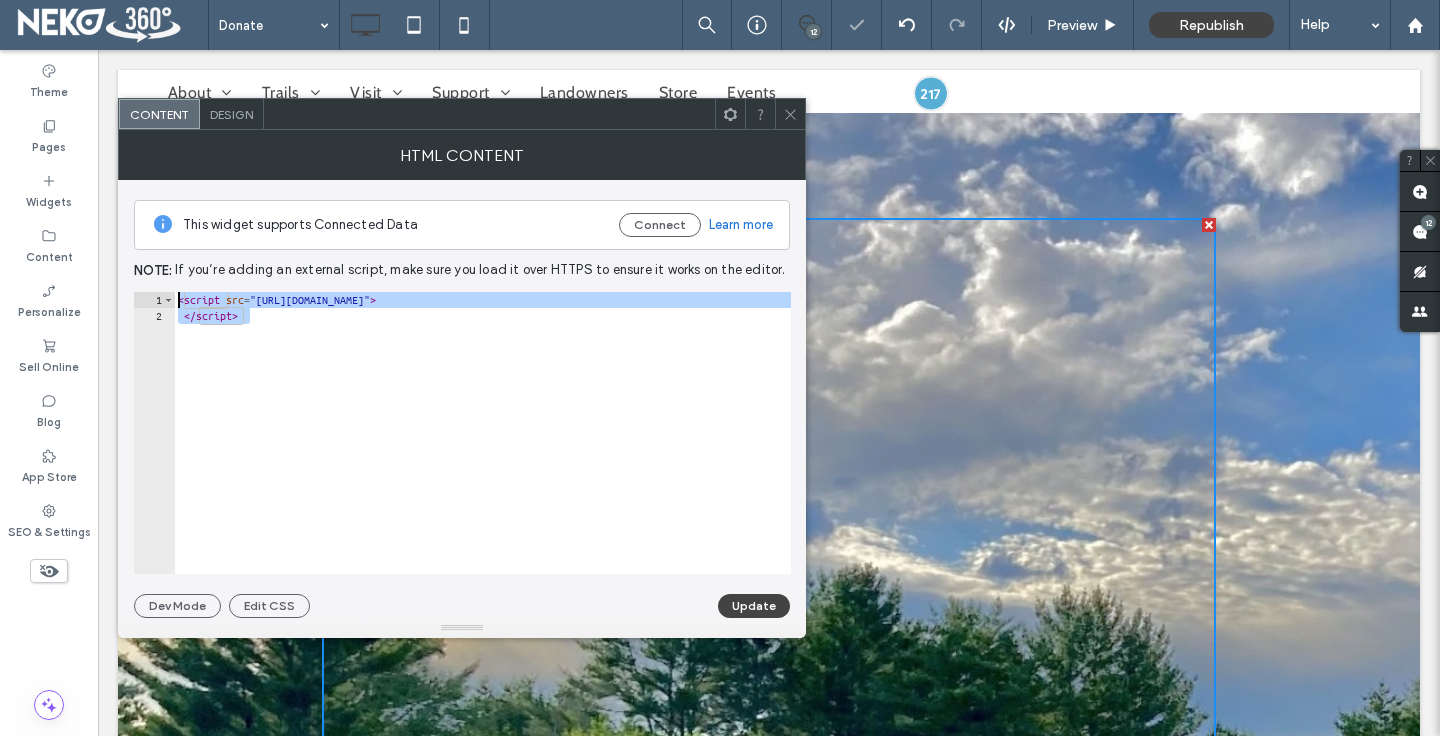 drag, startPoint x: 395, startPoint y: 339, endPoint x: 142, endPoint y: 286, distance: 258.4918 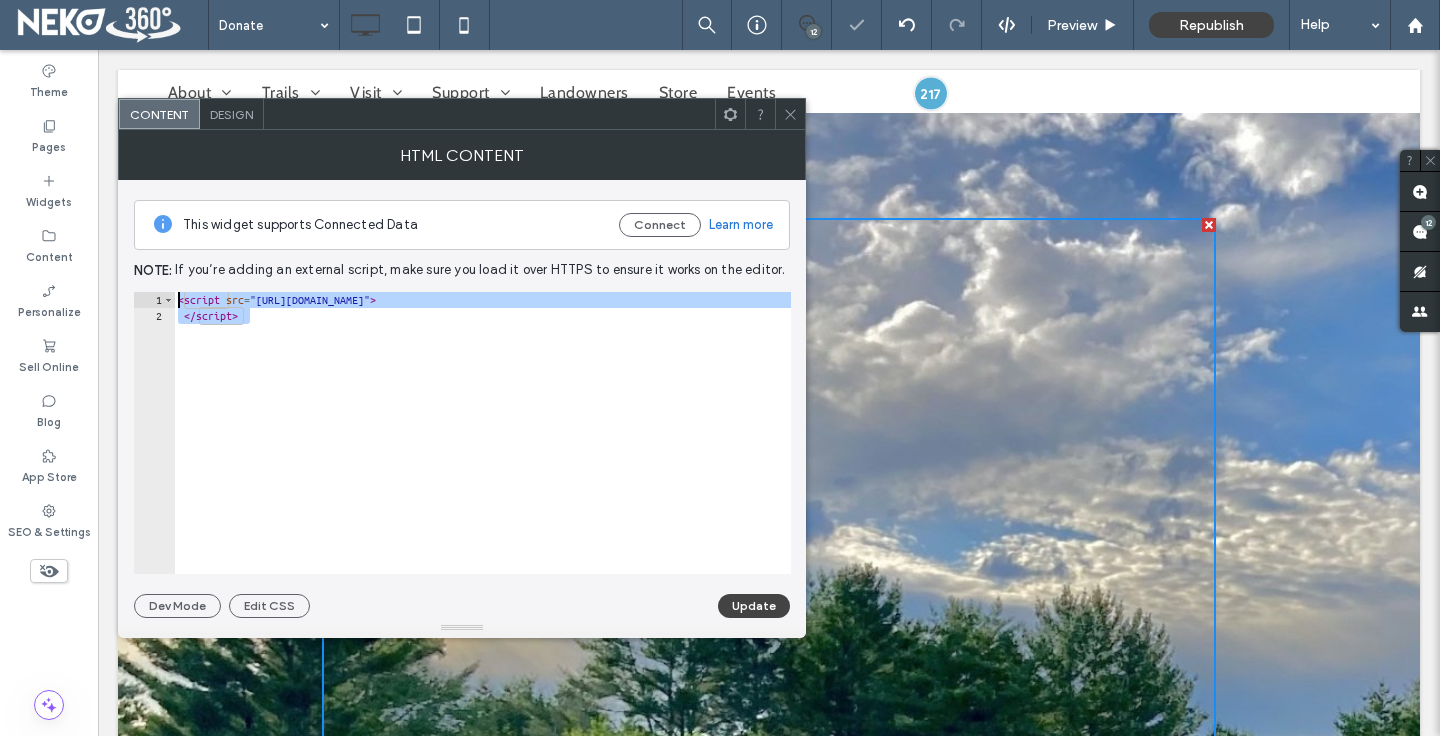click on "This widget supports Connected Data Connect Learn more Note:   If you’re adding an external script, make sure you load it over HTTPS to ensure it works on the editor. ********* 1 2 < script   src = "[URL][DOMAIN_NAME]" >   </ script >     XXXXXXXXXXXXXXXXXXXXXXXXXXXXXXXXXXXXXXXXXXXXXXXXXXXXXXXXXXXXXXXXXXXXXXXXXXXXXXXXXXXXXXXXXXXXXXXXXXXXXXXXXXXXXXXXXXXXXXXXXXXXXXXXXXXXXXXXXXXXXXXXXXXXXXXXXXXXXXXXXXXXXXXXXXXXXXXXXXXXXXXXXXXXXXXXXXXXXXXXXXXXXXXXXXXXXXXXXXXXXXXXXXXXXXXXXXXXXXXXXXXXXXXXXXXXXXXXXXXXXXXXXXXXXXXXXXXXXXXXXXXXXXXXXXXXXXXXXXXXXXXXXXXXXXXXXXXXXXXXXXXXXXXXXXXXXXXXXXXXXXXXXXXXXXXXXXXXXXXXXXXXXXXXXXXXXXXXXXXXXXXXXXXXXXXXXXXXXXXXXXXXXXXXXXXXXXXXXXXXXXXXXXXXXXXXXXXXXXXXXXXXXXXXXXXXXXXXXXXXXXXXXXXXXXXXXXXXXXXXXXXXXXXXXXXXXXXXXXXXXXXXXXXXXXXX Dev Mode Edit CSS Update" at bounding box center (462, 399) 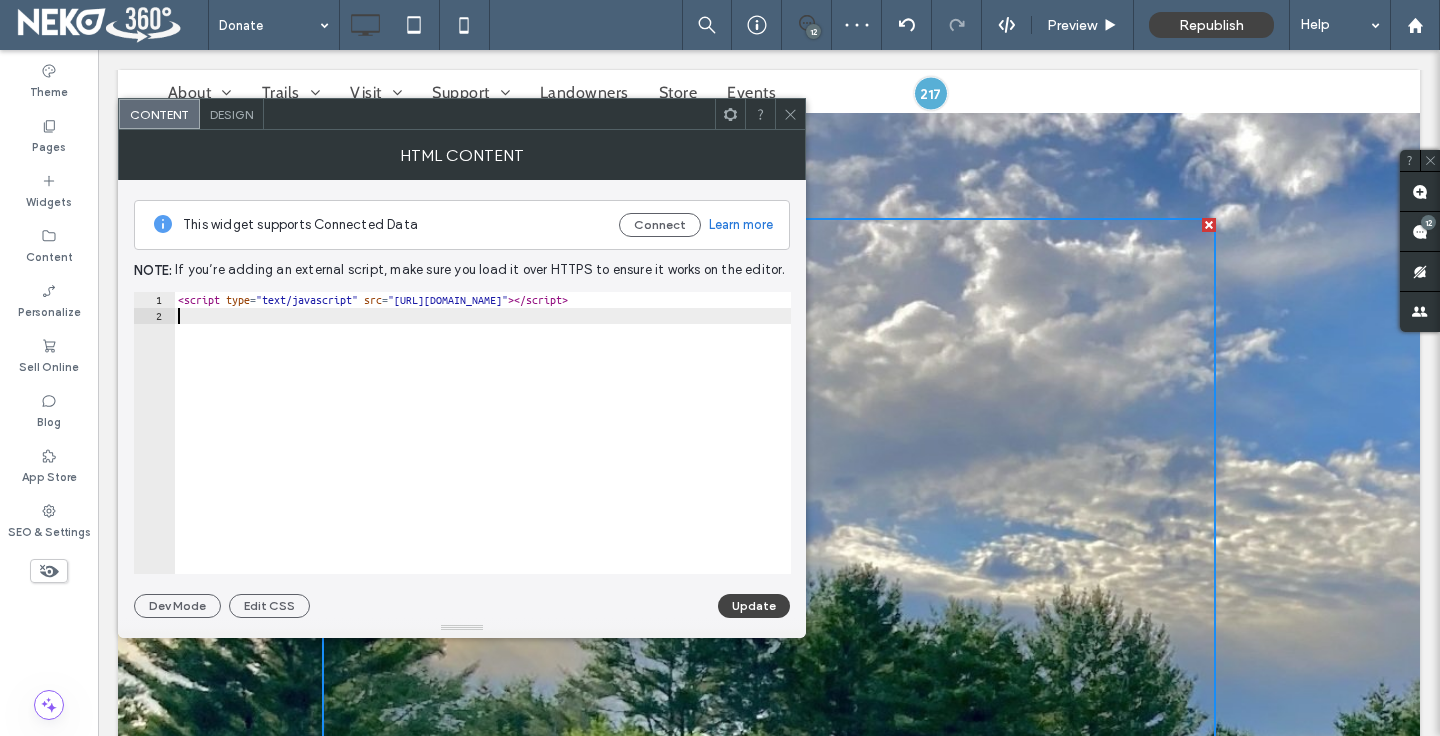 click on "< script   type = "text/javascript"   src = "[URL][DOMAIN_NAME]" > </ script >" at bounding box center (603, 449) 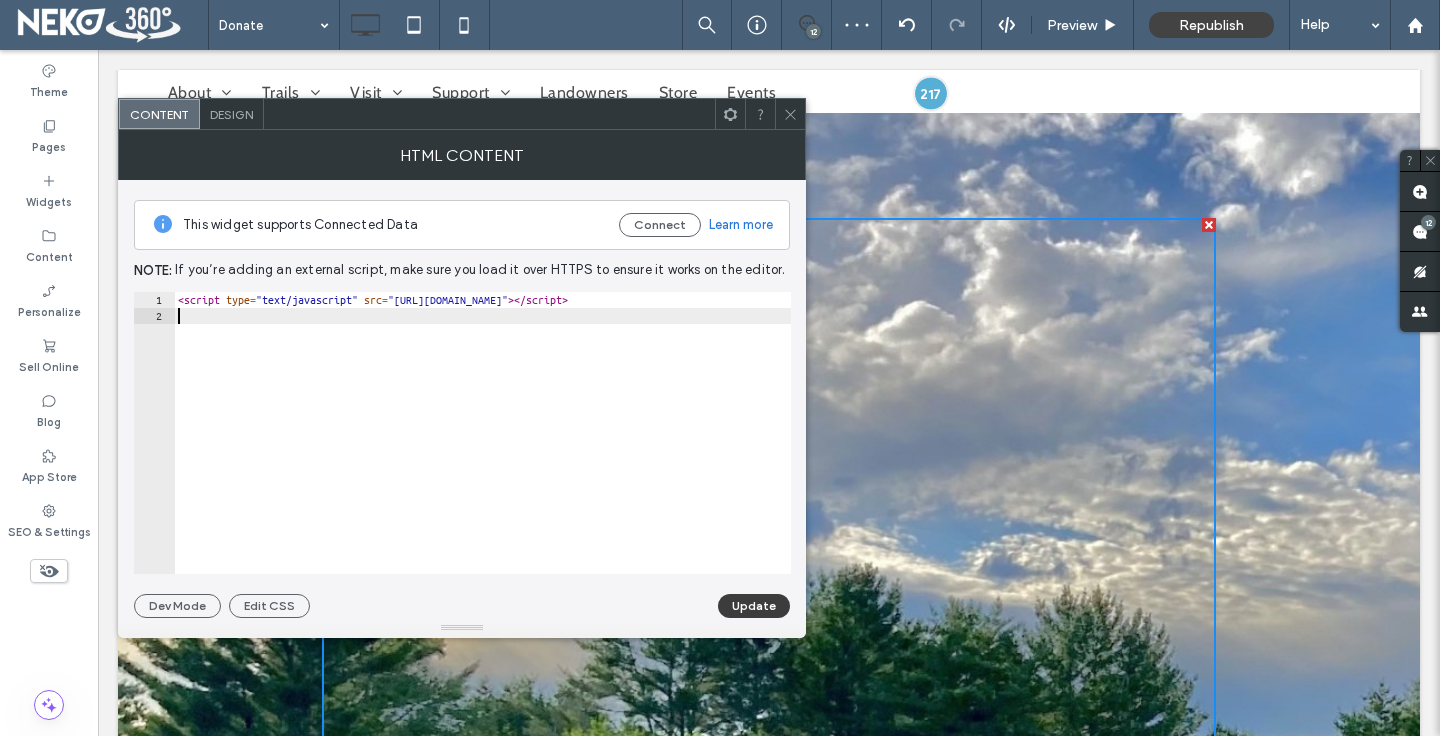 click on "Update" at bounding box center (754, 606) 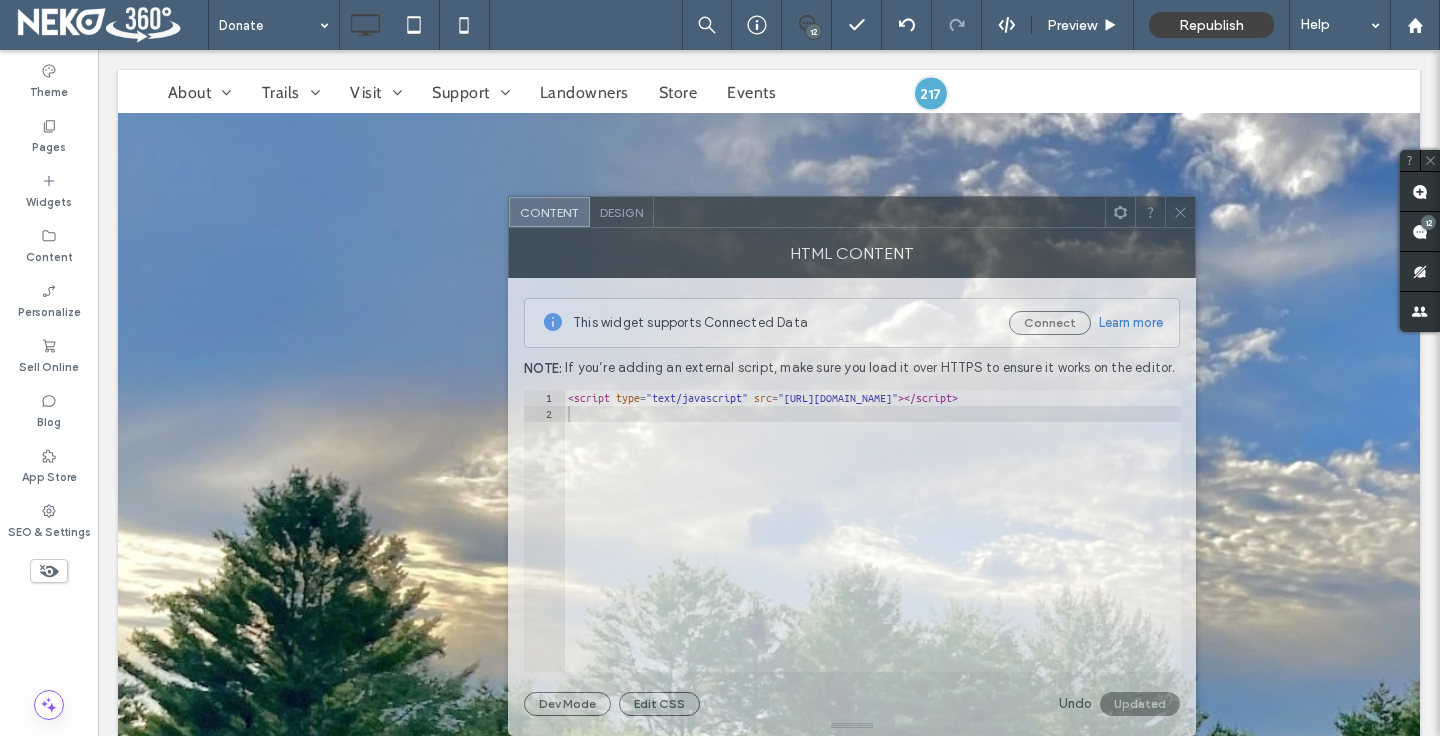 drag, startPoint x: 632, startPoint y: 125, endPoint x: 1022, endPoint y: 264, distance: 414.03018 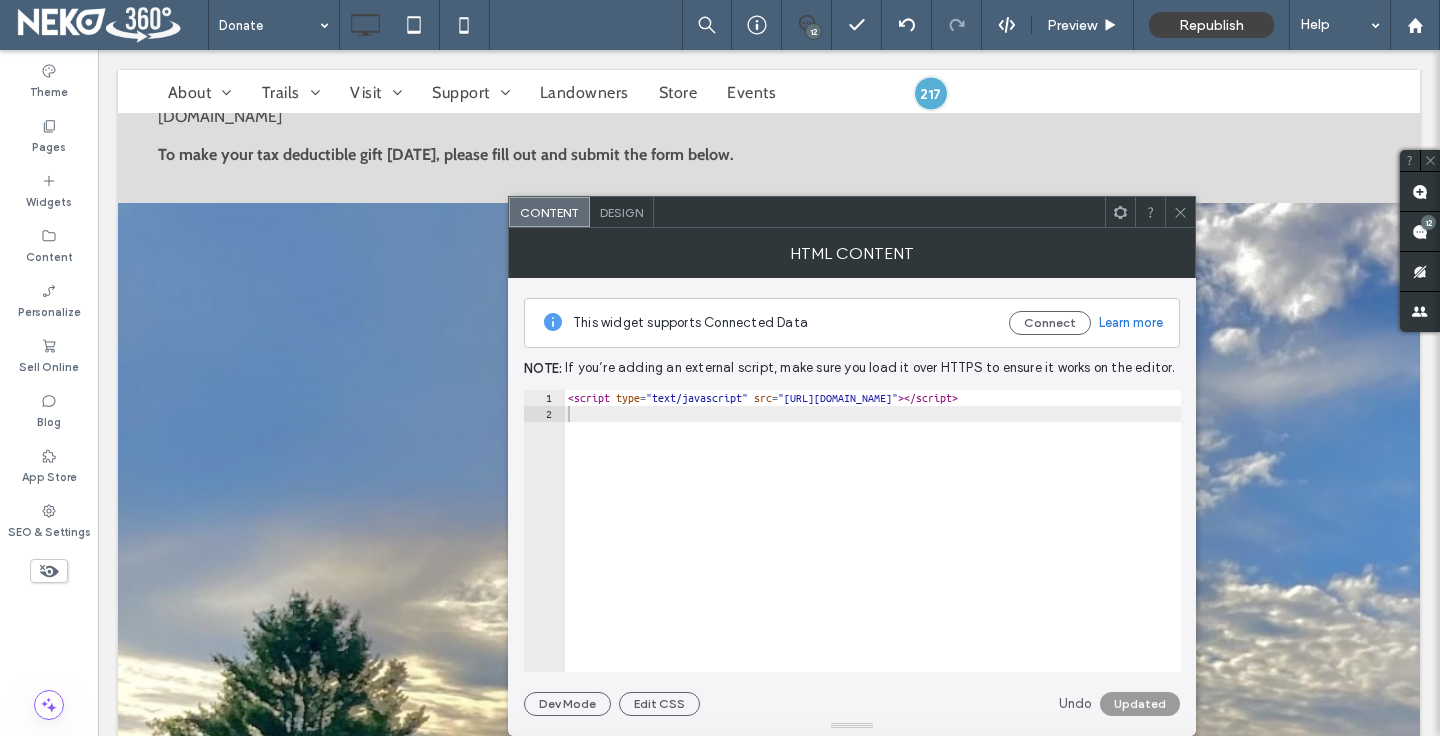 scroll, scrollTop: 568, scrollLeft: 0, axis: vertical 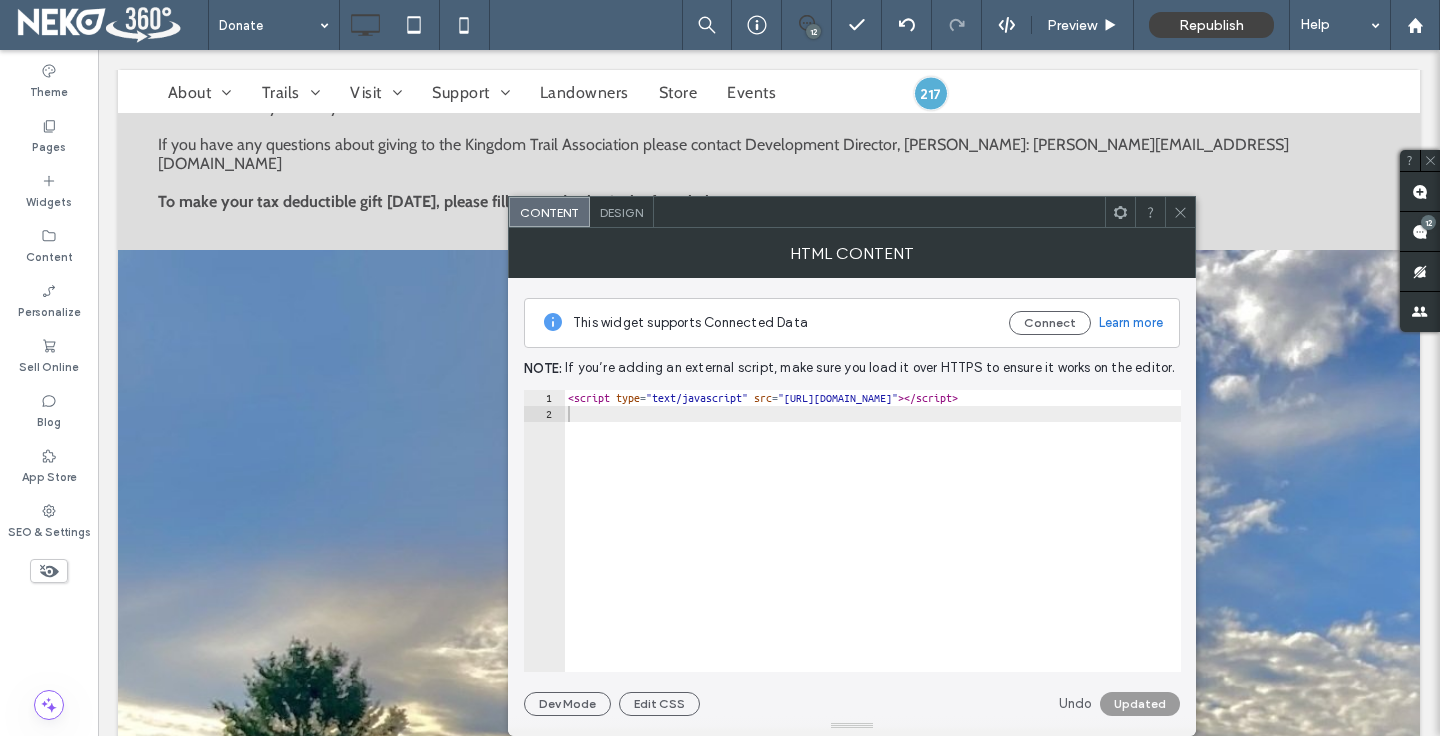 click 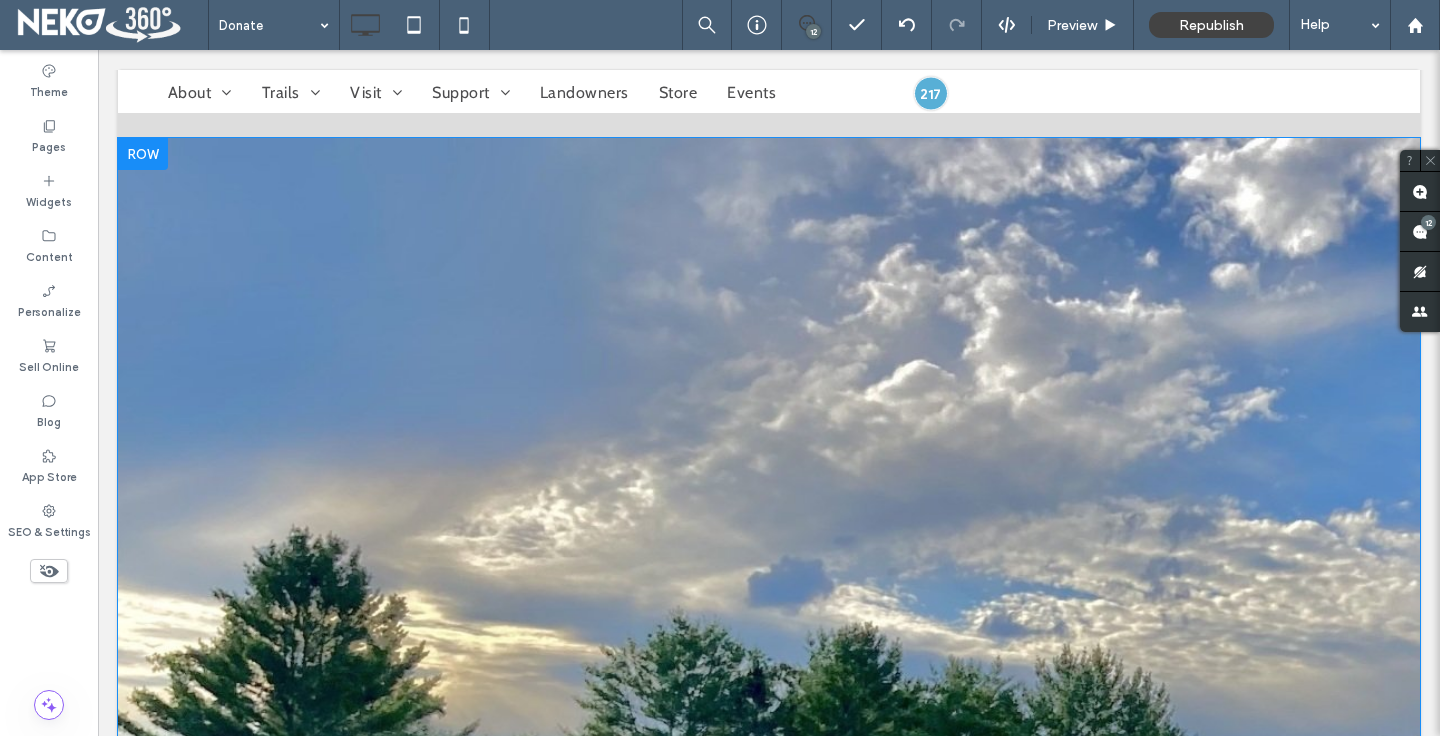 scroll, scrollTop: 733, scrollLeft: 0, axis: vertical 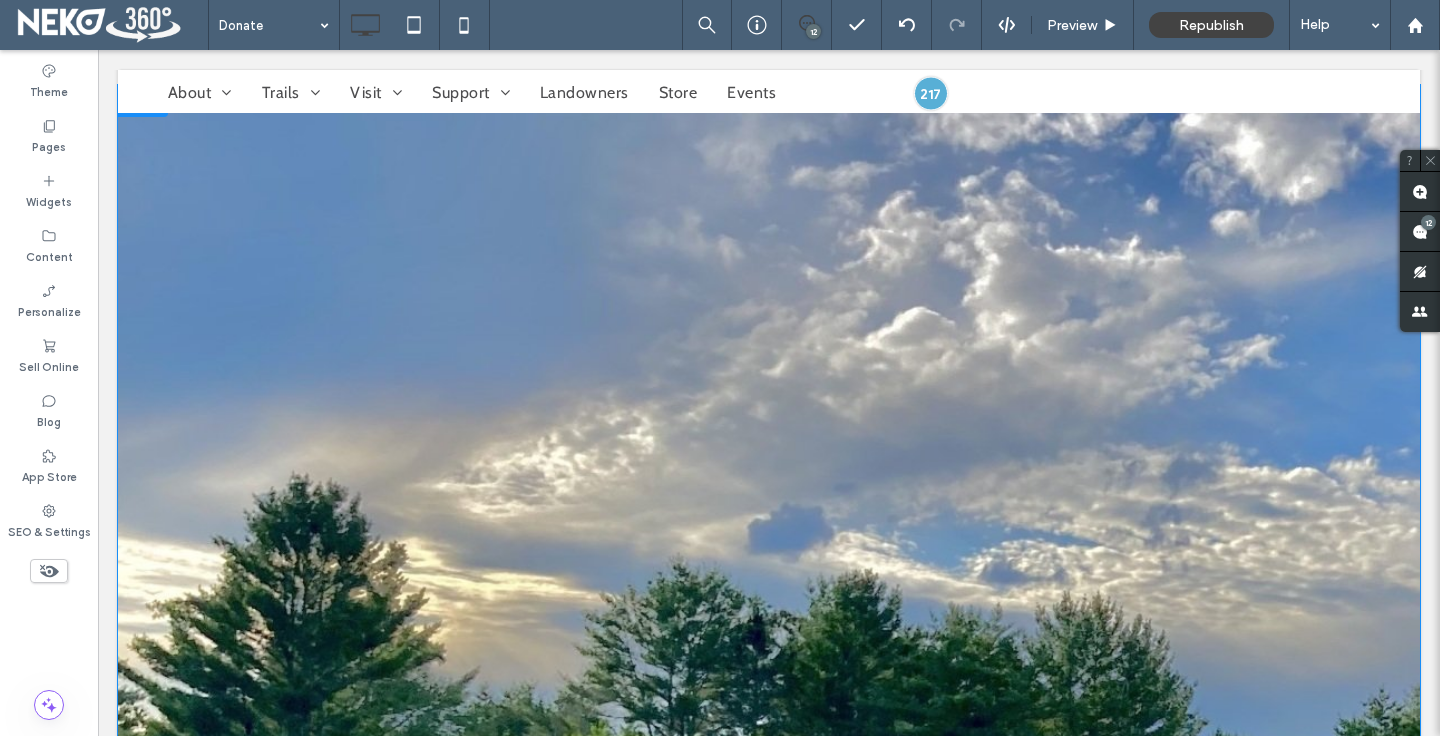 click at bounding box center (769, 767) 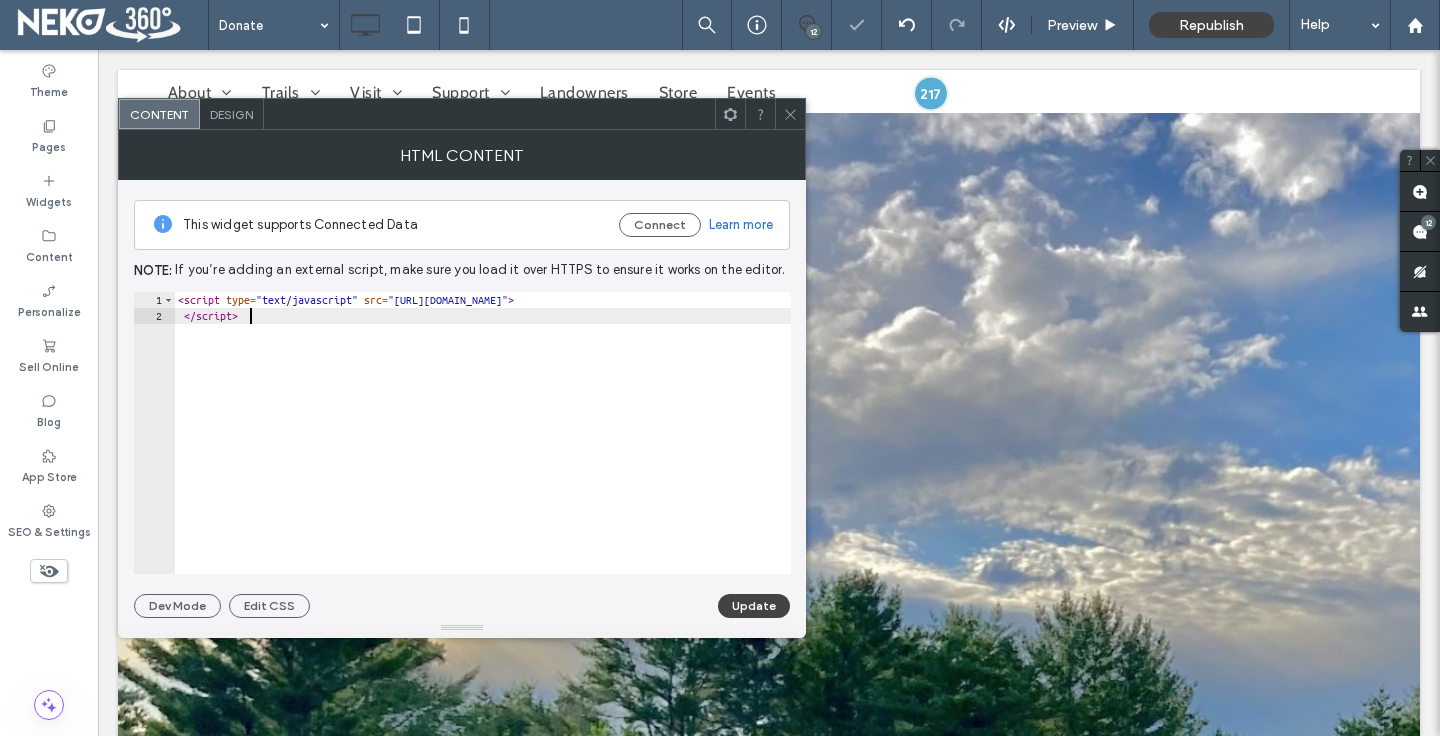 click on "< script   type = "text/javascript"   src = "[URL][DOMAIN_NAME]" >   </ script >" at bounding box center [570, 449] 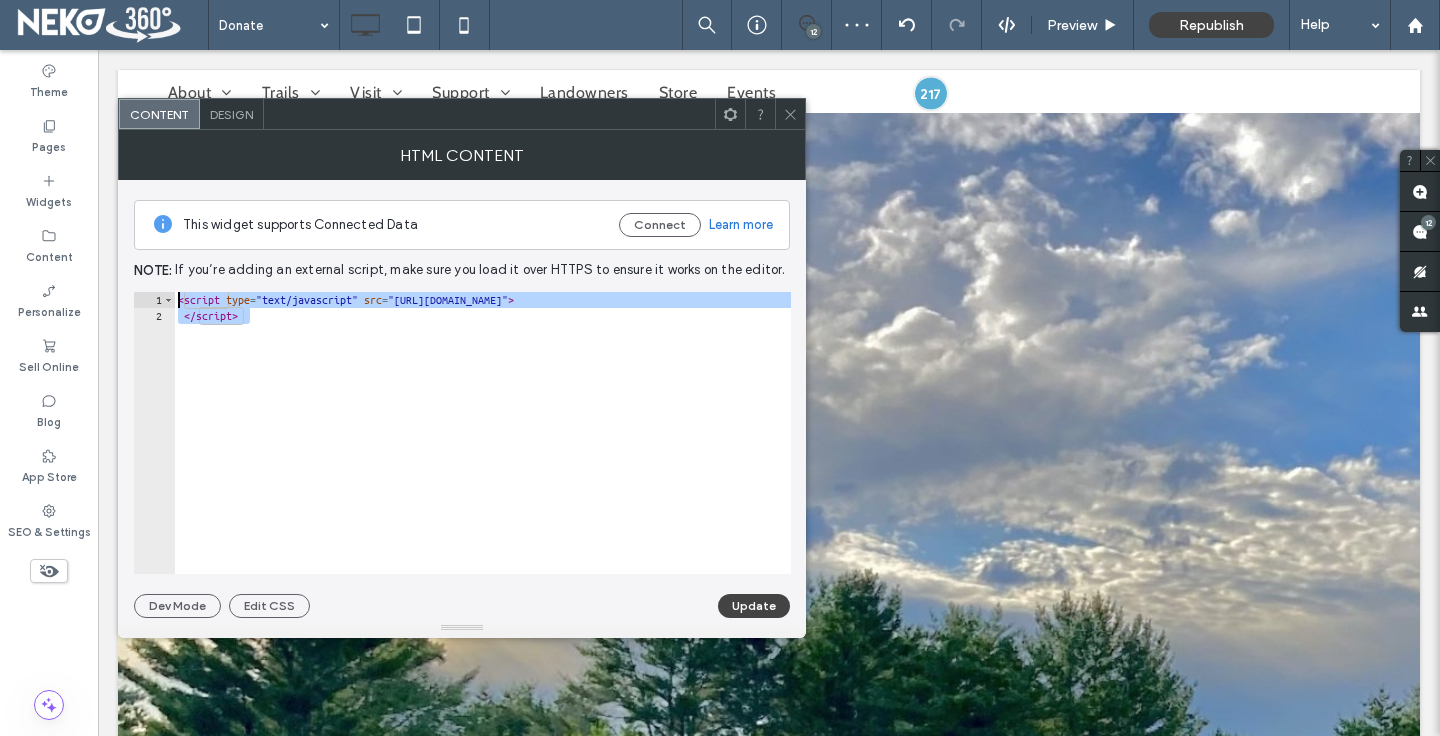 drag, startPoint x: 458, startPoint y: 331, endPoint x: 160, endPoint y: 275, distance: 303.2161 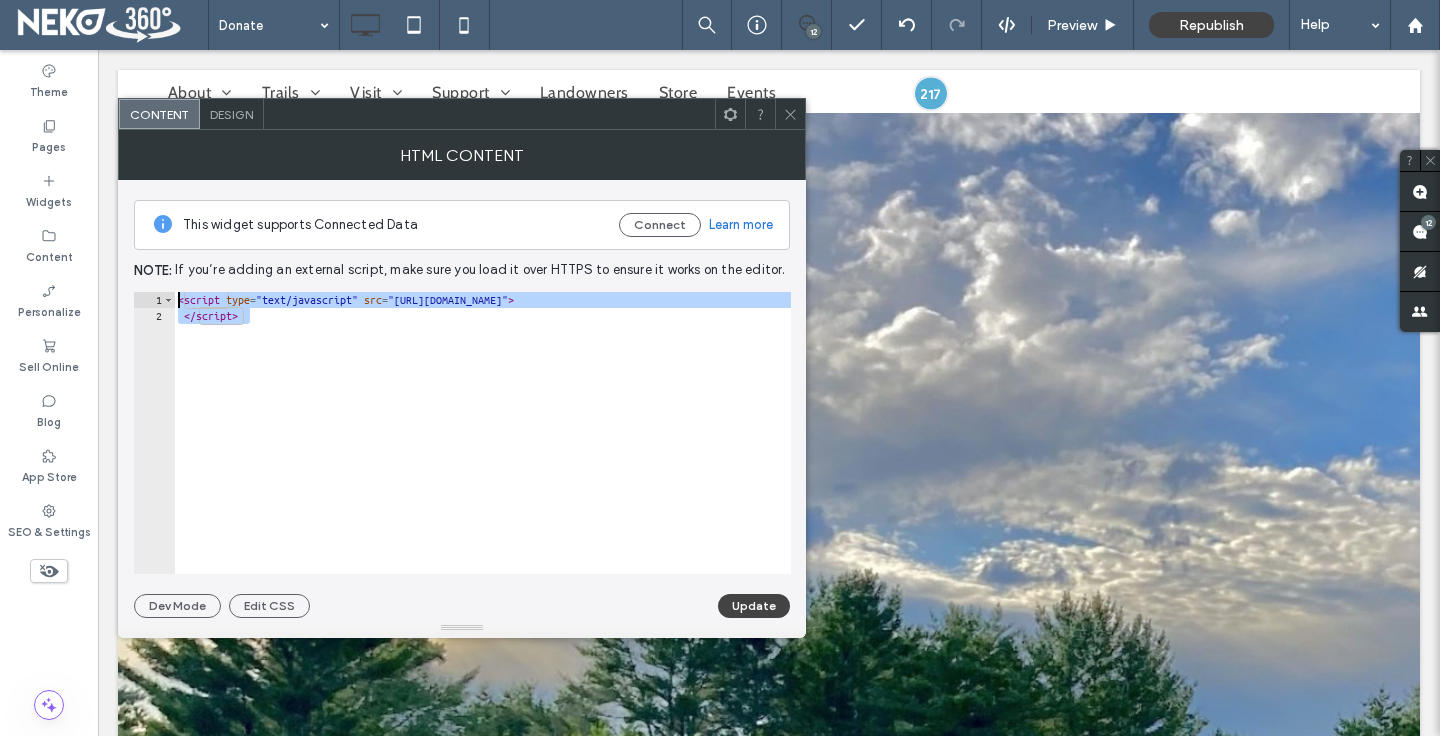 type 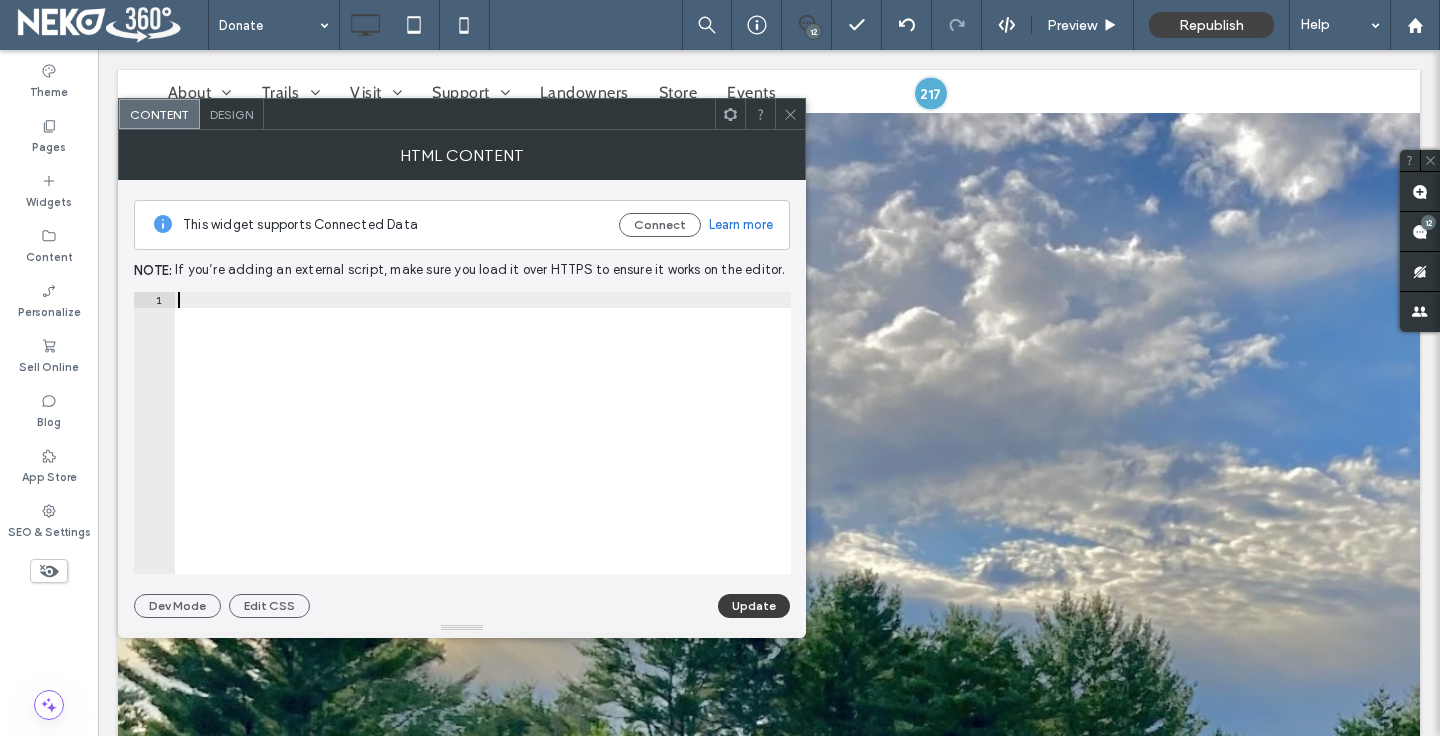 click on "Update" at bounding box center (754, 606) 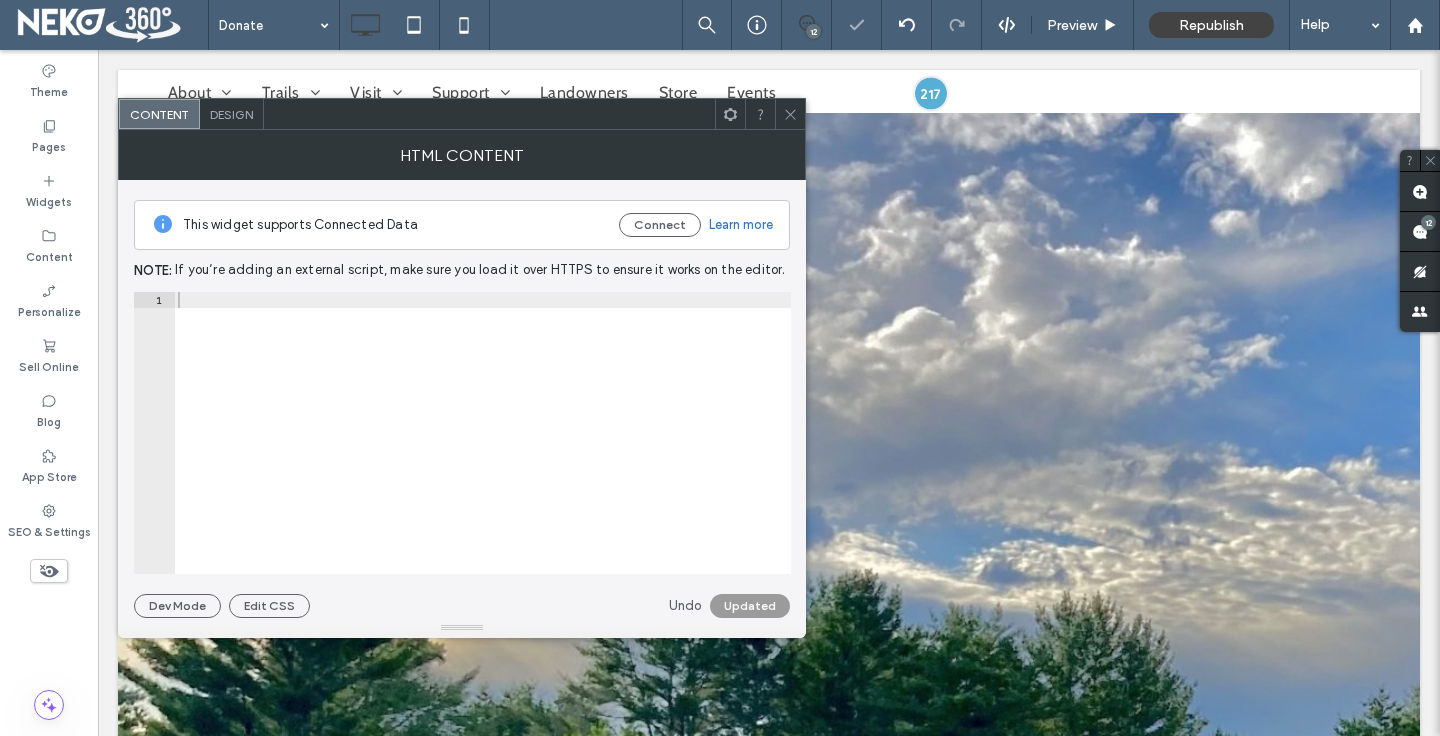 click 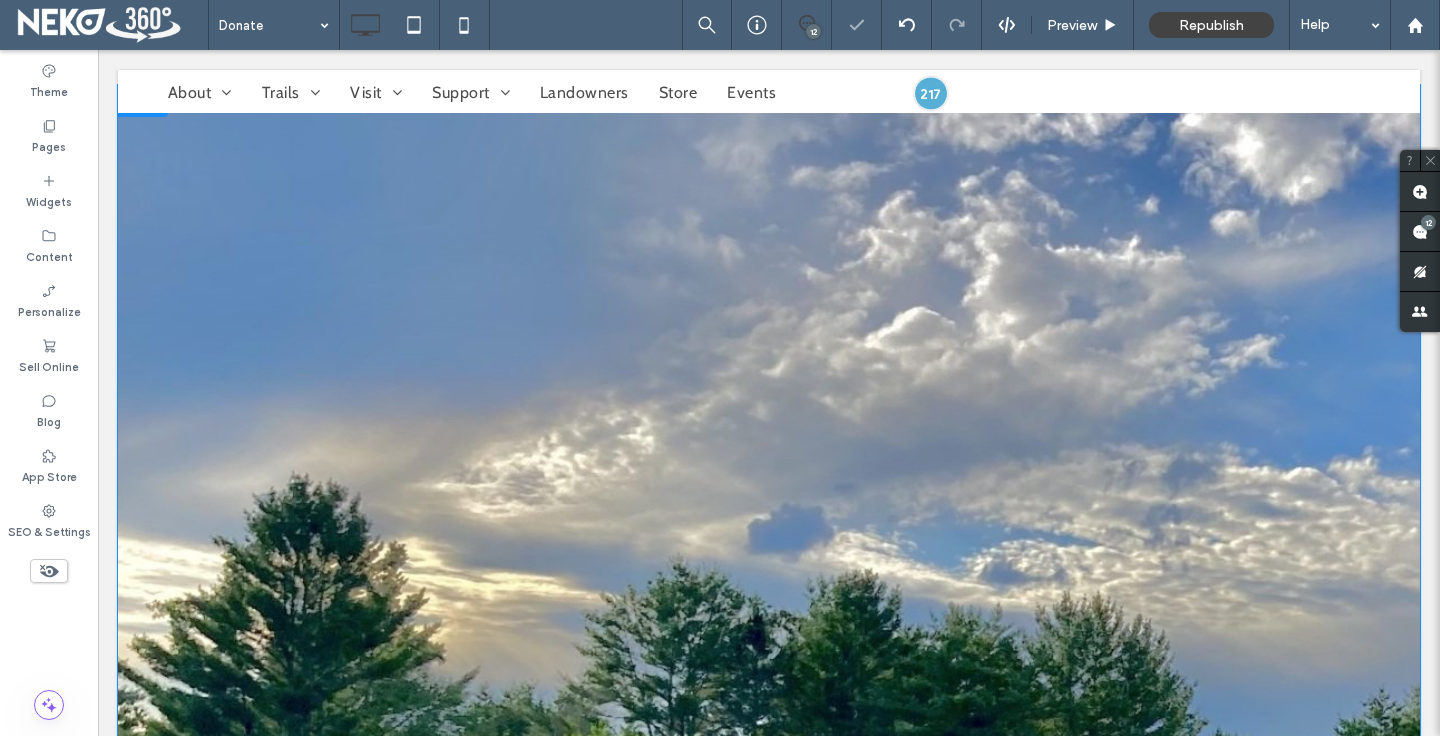 click at bounding box center (769, 767) 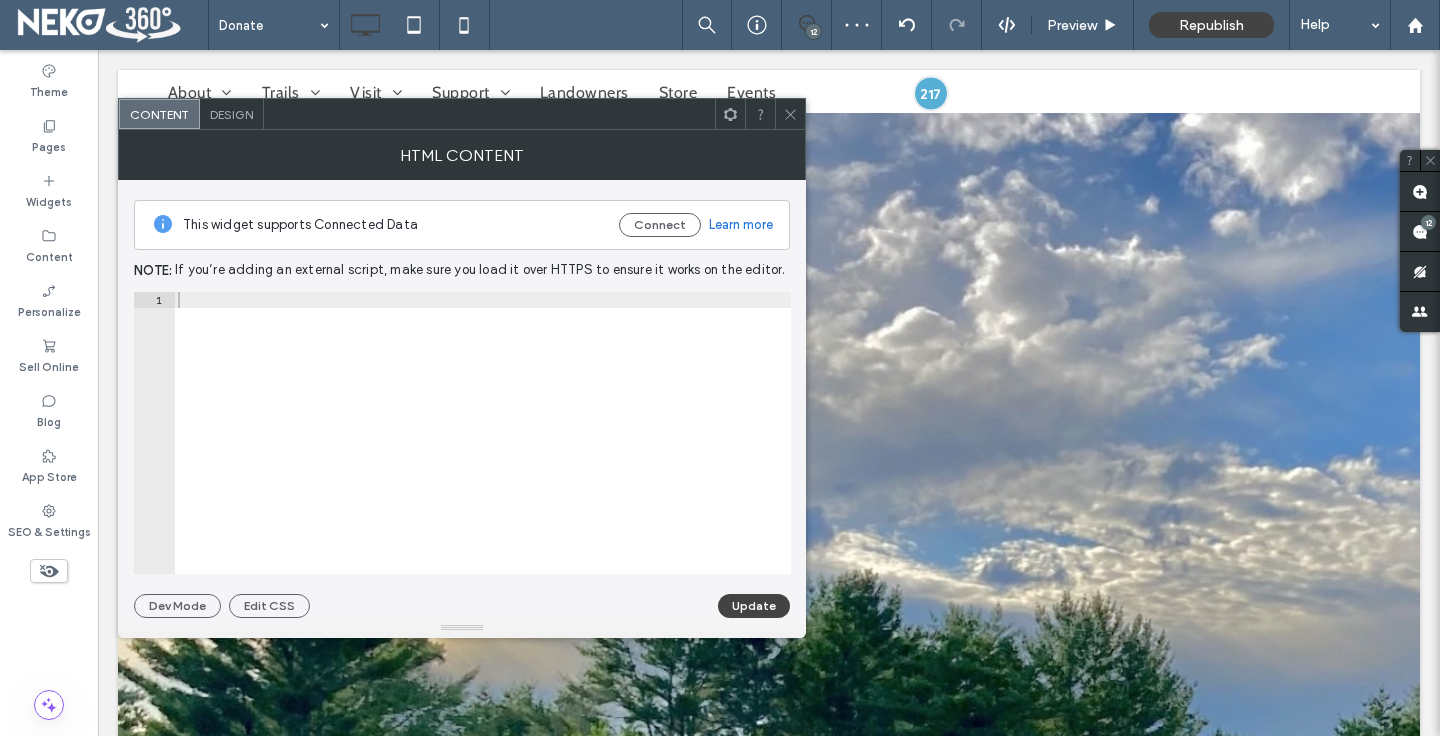 click 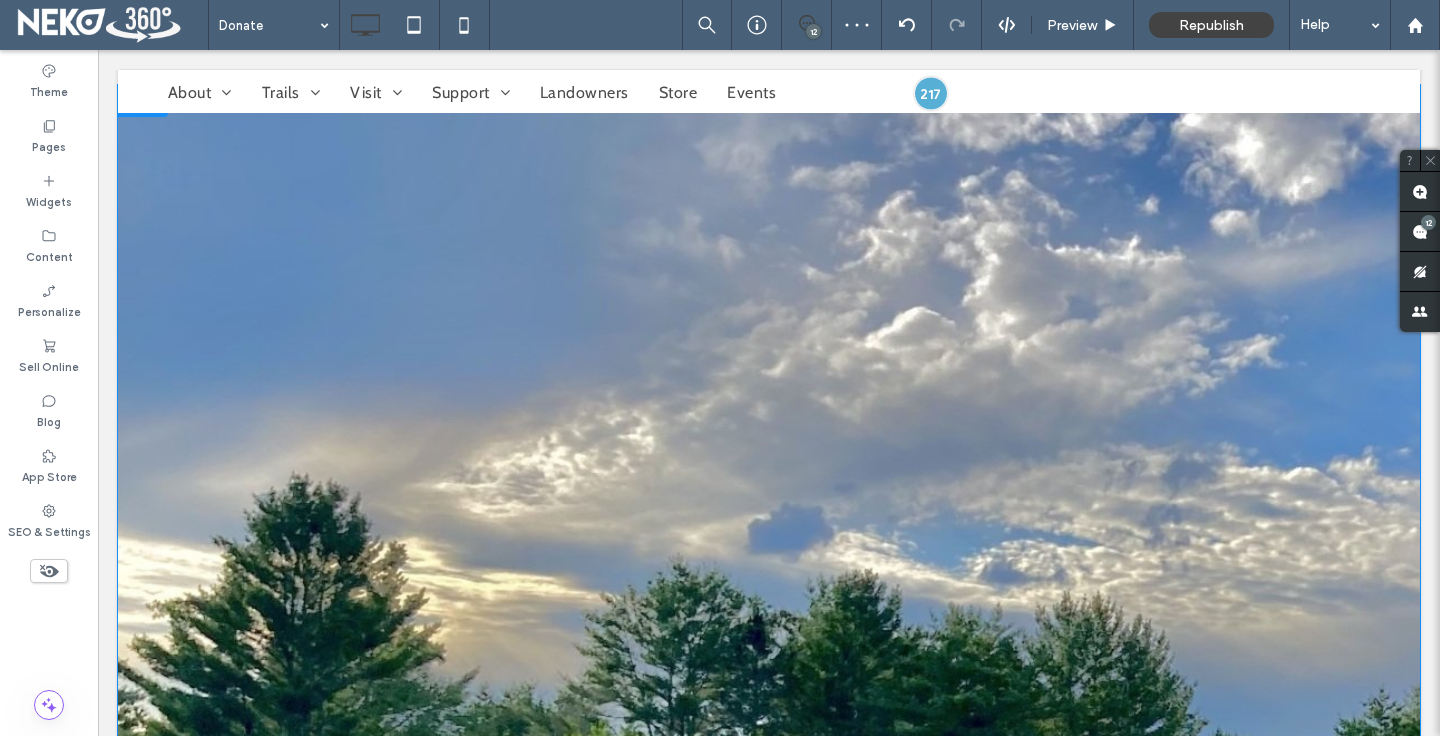 click at bounding box center [769, 767] 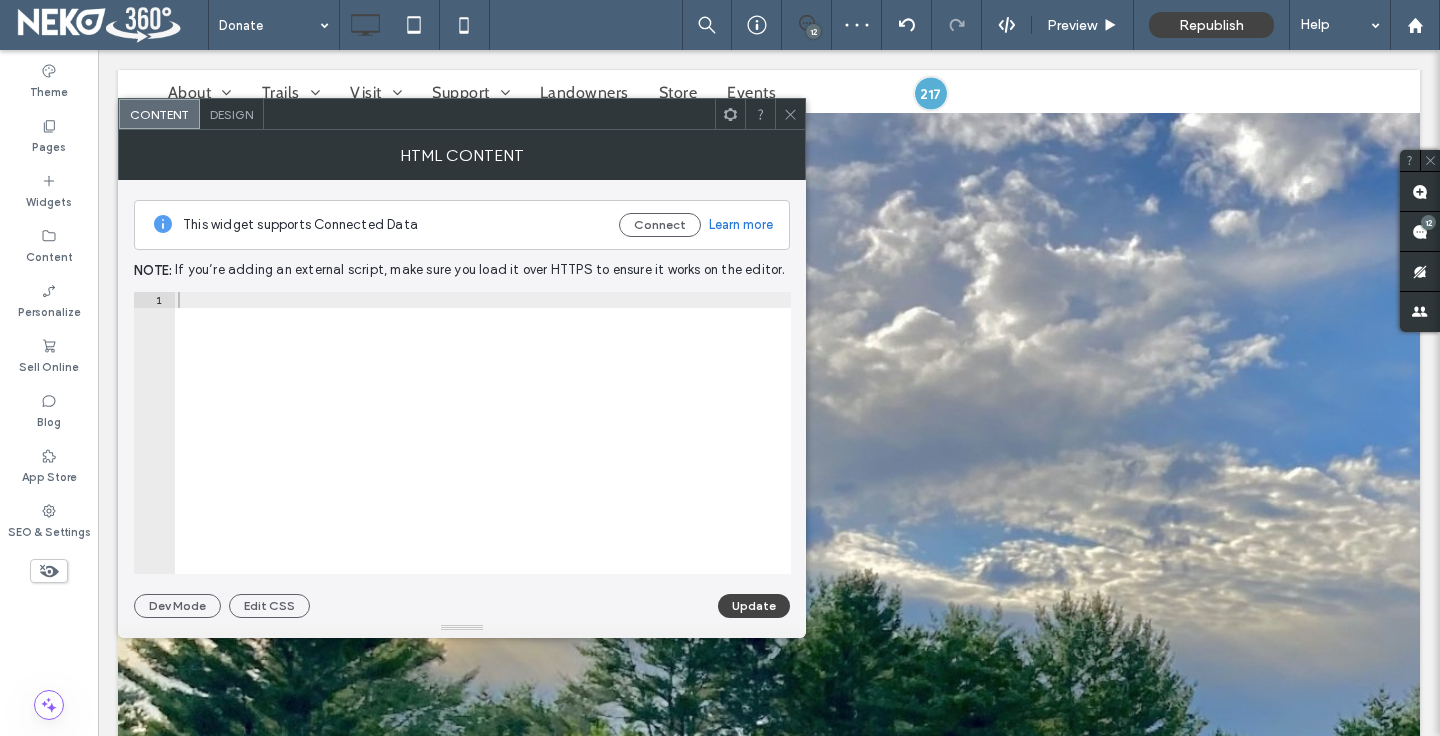 click 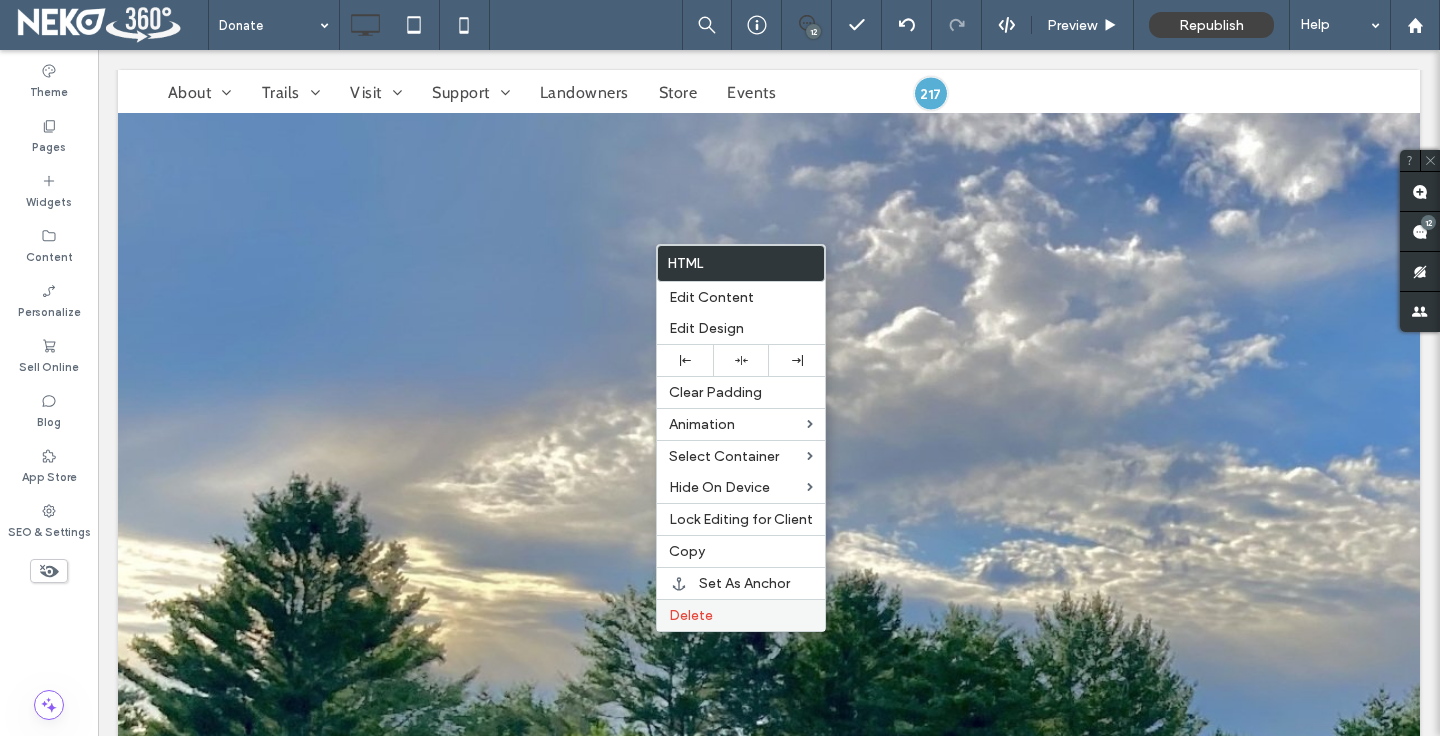 click on "Delete" at bounding box center [691, 615] 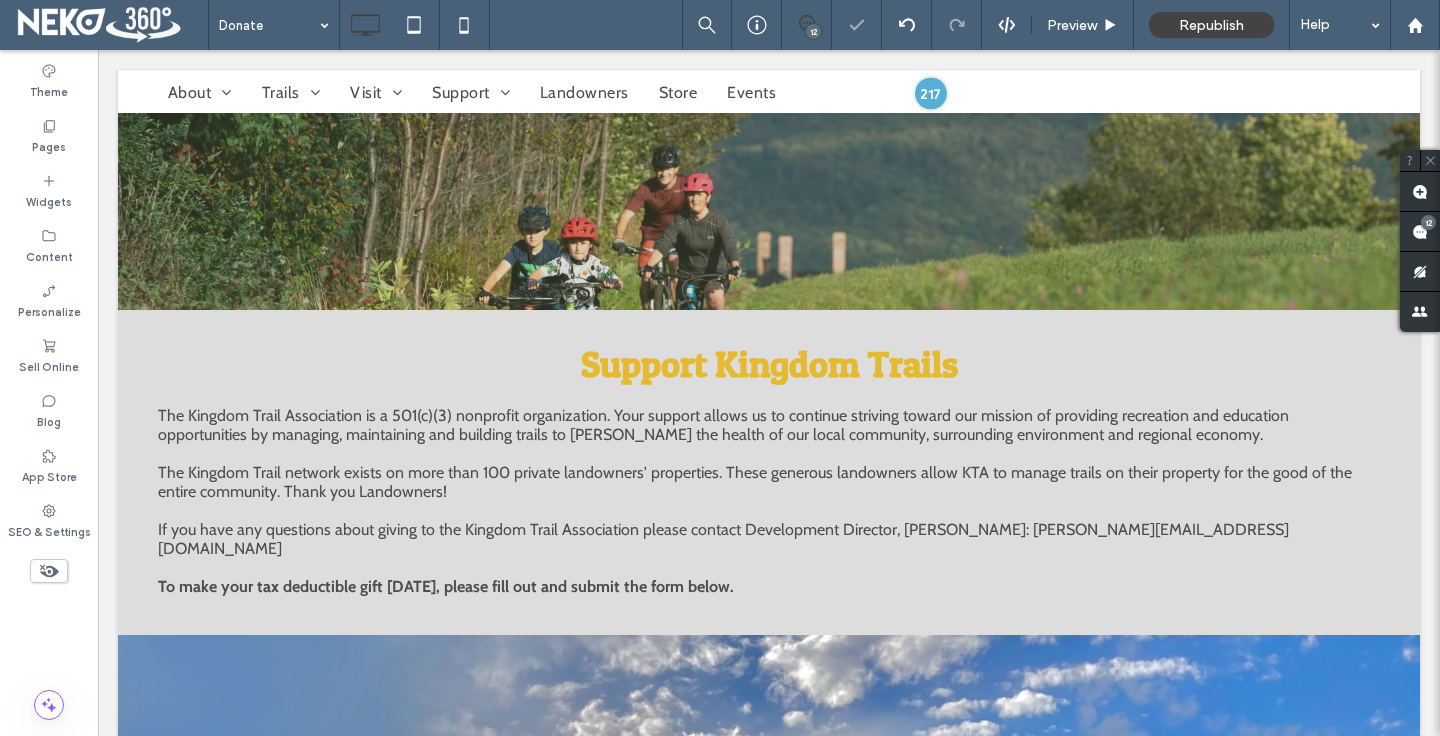 scroll, scrollTop: 607, scrollLeft: 0, axis: vertical 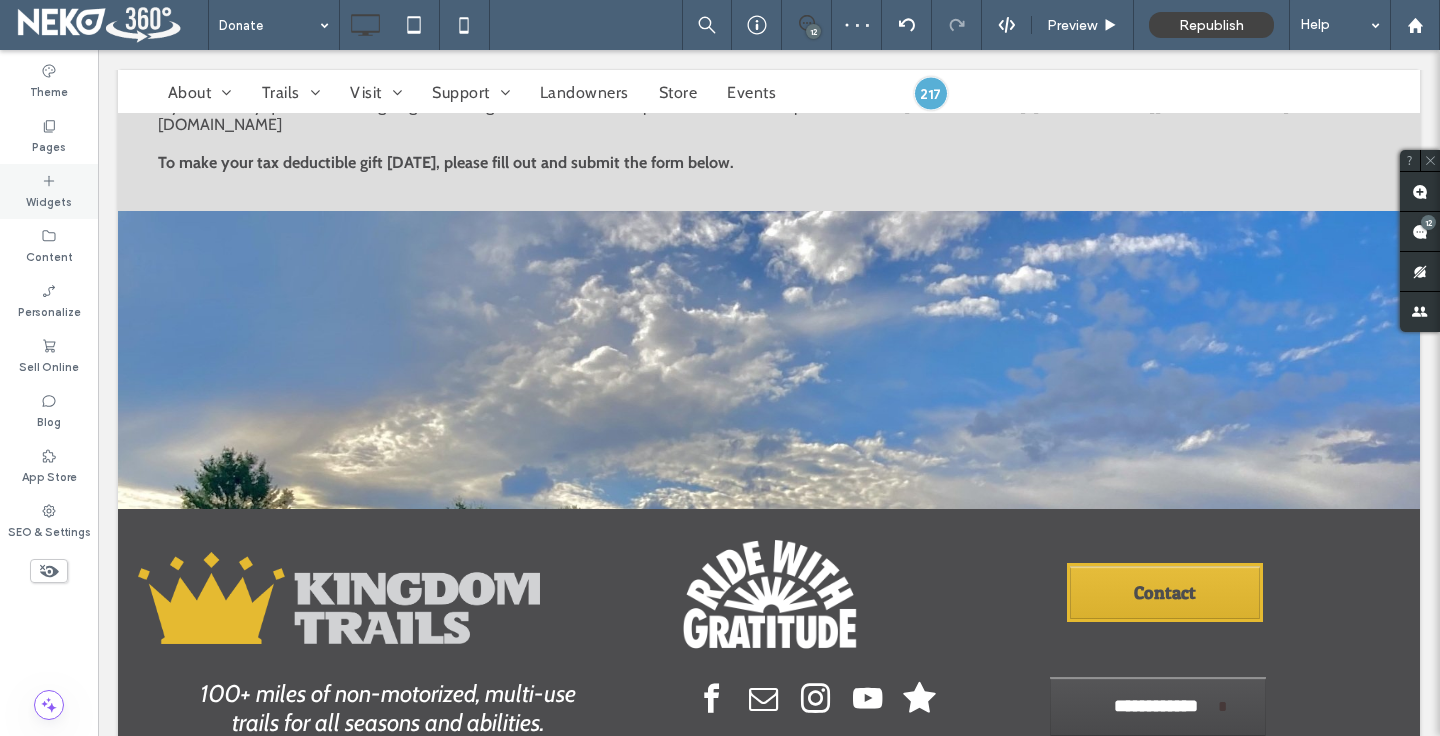 click on "Widgets" at bounding box center [49, 191] 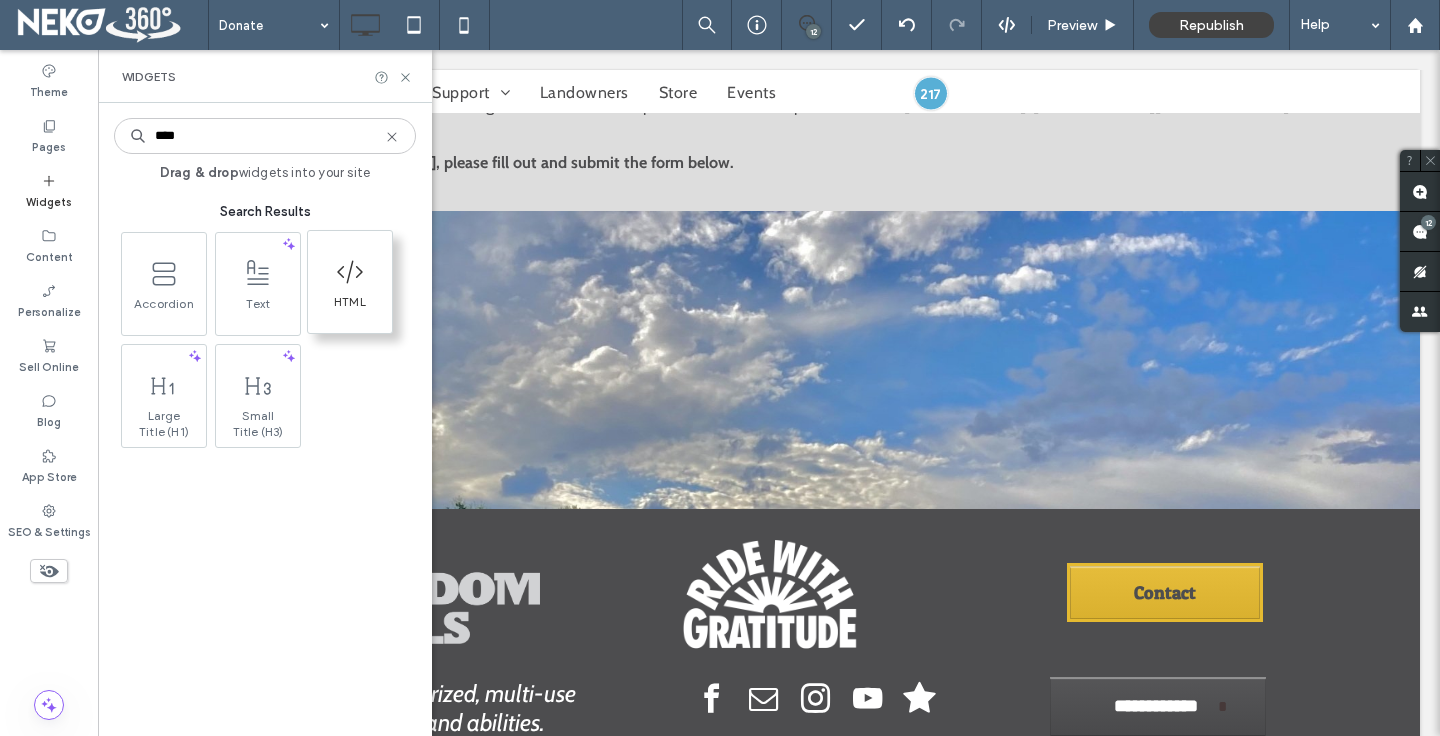 type on "****" 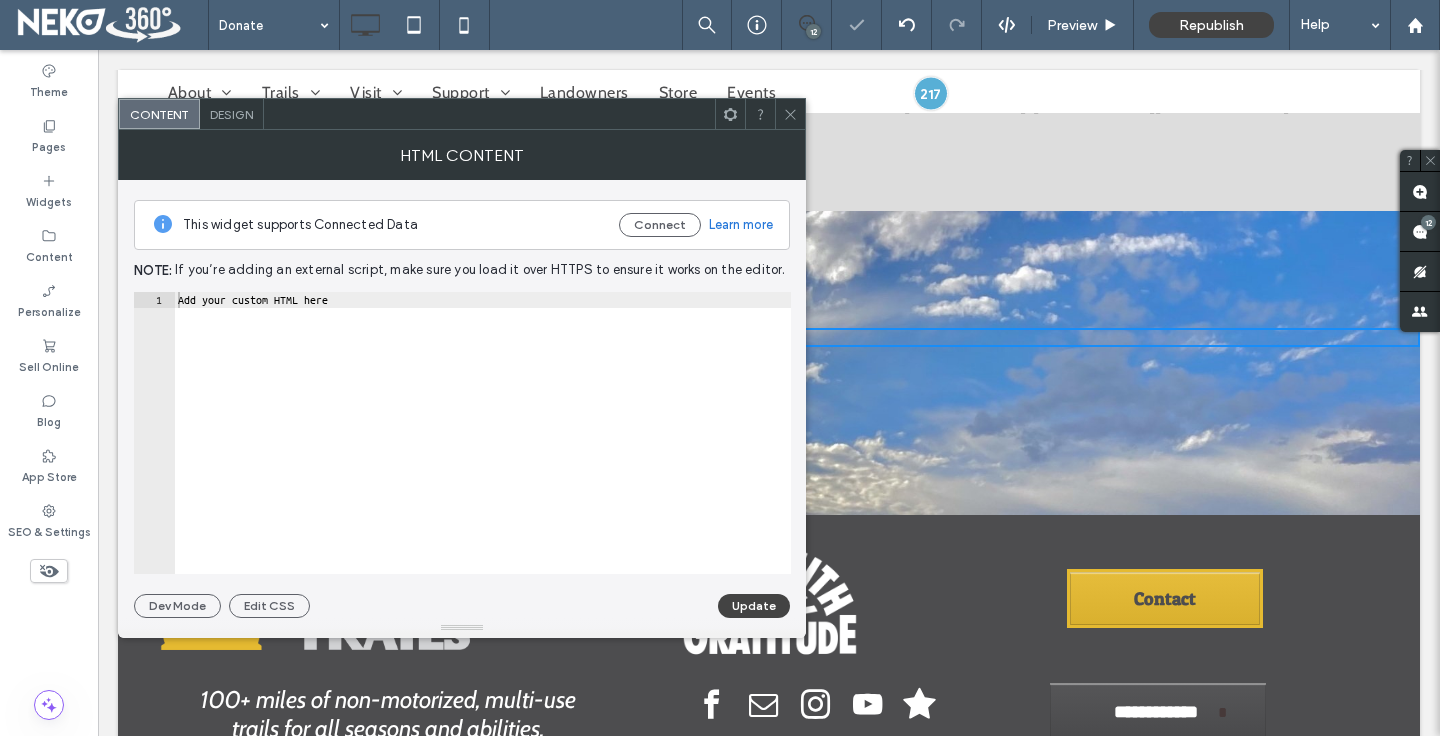 type on "**********" 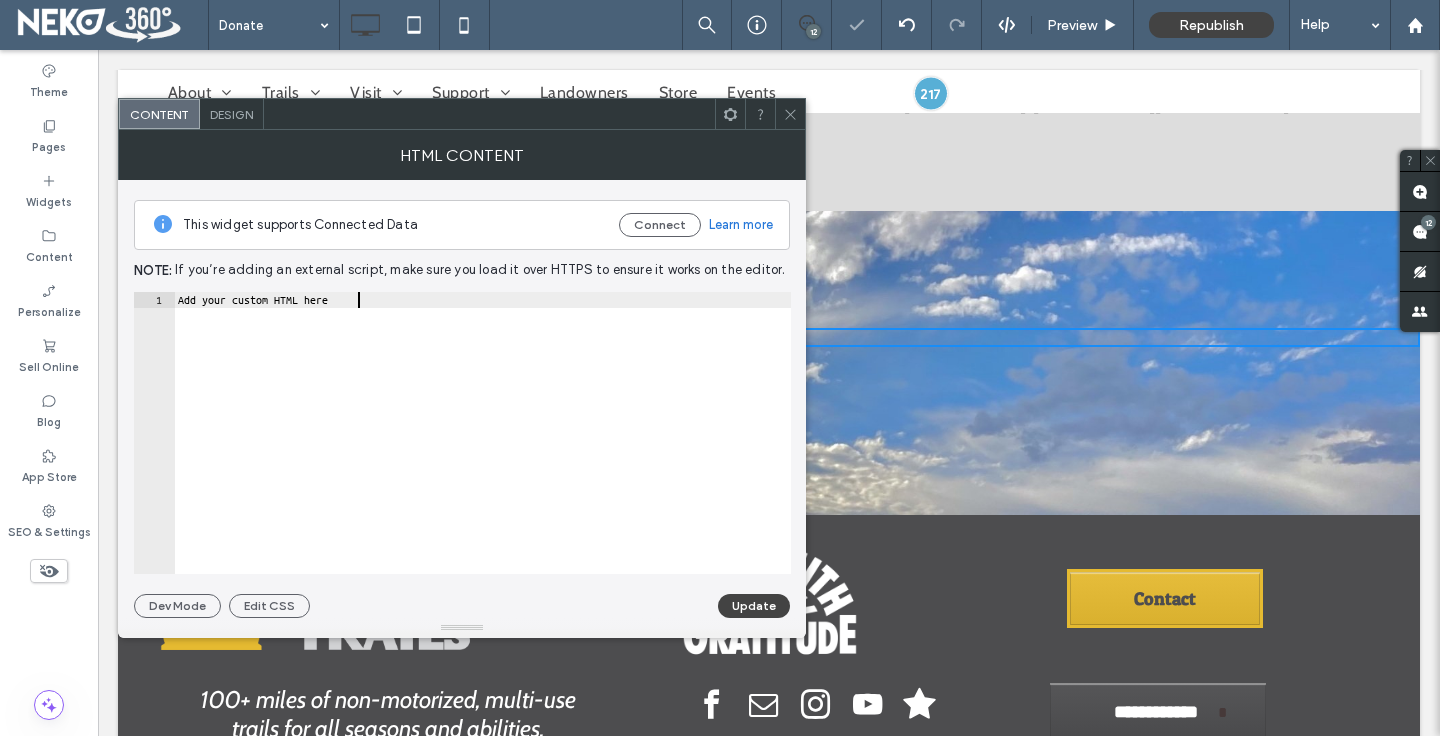 click on "Add your custom HTML here" at bounding box center [482, 449] 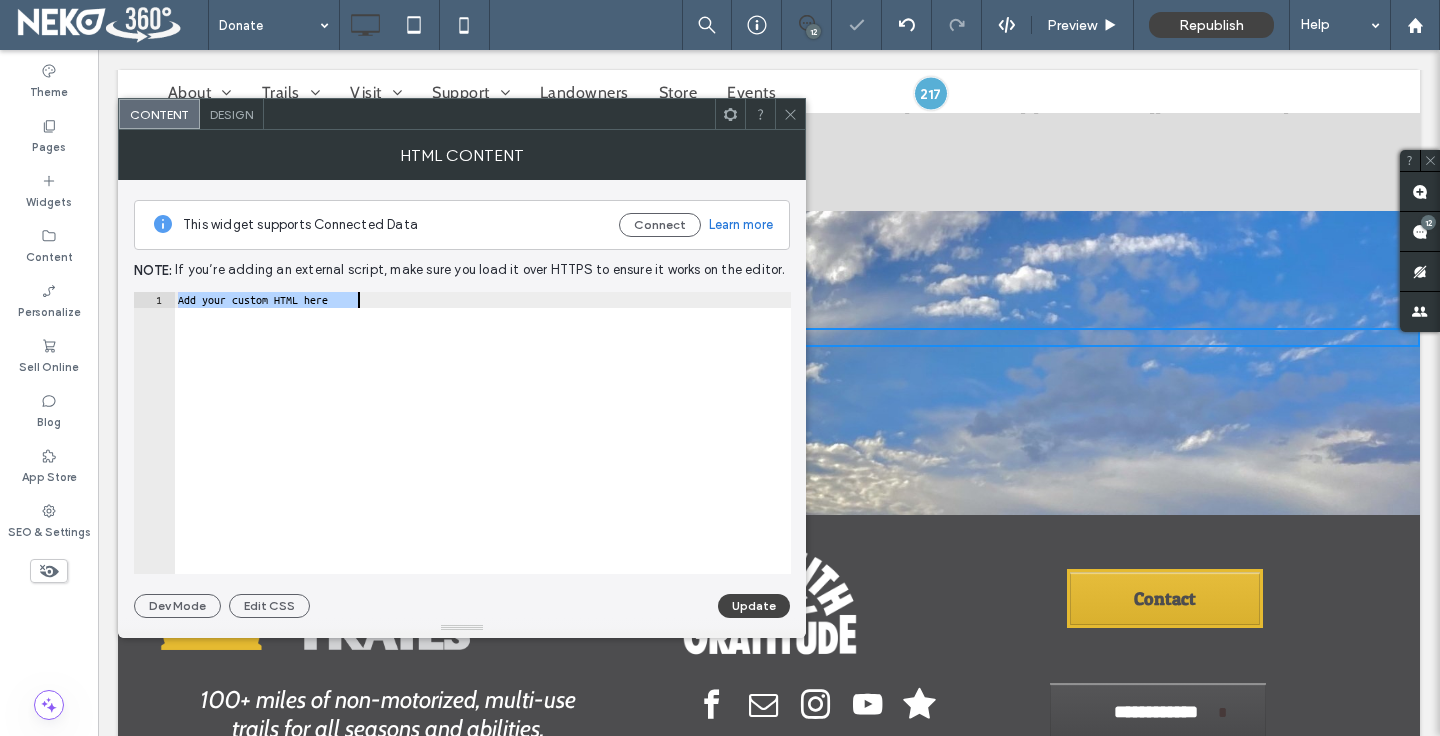 click on "Add your custom HTML here" at bounding box center [482, 449] 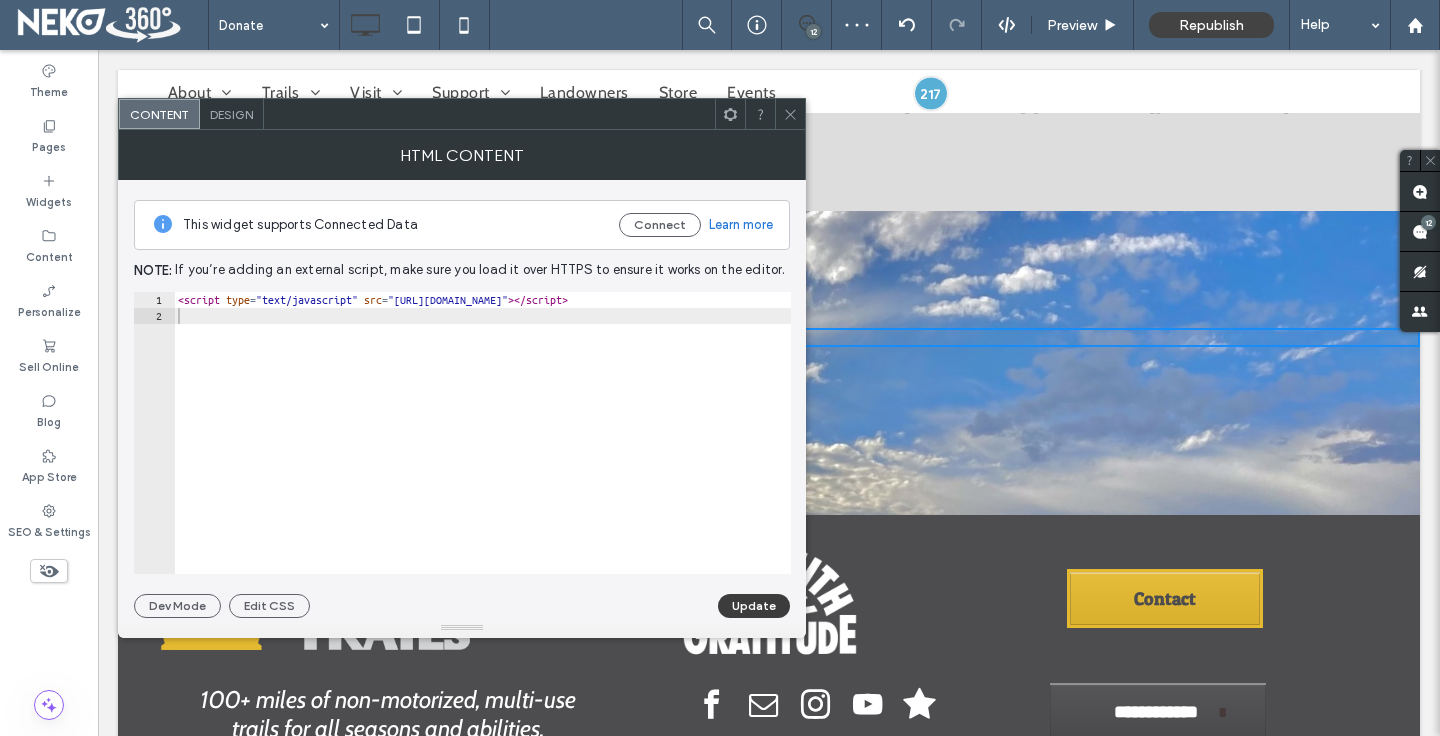 click on "Update" at bounding box center [754, 606] 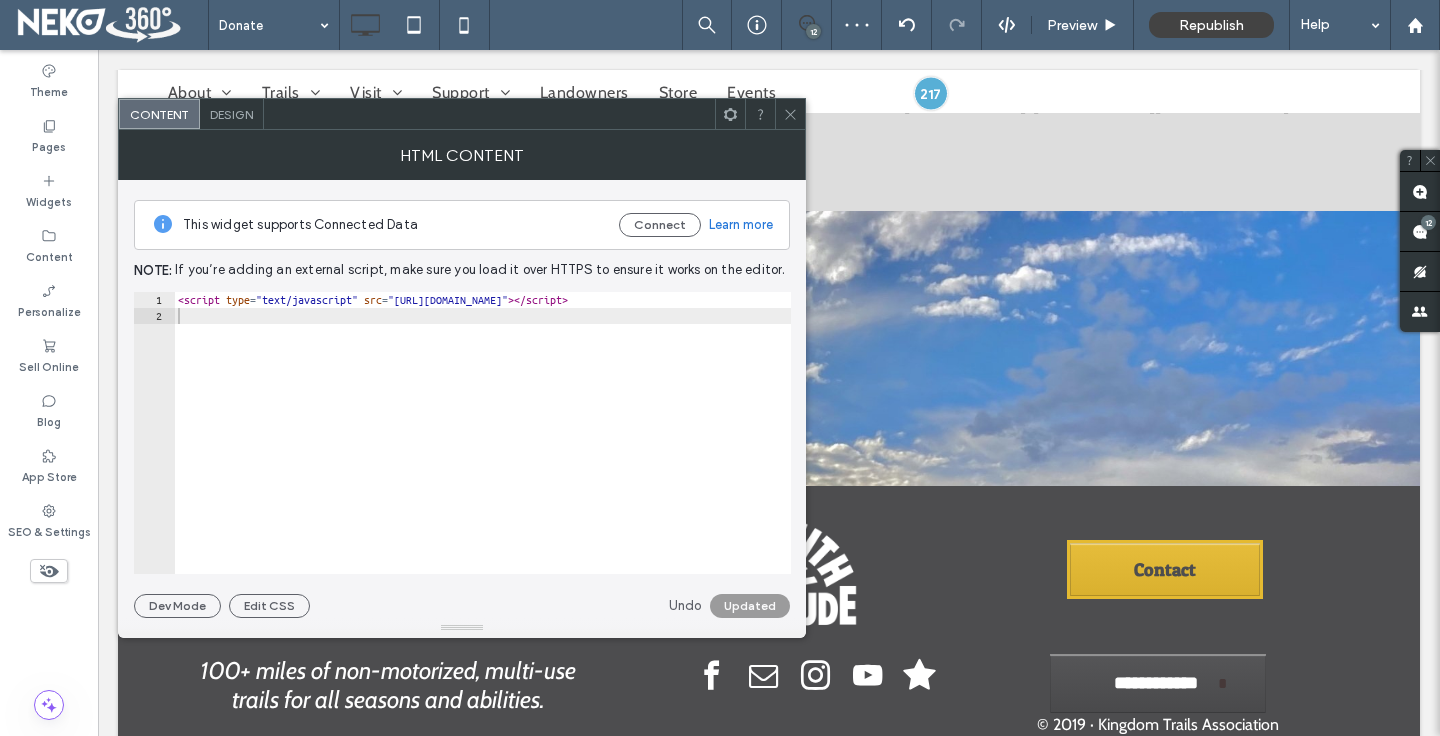 click 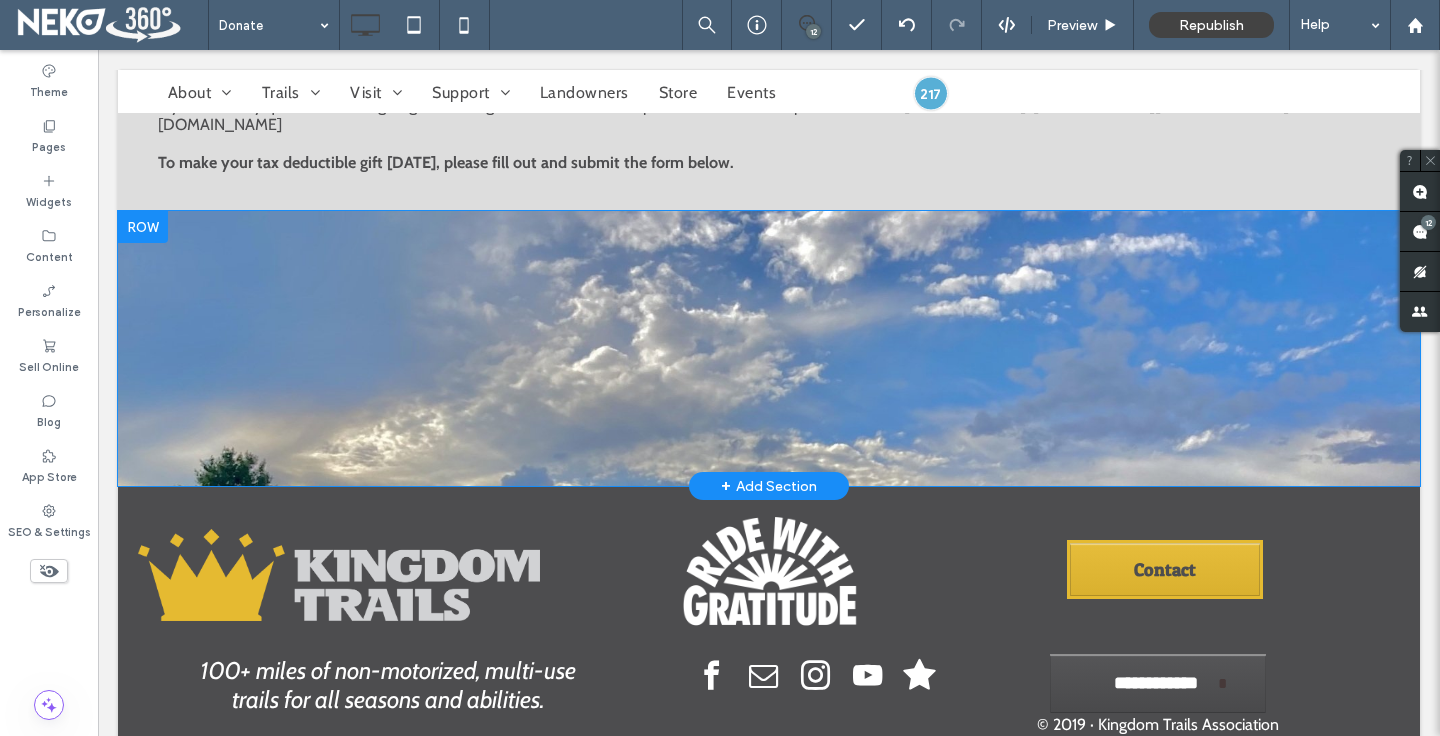 click on "Click To Paste
Row + Add Section" at bounding box center (769, 348) 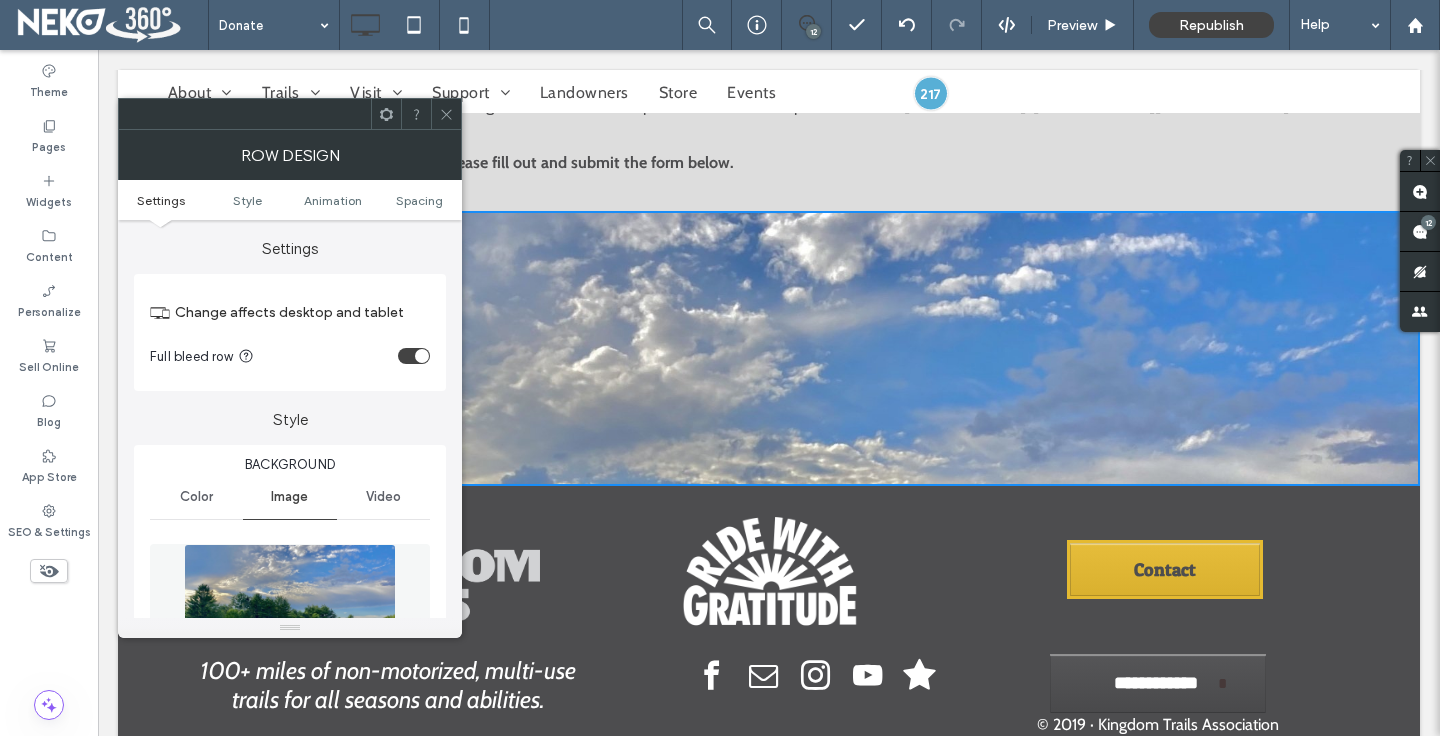 click at bounding box center (446, 114) 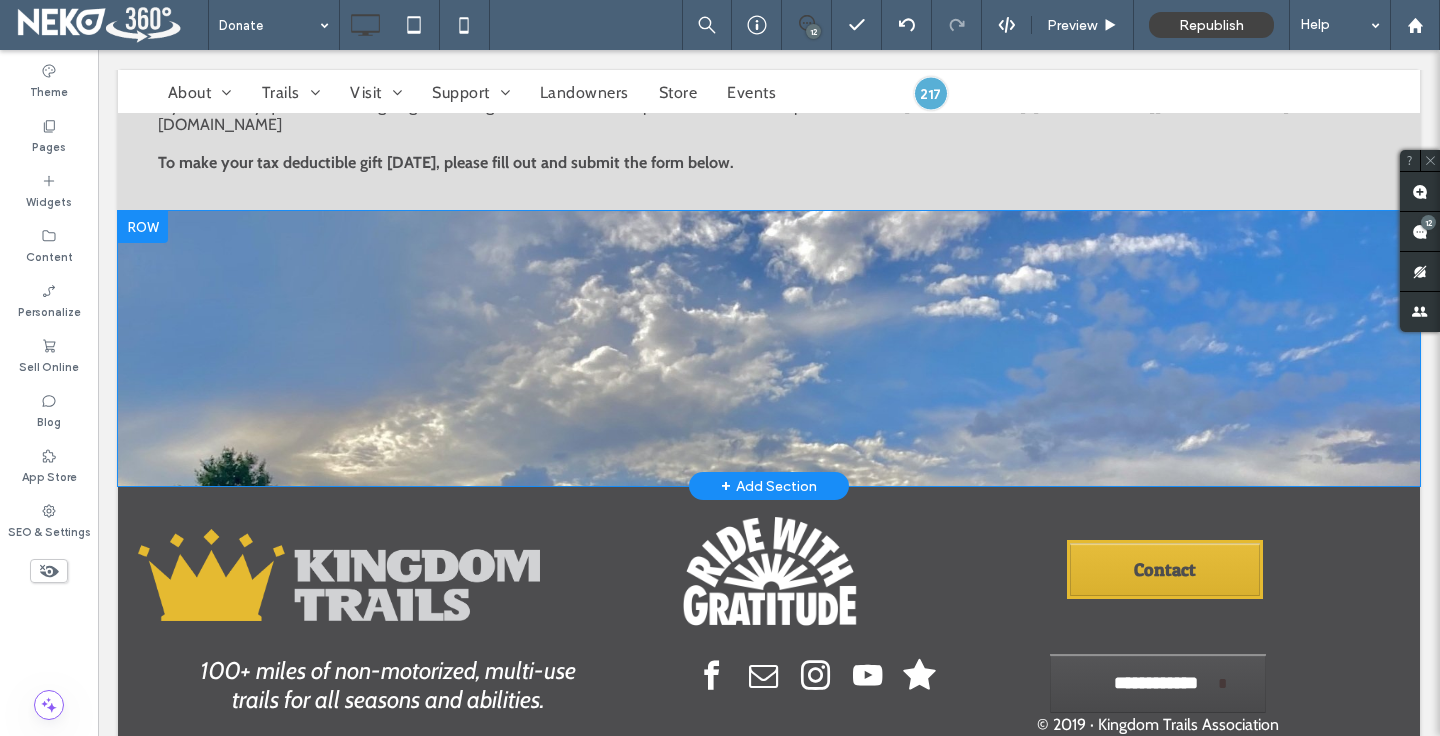 scroll, scrollTop: 399, scrollLeft: 0, axis: vertical 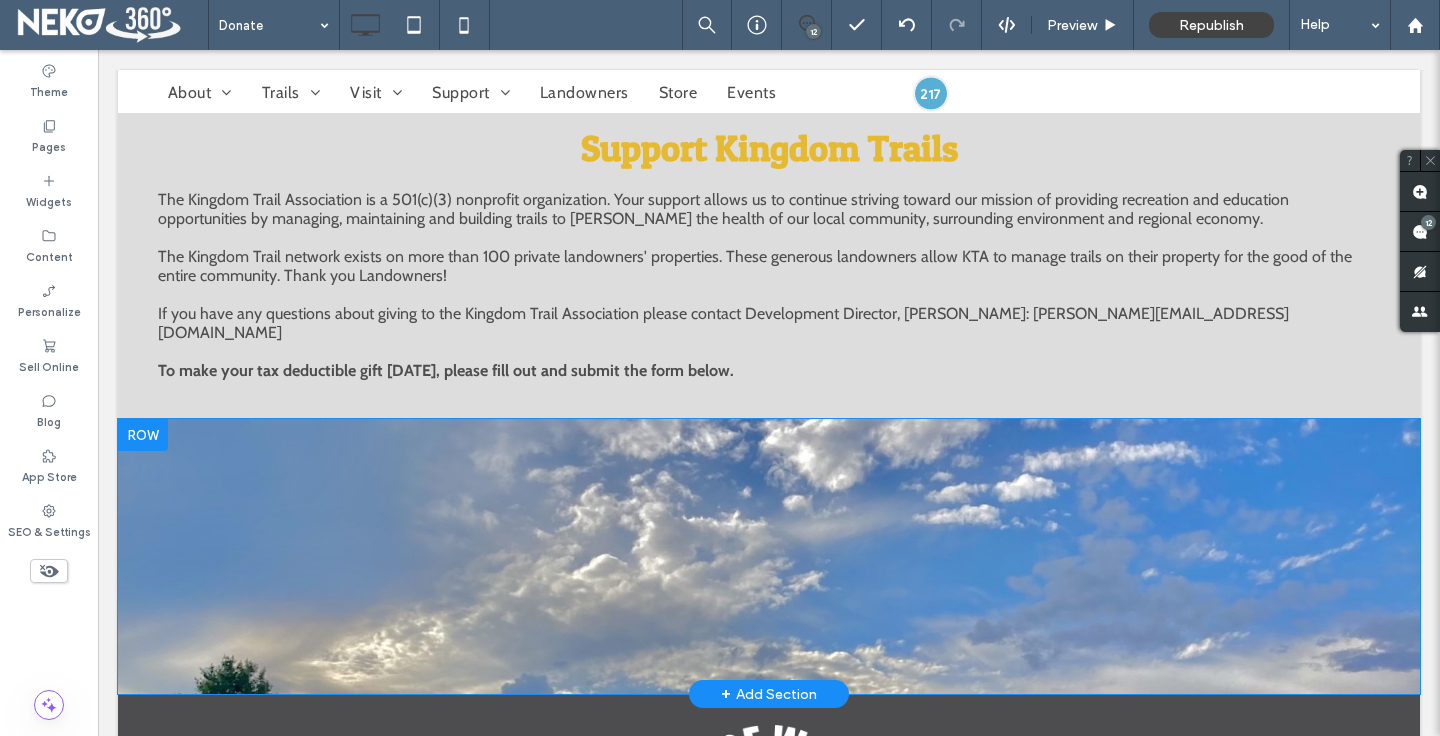 click on "Click To Paste
Row + Add Section" at bounding box center (769, 556) 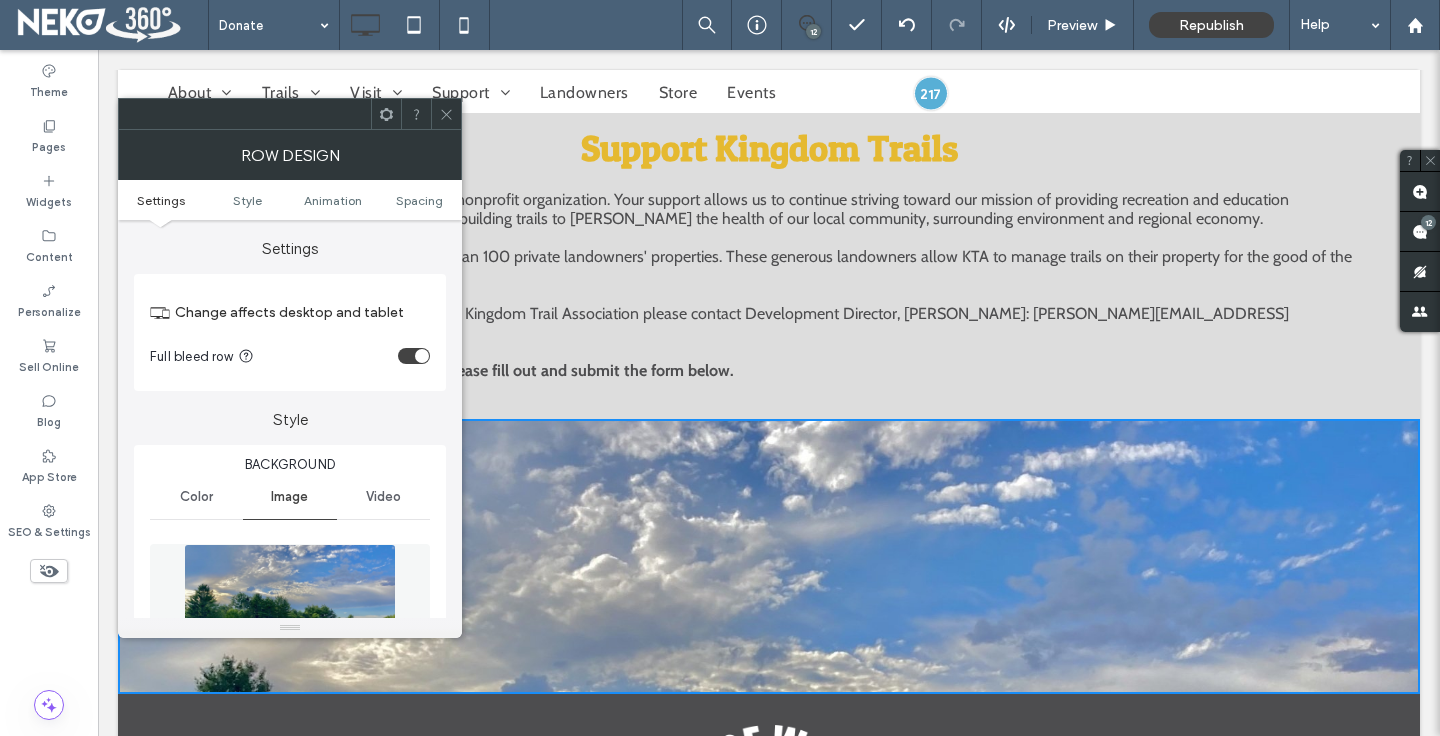 click 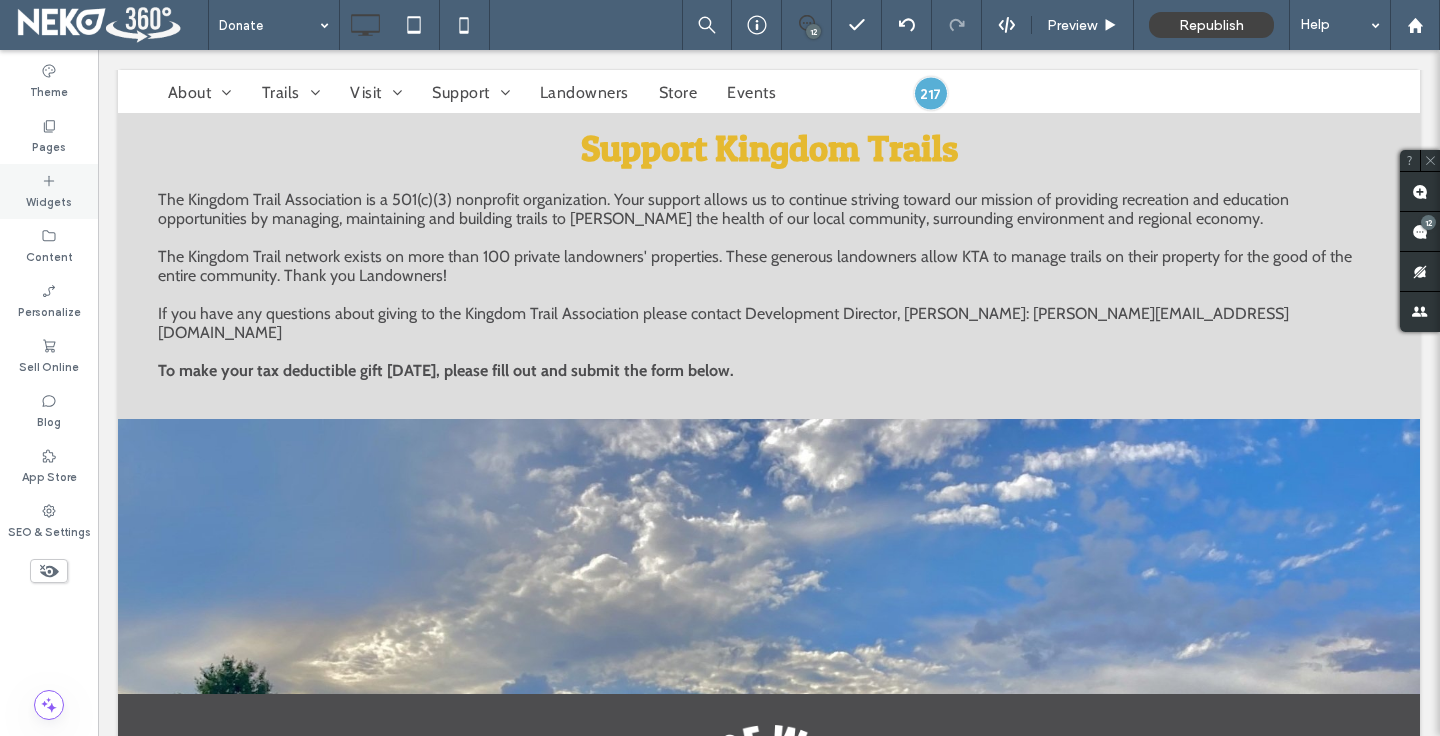 click on "Widgets" at bounding box center (49, 200) 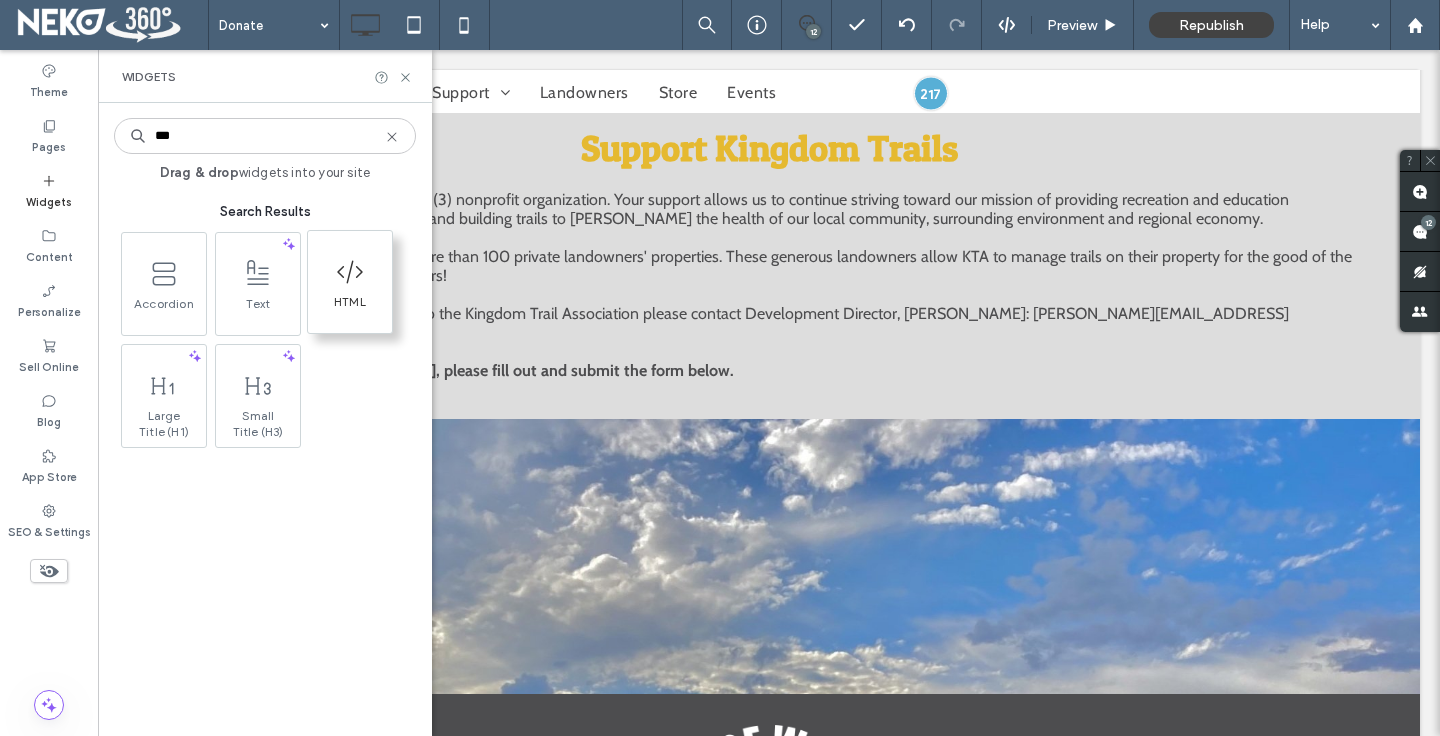 type on "***" 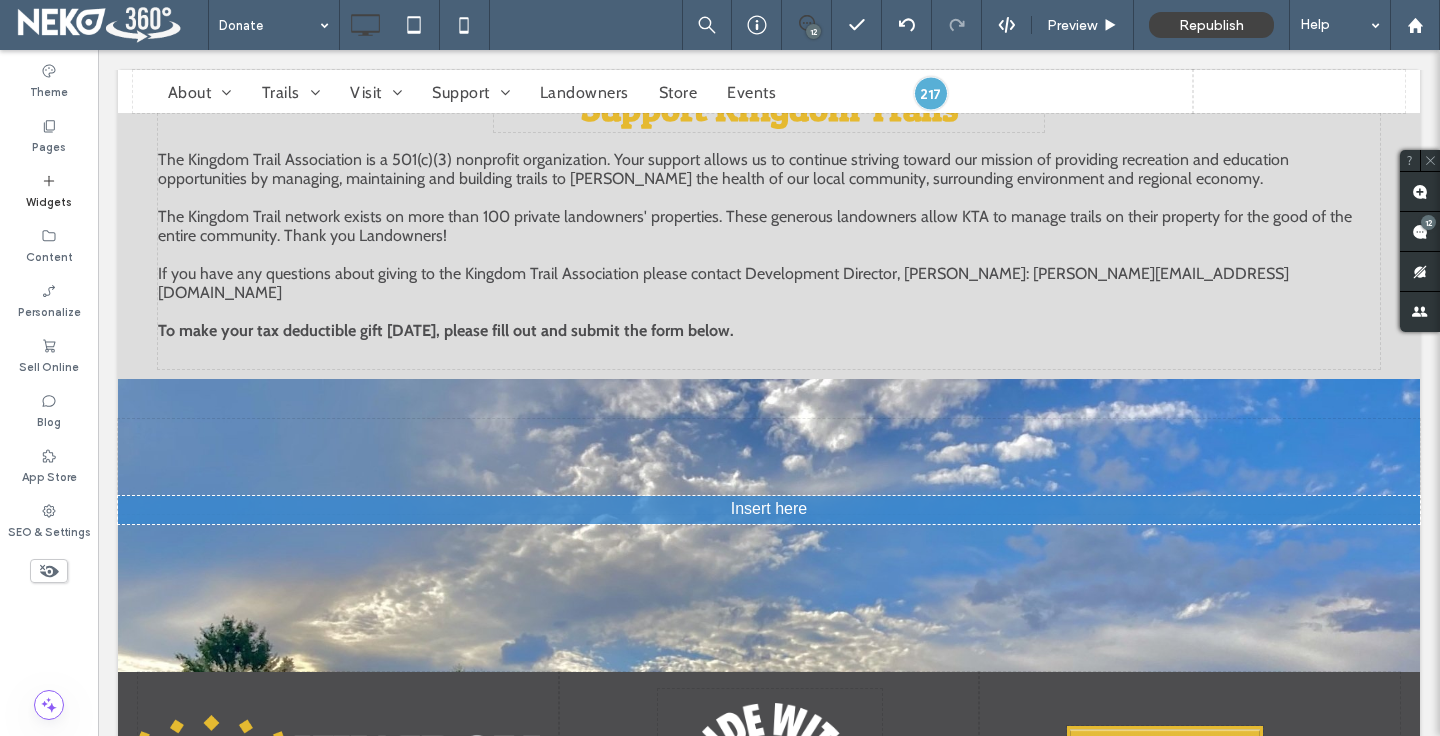 scroll, scrollTop: 489, scrollLeft: 0, axis: vertical 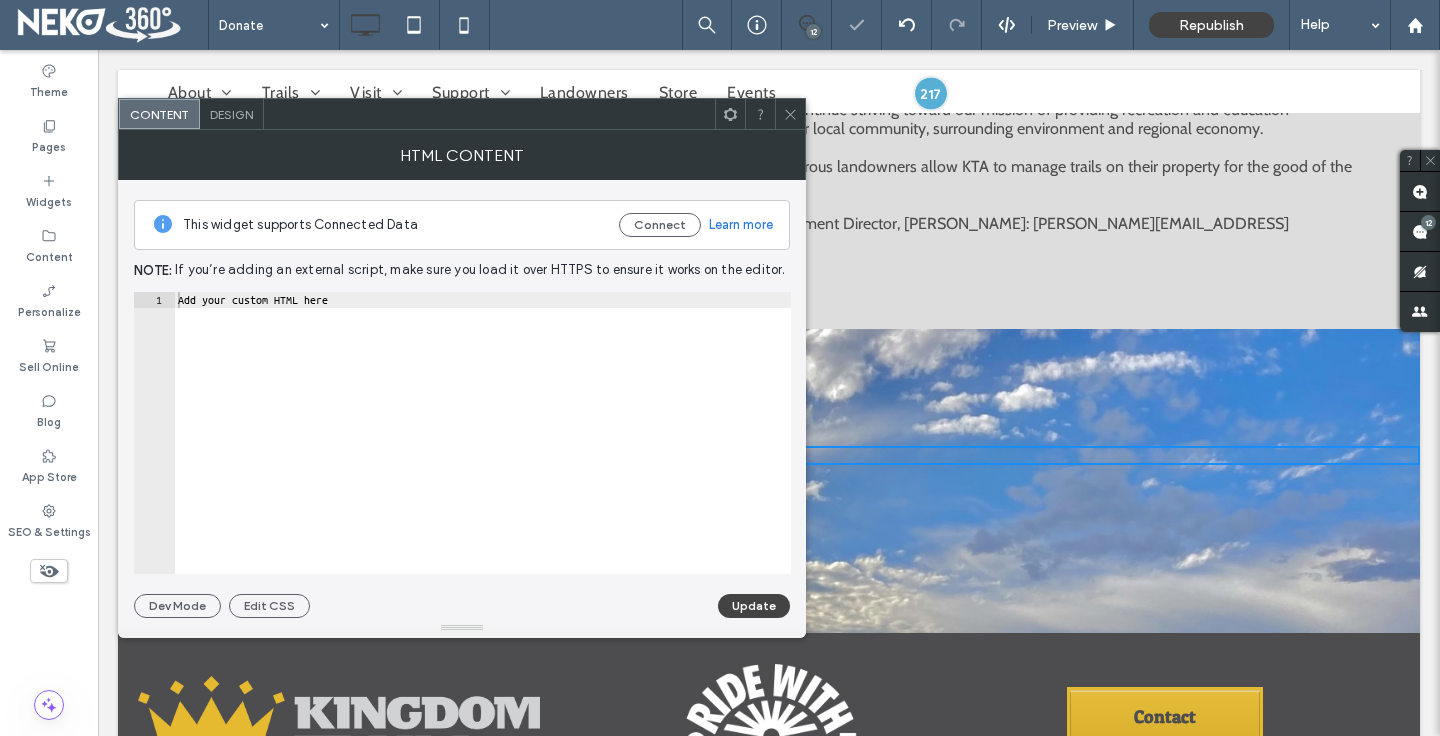 type on "**********" 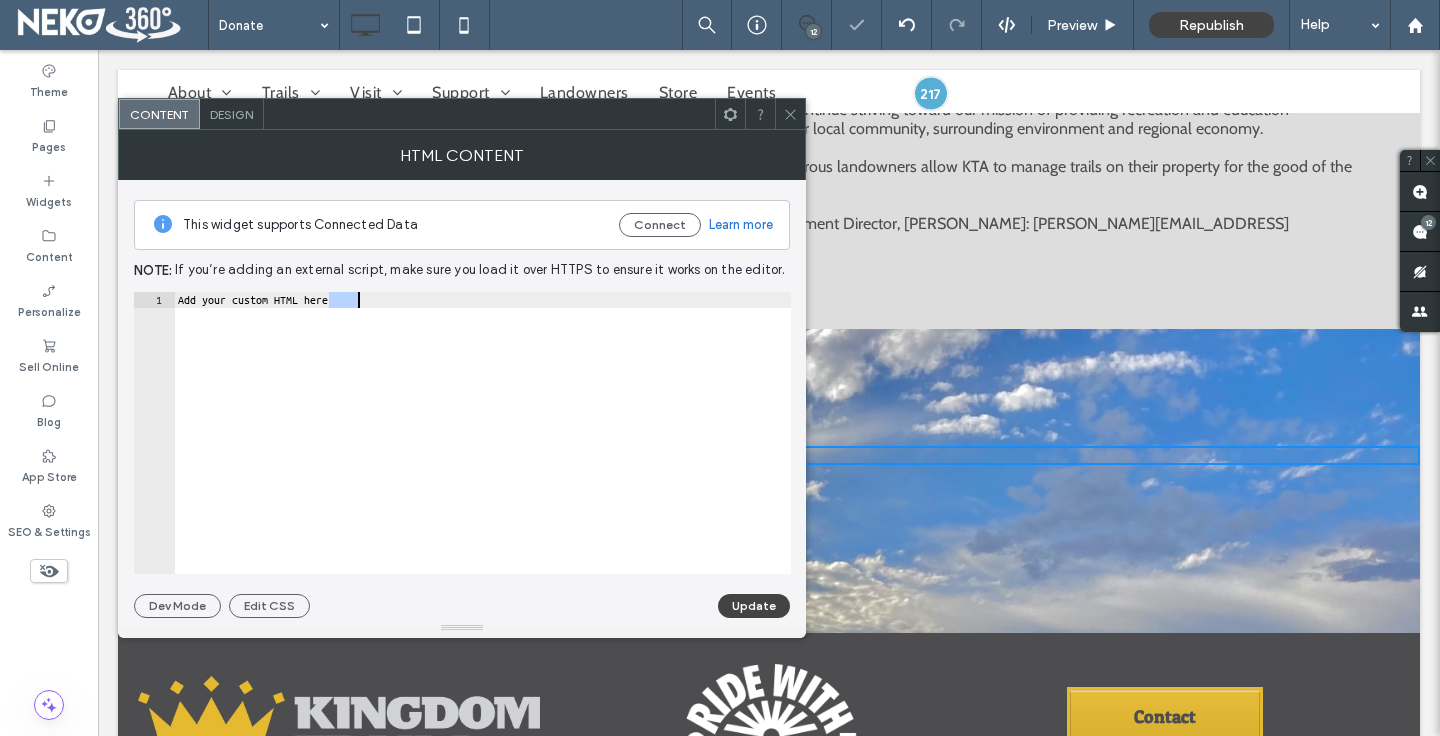 click on "Add your custom HTML here" at bounding box center [482, 449] 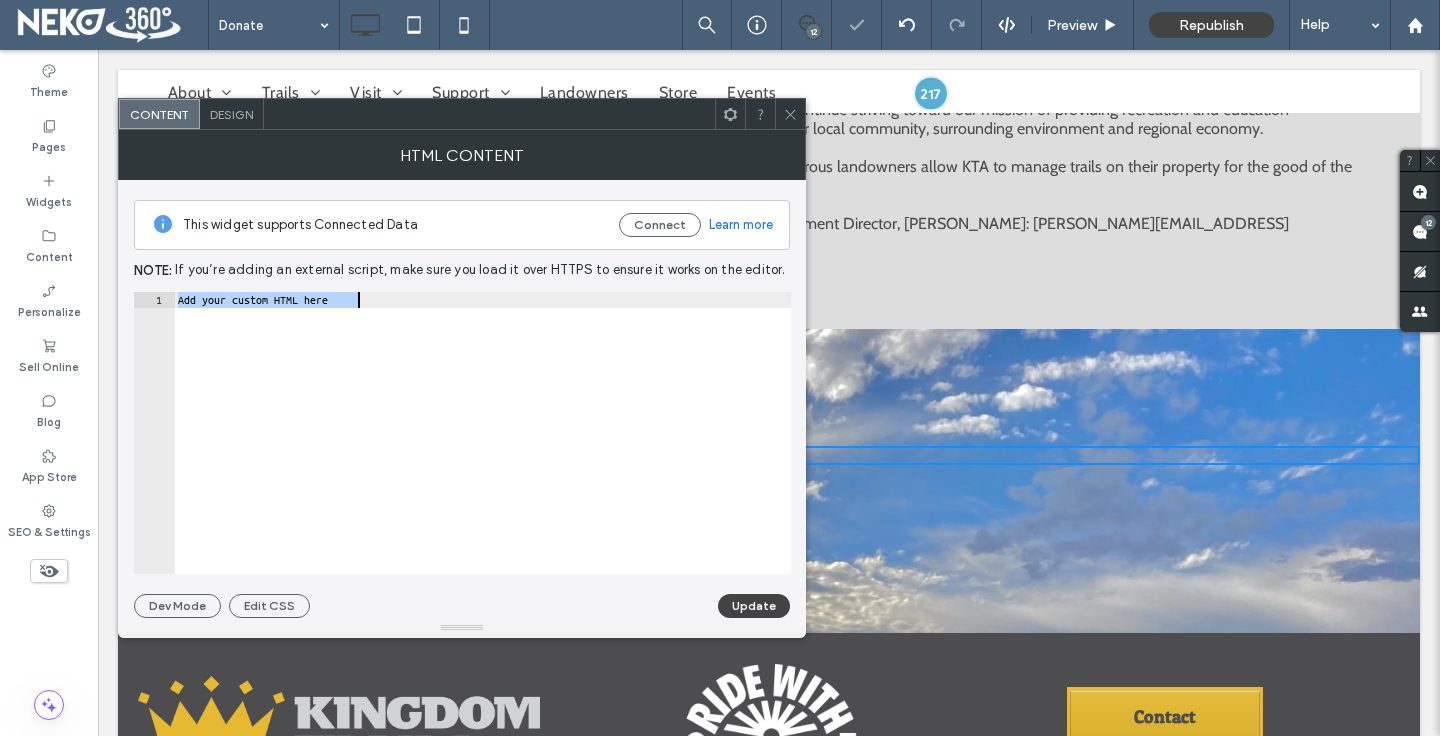 paste 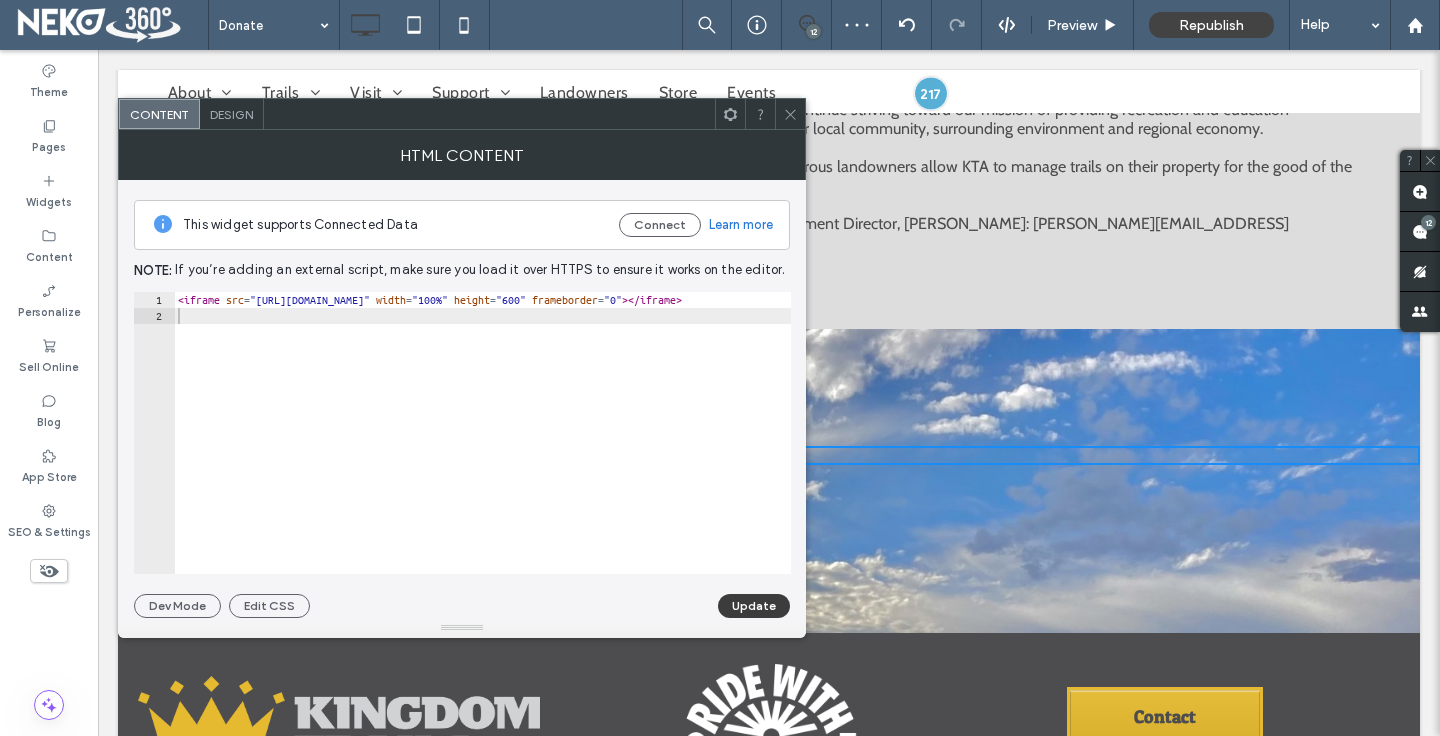 click on "Update" at bounding box center (754, 606) 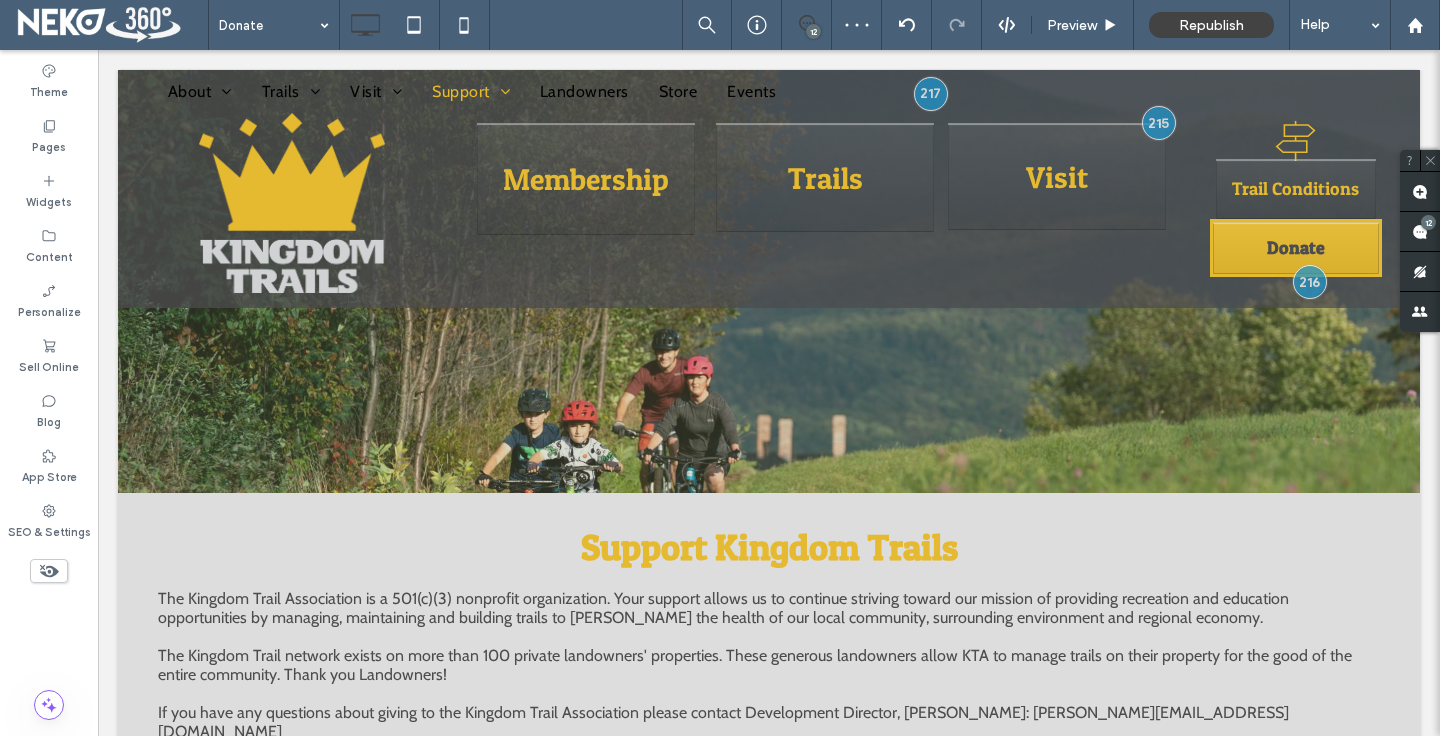 scroll, scrollTop: 0, scrollLeft: 0, axis: both 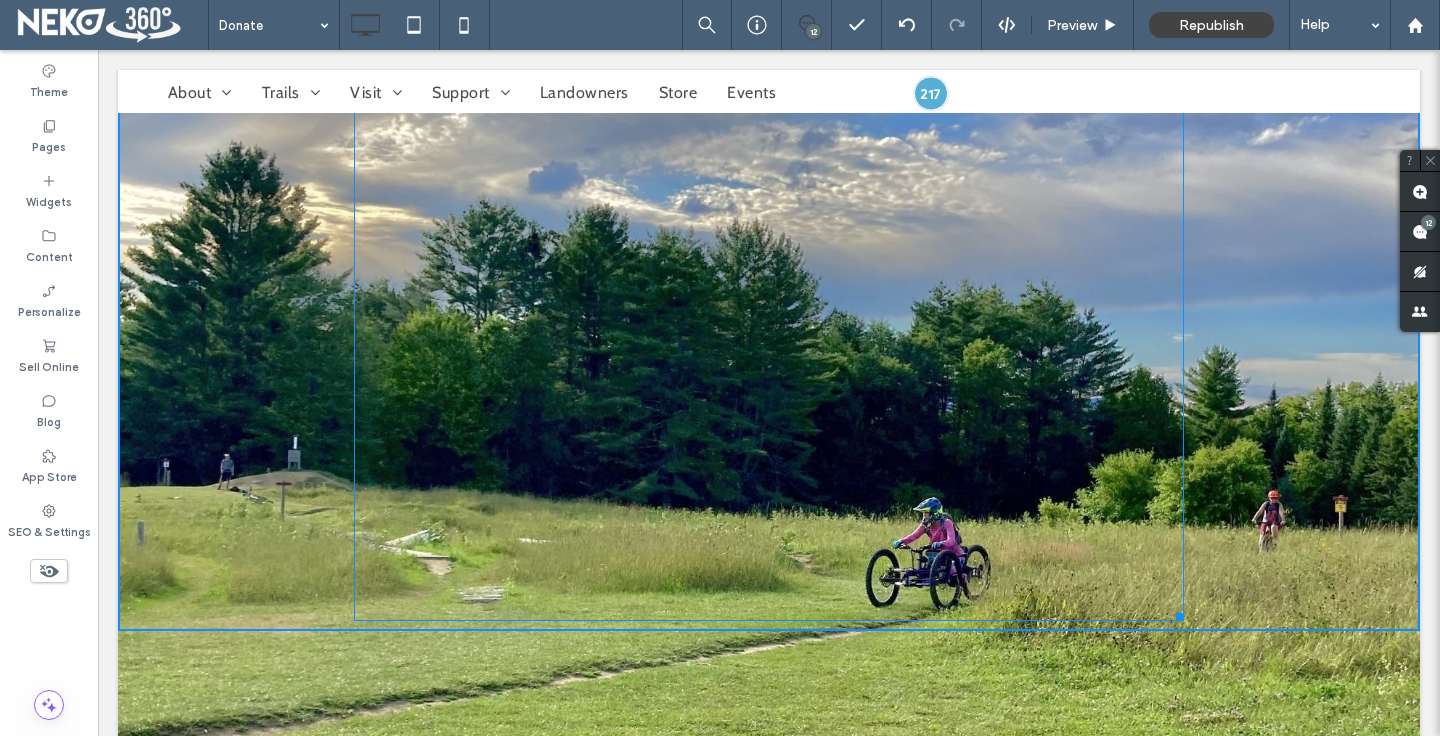 drag, startPoint x: 1418, startPoint y: 587, endPoint x: 1182, endPoint y: 603, distance: 236.54175 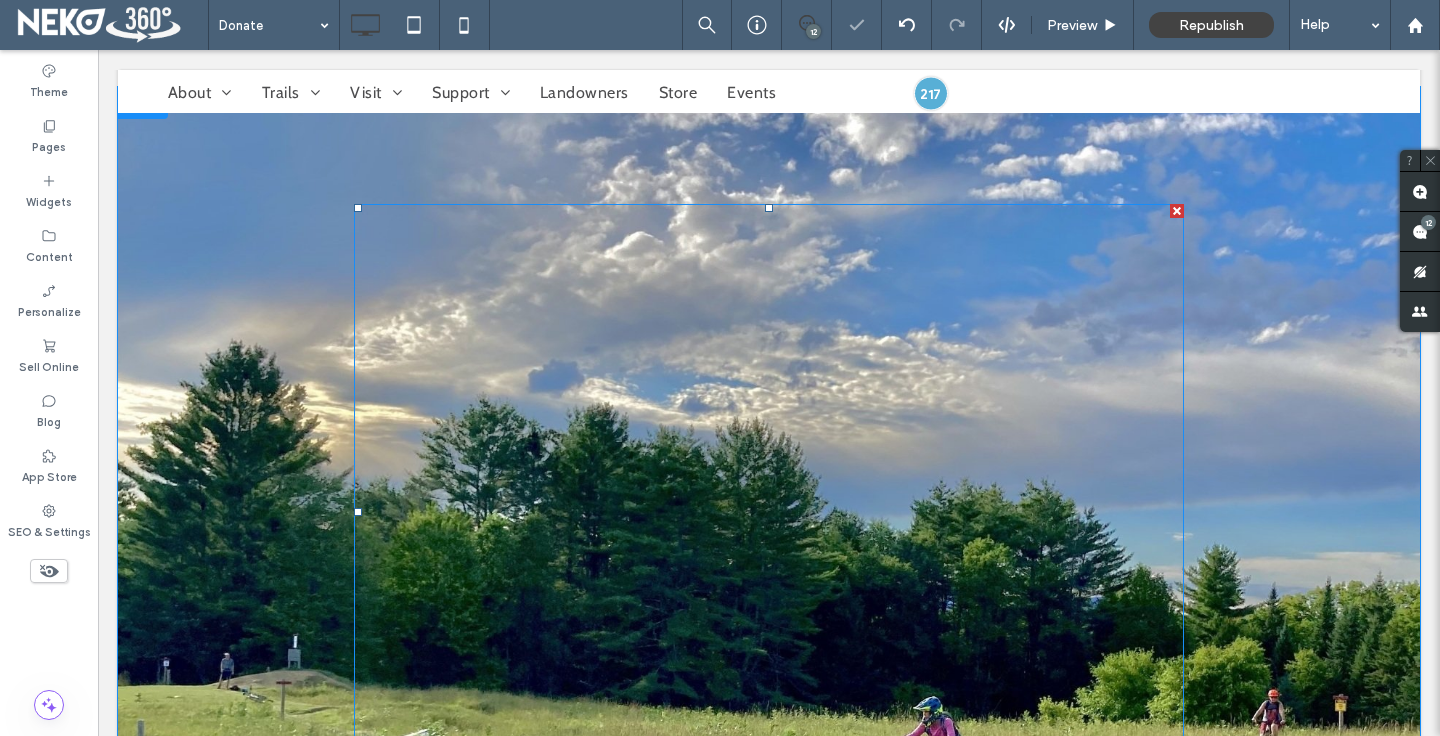 scroll, scrollTop: 707, scrollLeft: 0, axis: vertical 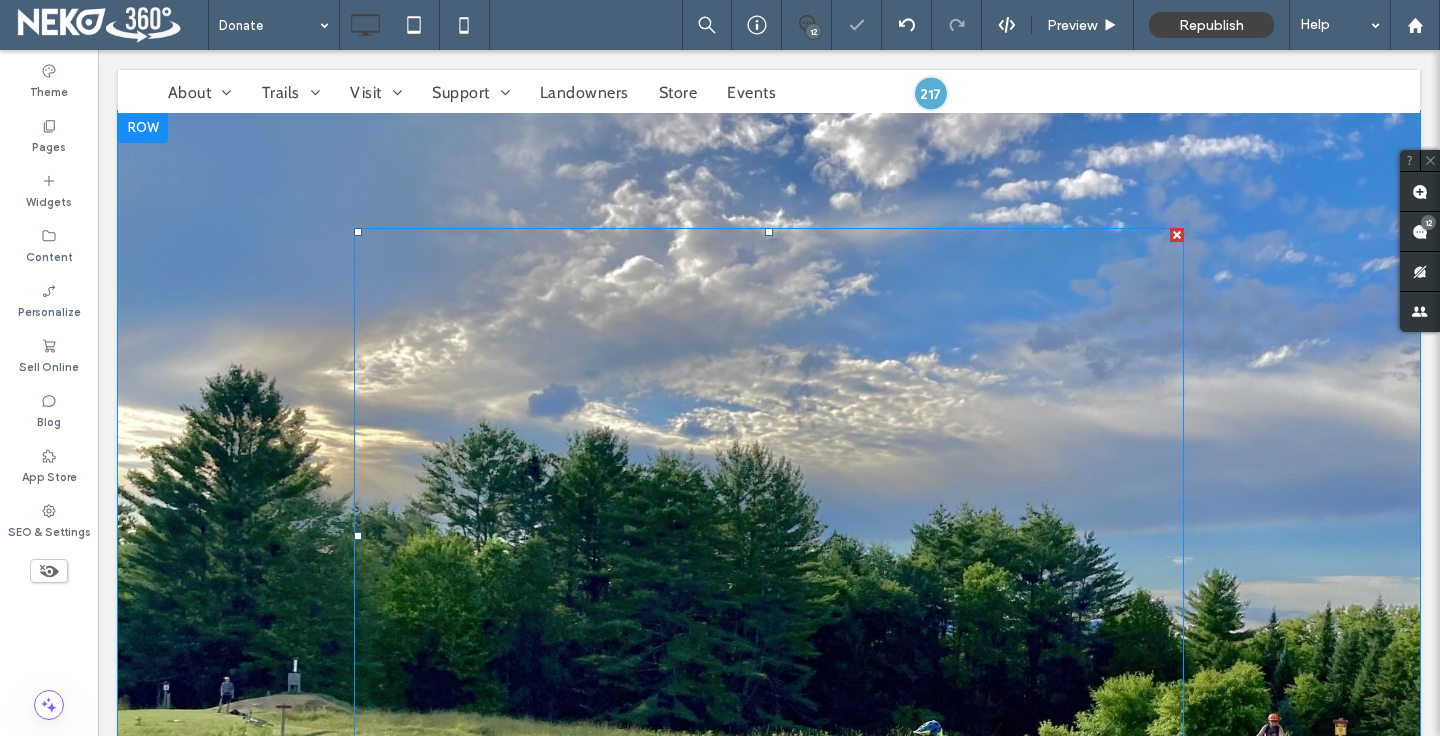 click at bounding box center (769, 536) 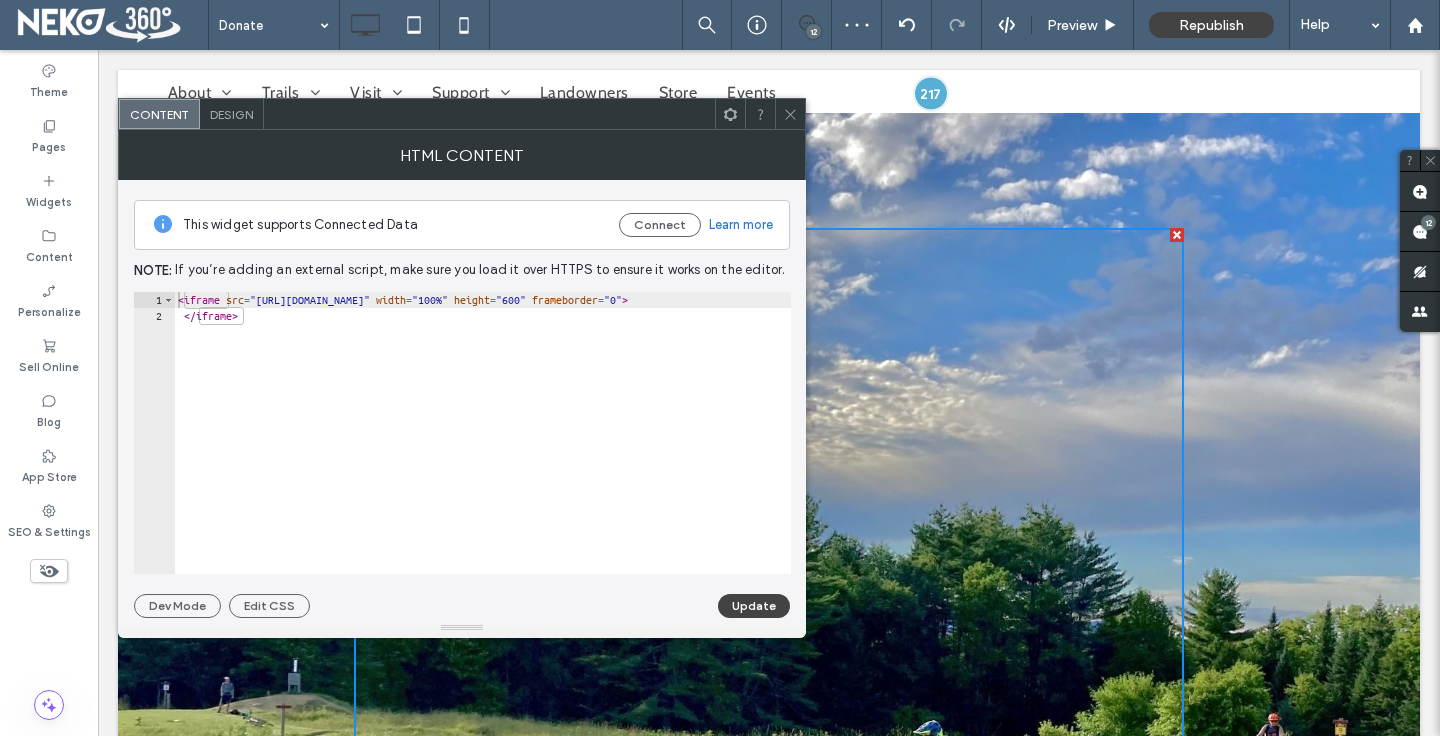 click on "< iframe   src = "[URL][DOMAIN_NAME]"   width = "100%"   height = "600"   frameborder = "0" >   </ iframe >" at bounding box center [606, 449] 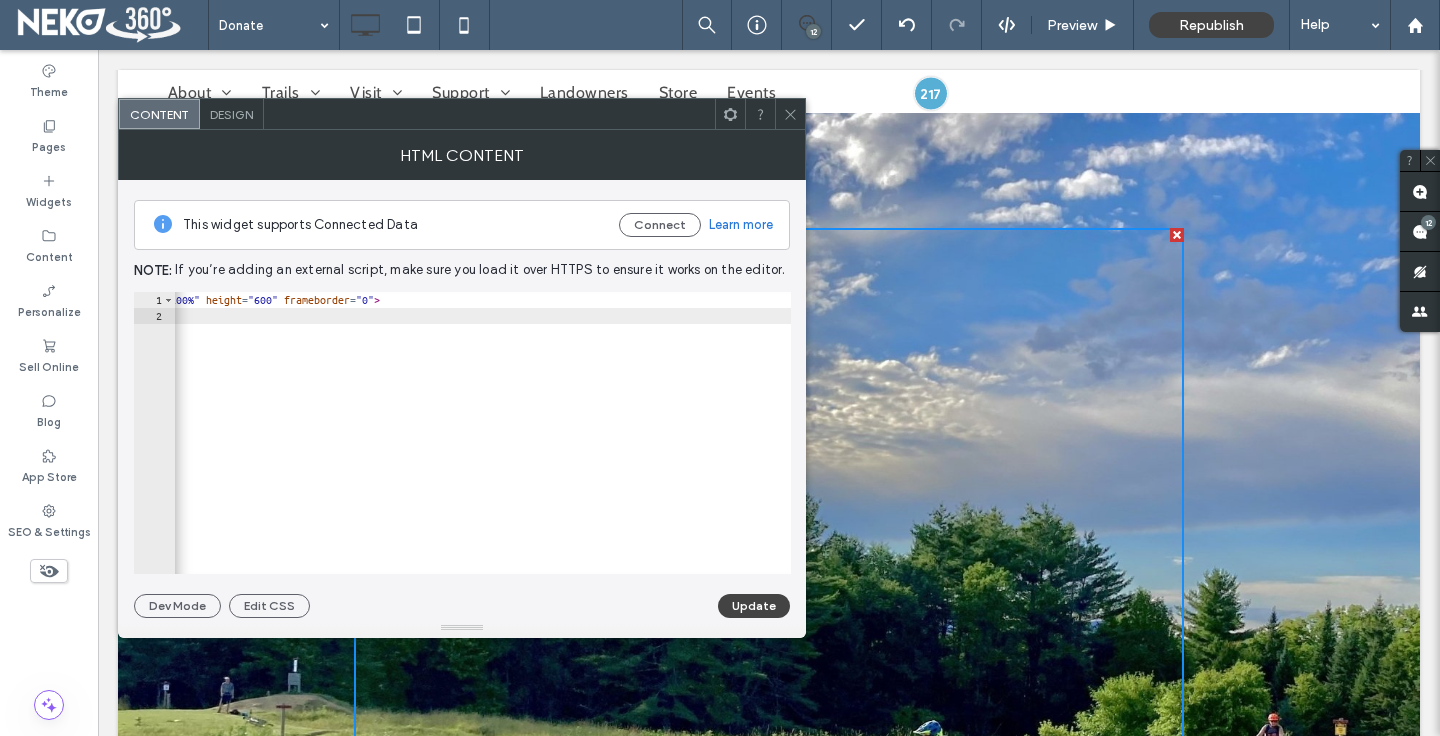 scroll, scrollTop: 0, scrollLeft: 243, axis: horizontal 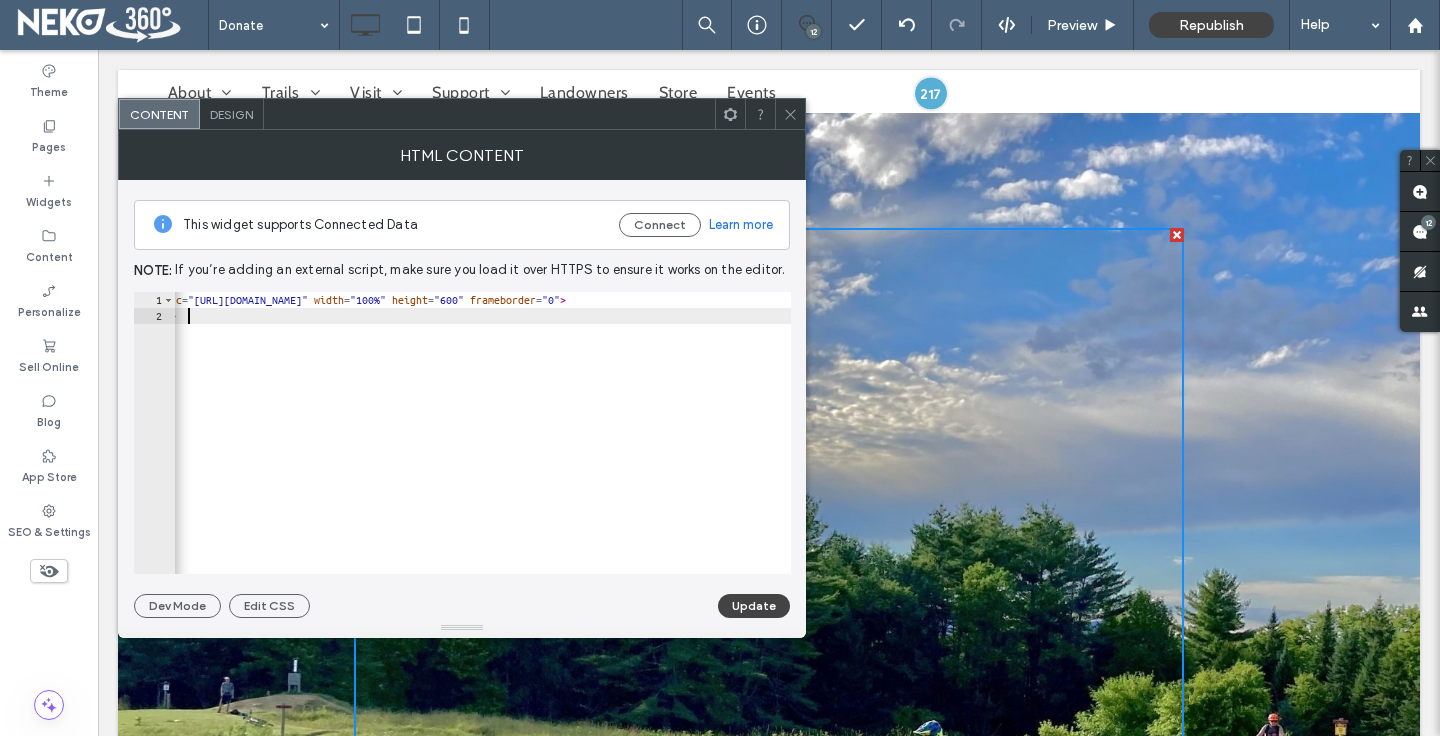 click on "< iframe   src = "[URL][DOMAIN_NAME]"   width = "100%"   height = "600"   frameborder = "0" >   </ iframe >" at bounding box center (544, 449) 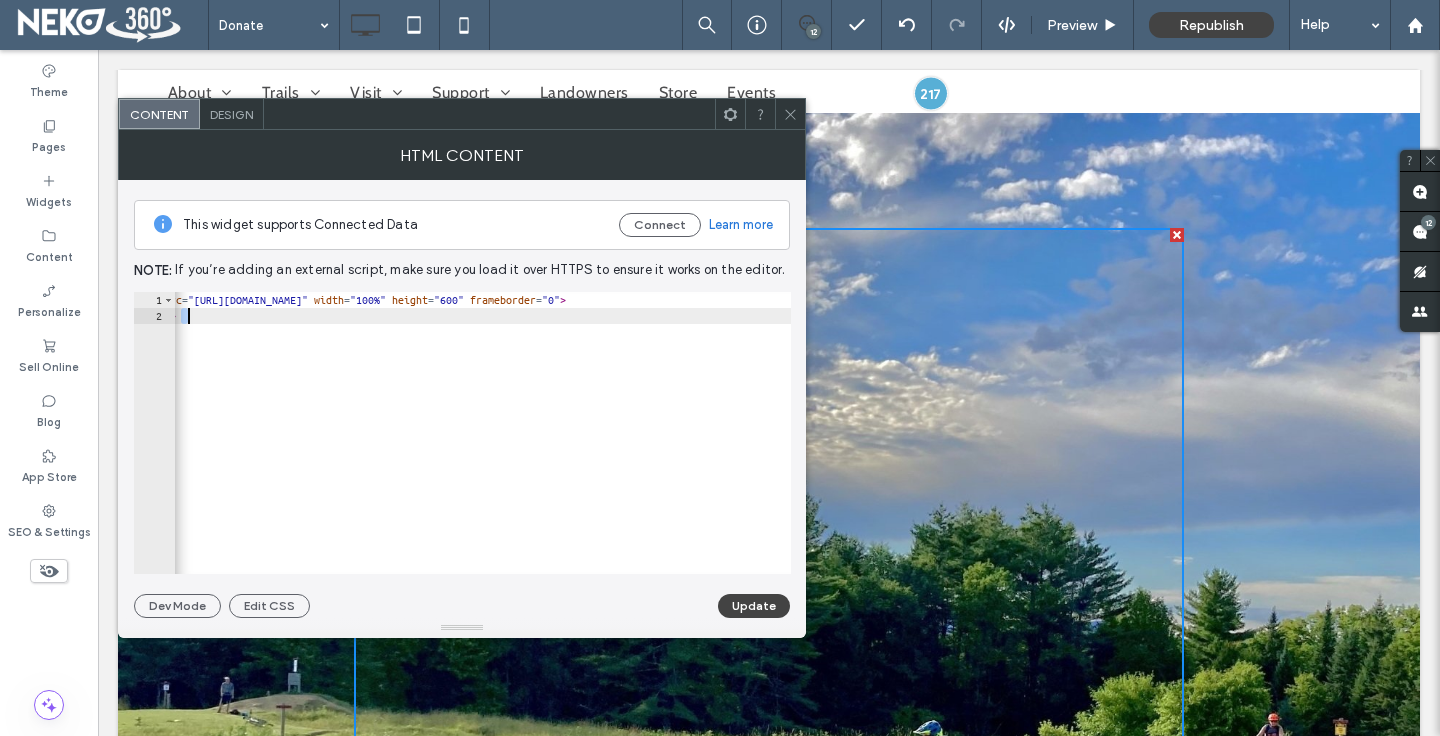 click on "< iframe   src = "[URL][DOMAIN_NAME]"   width = "100%"   height = "600"   frameborder = "0" >   </ iframe >" at bounding box center (544, 449) 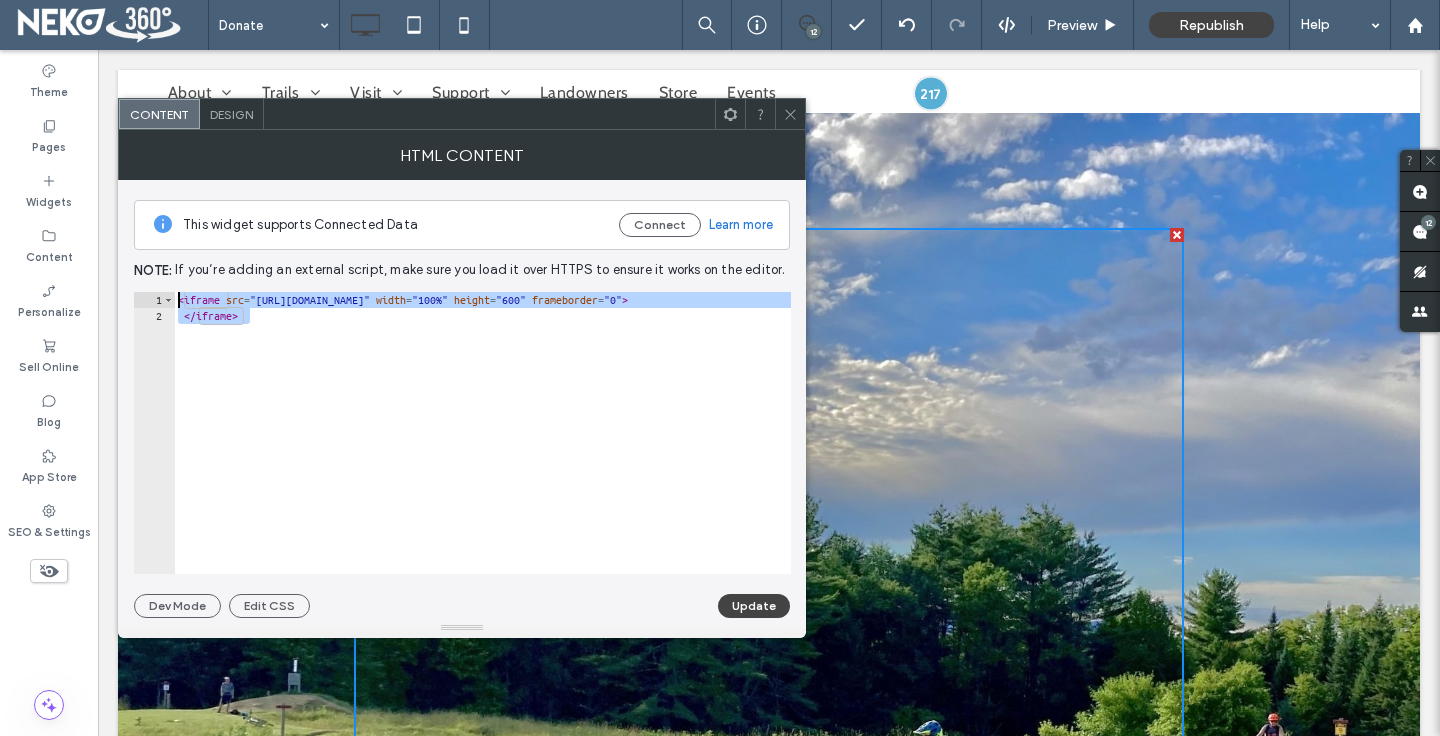 scroll, scrollTop: 0, scrollLeft: 0, axis: both 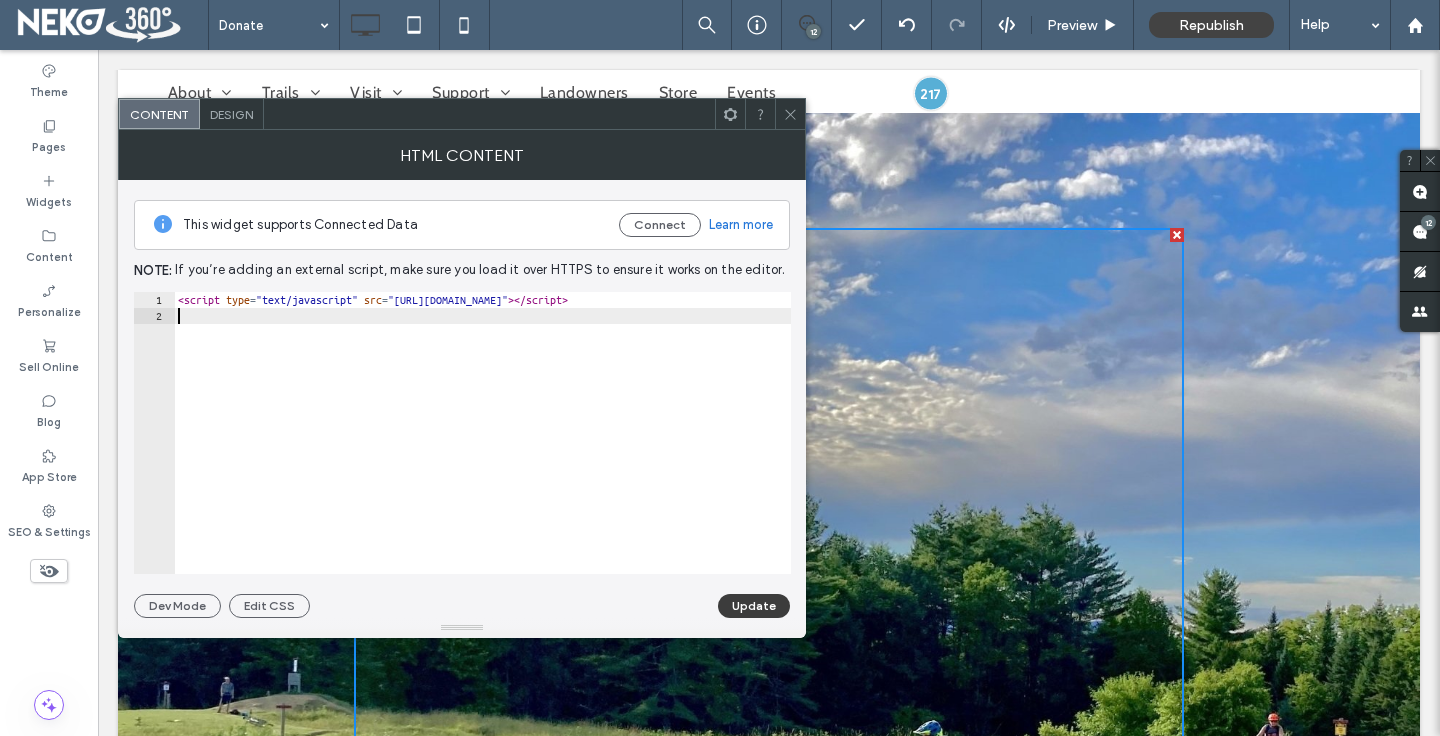 click on "Update" at bounding box center [754, 606] 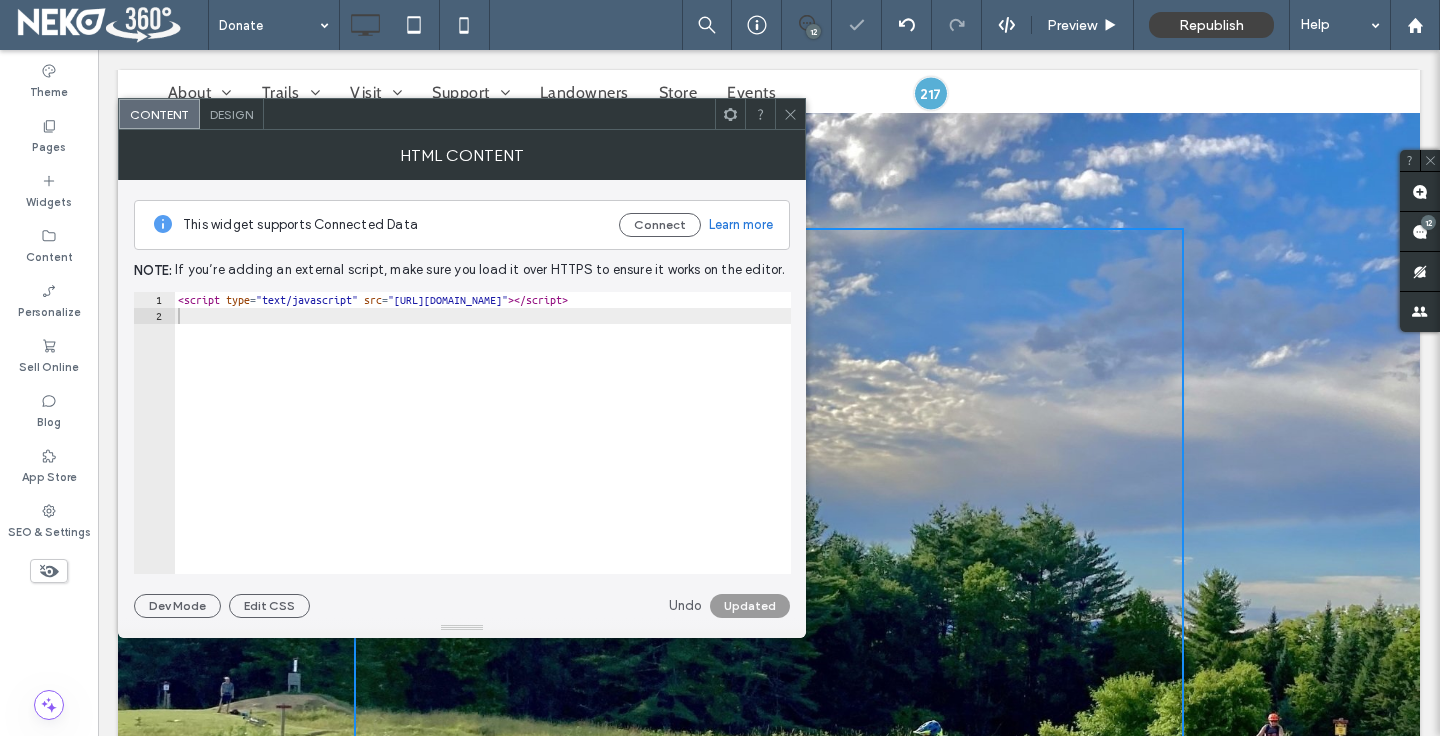 click 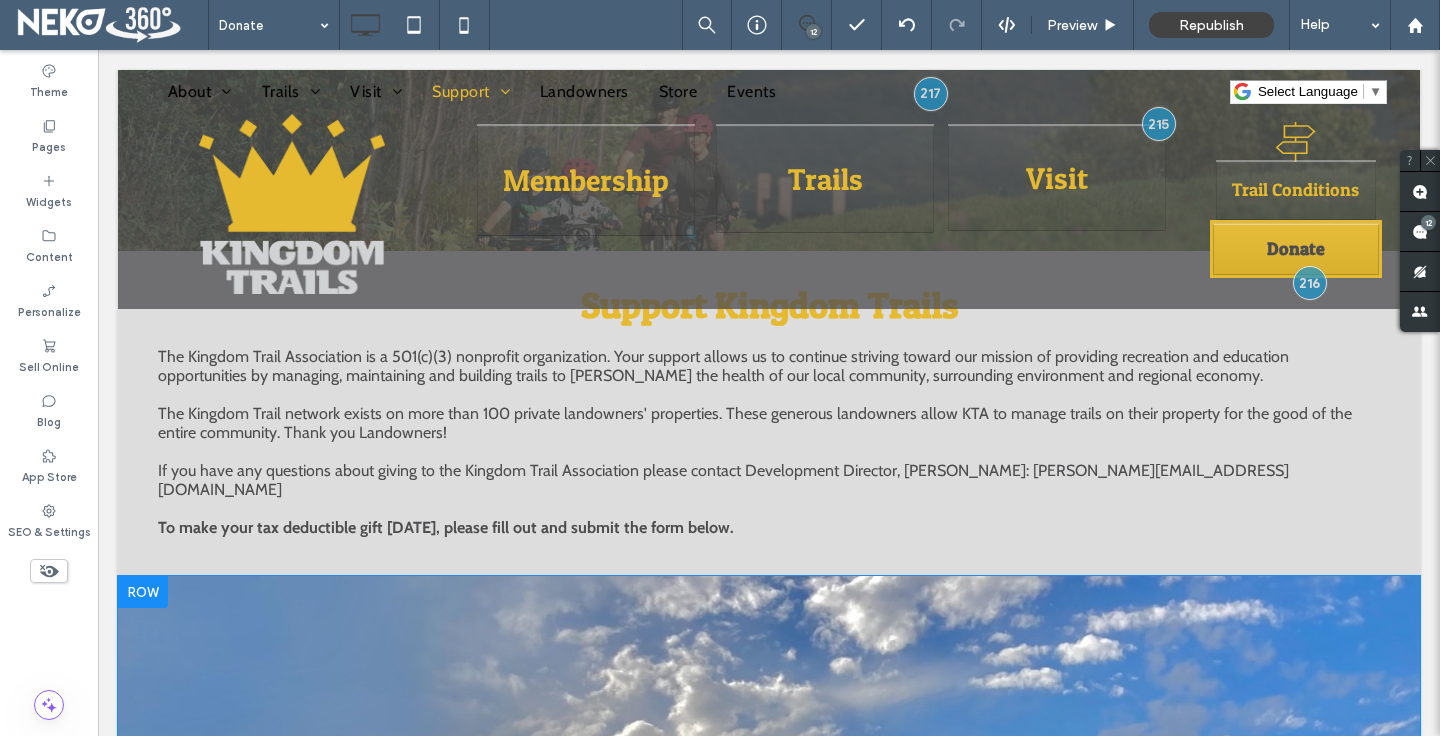 scroll, scrollTop: 227, scrollLeft: 0, axis: vertical 